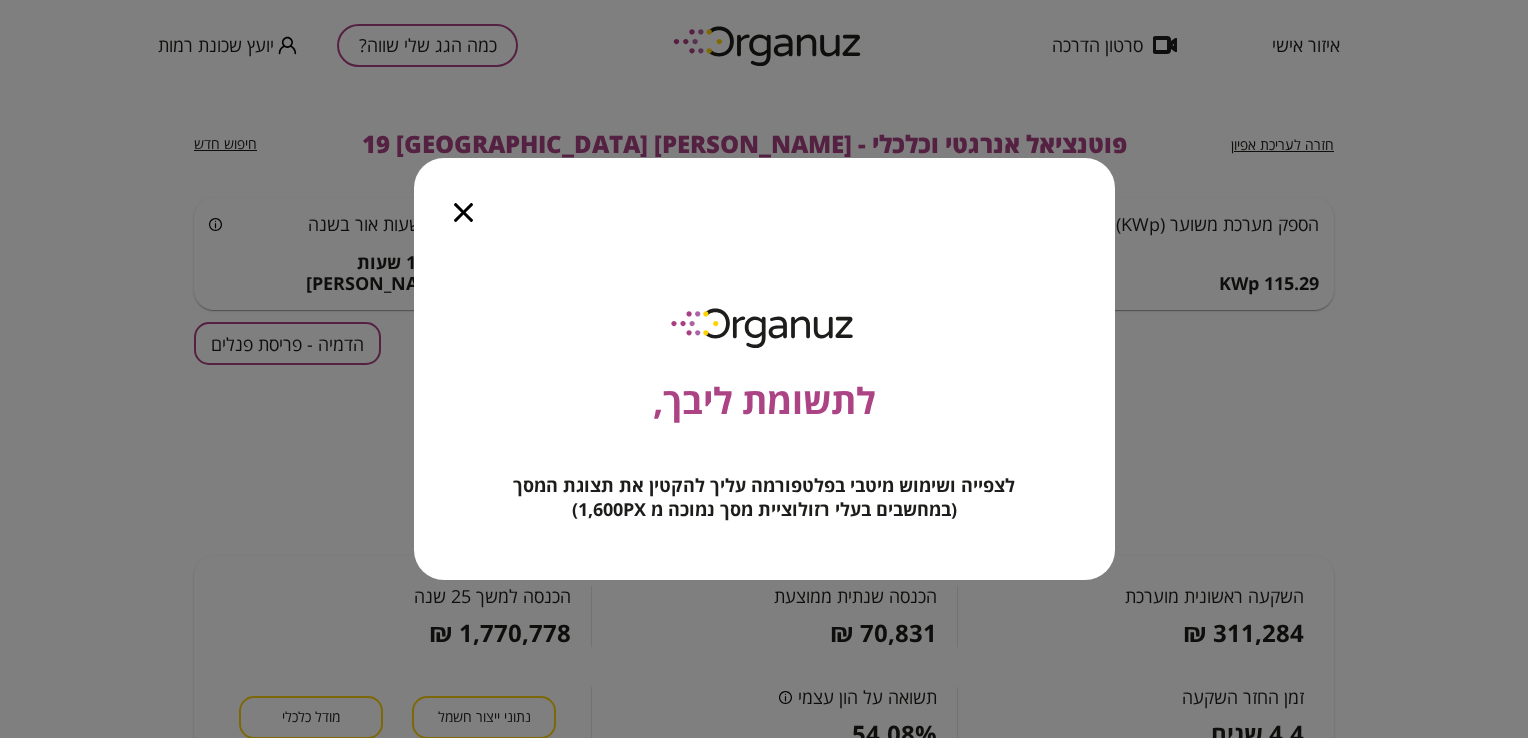 scroll, scrollTop: 0, scrollLeft: 0, axis: both 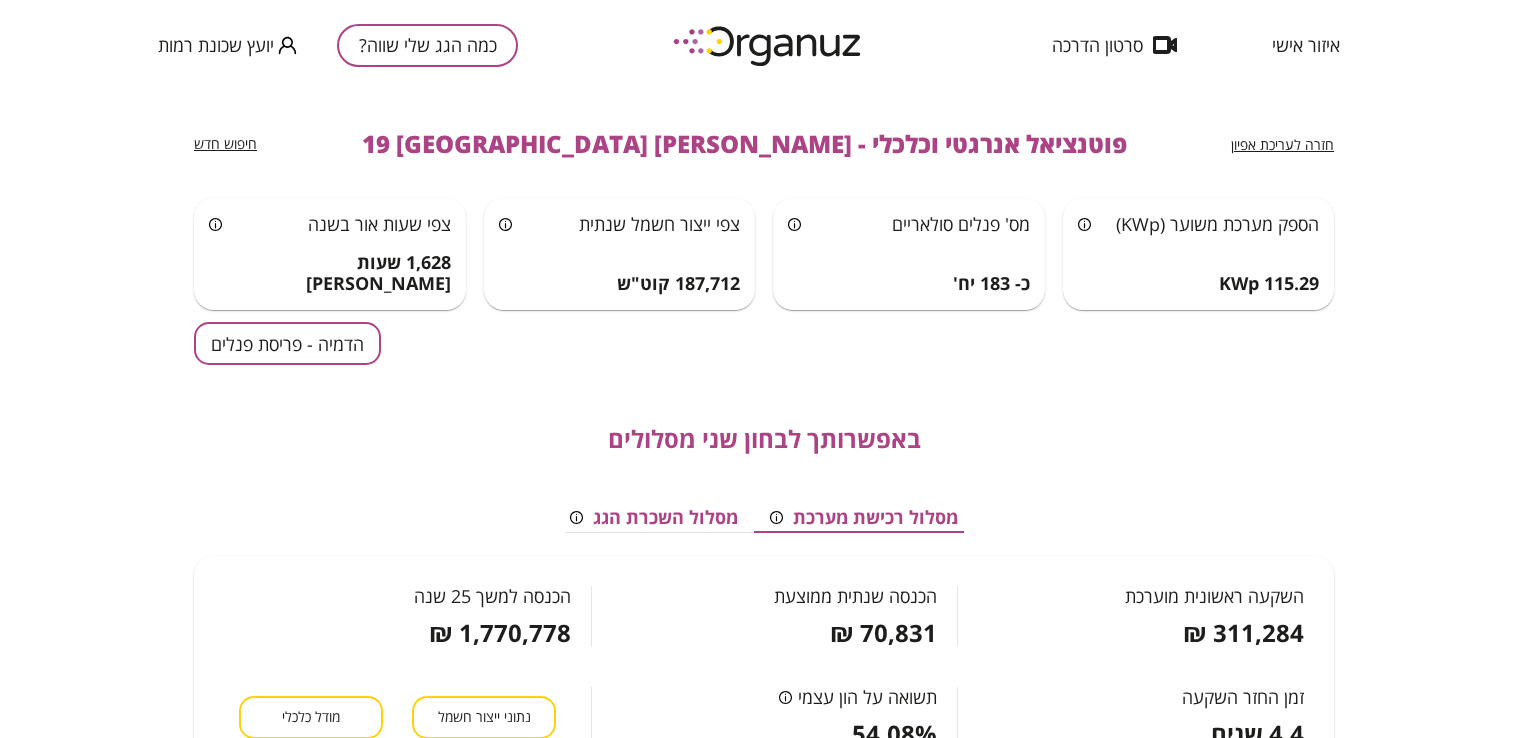 click on "כמה הגג שלי שווה?" at bounding box center (427, 45) 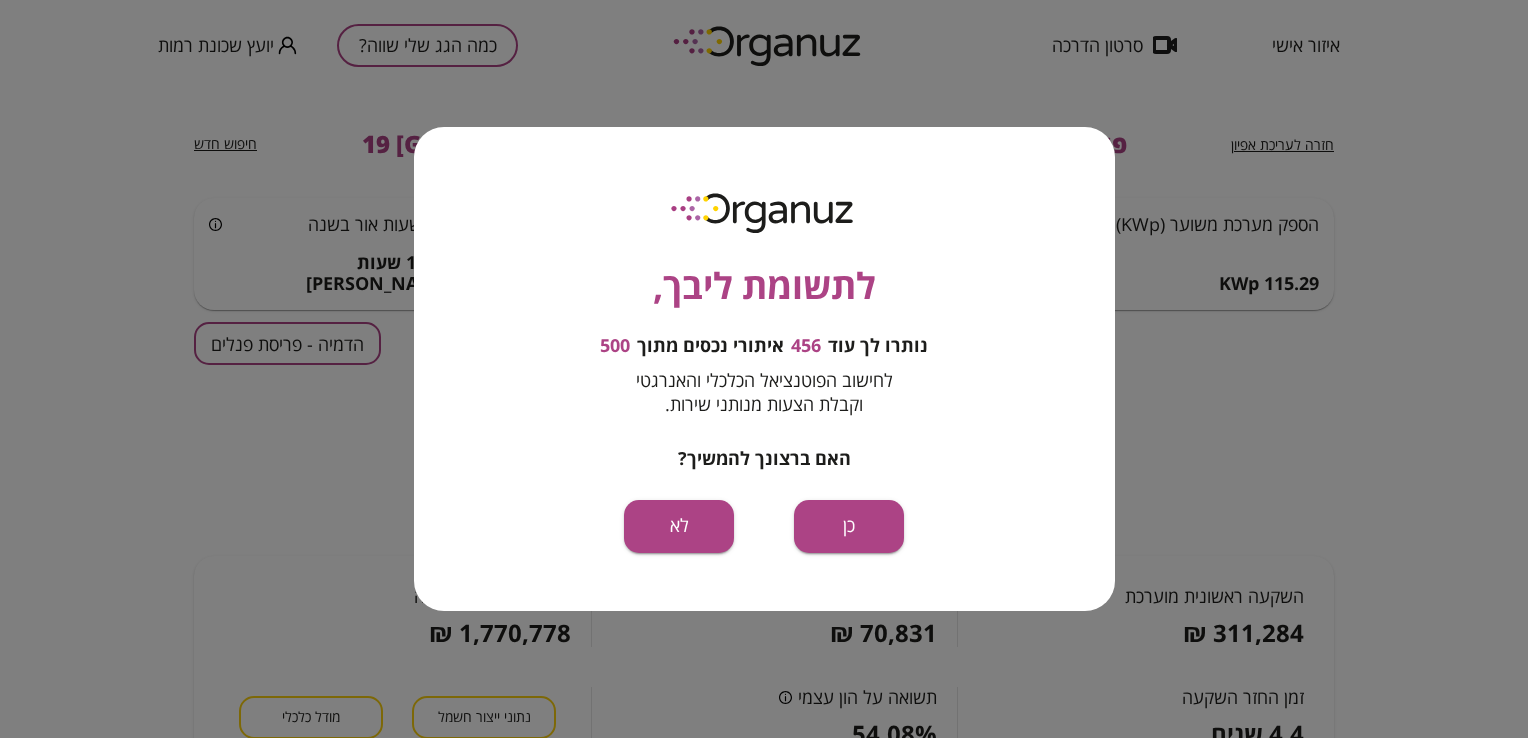 click on "לתשומת ליבך, נותרו לך עוד 456 איתורי נכסים מתוך 500 לחישוב הפוטנציאל הכלכלי והאנרגטי וקבלת הצעות מנותני שירות. האם ברצונך להמשיך? כן לא" at bounding box center (764, 369) 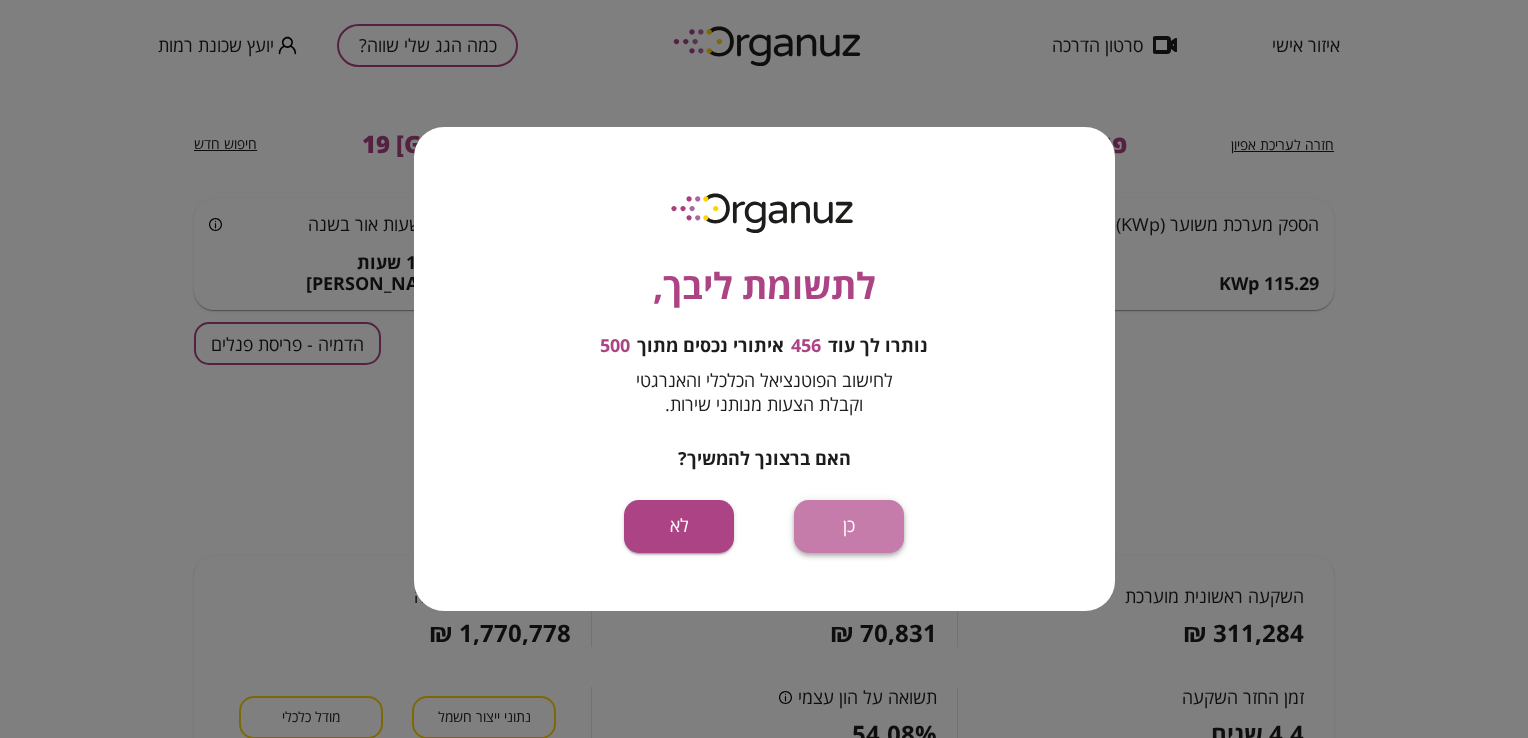 click on "כן" at bounding box center (849, 526) 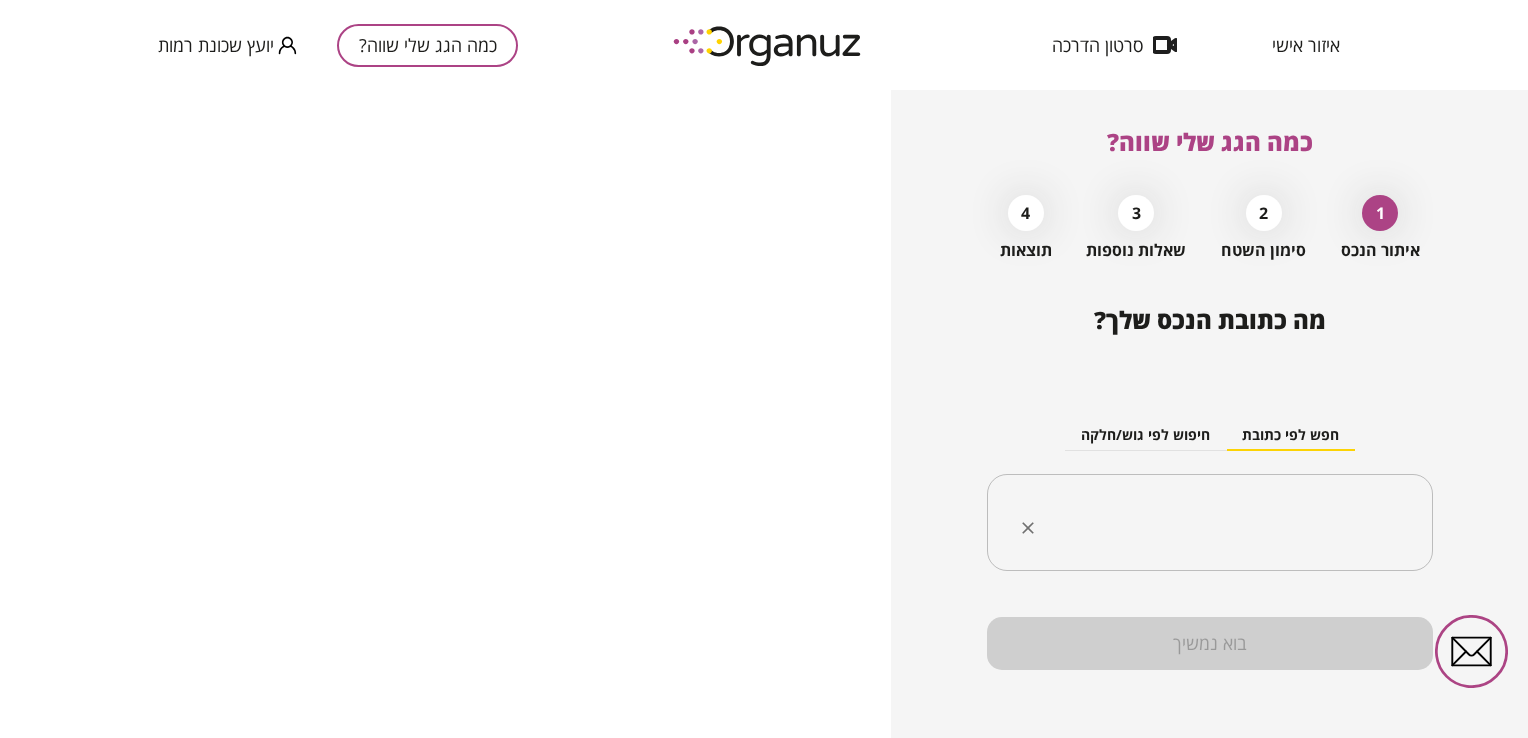 click at bounding box center (1217, 523) 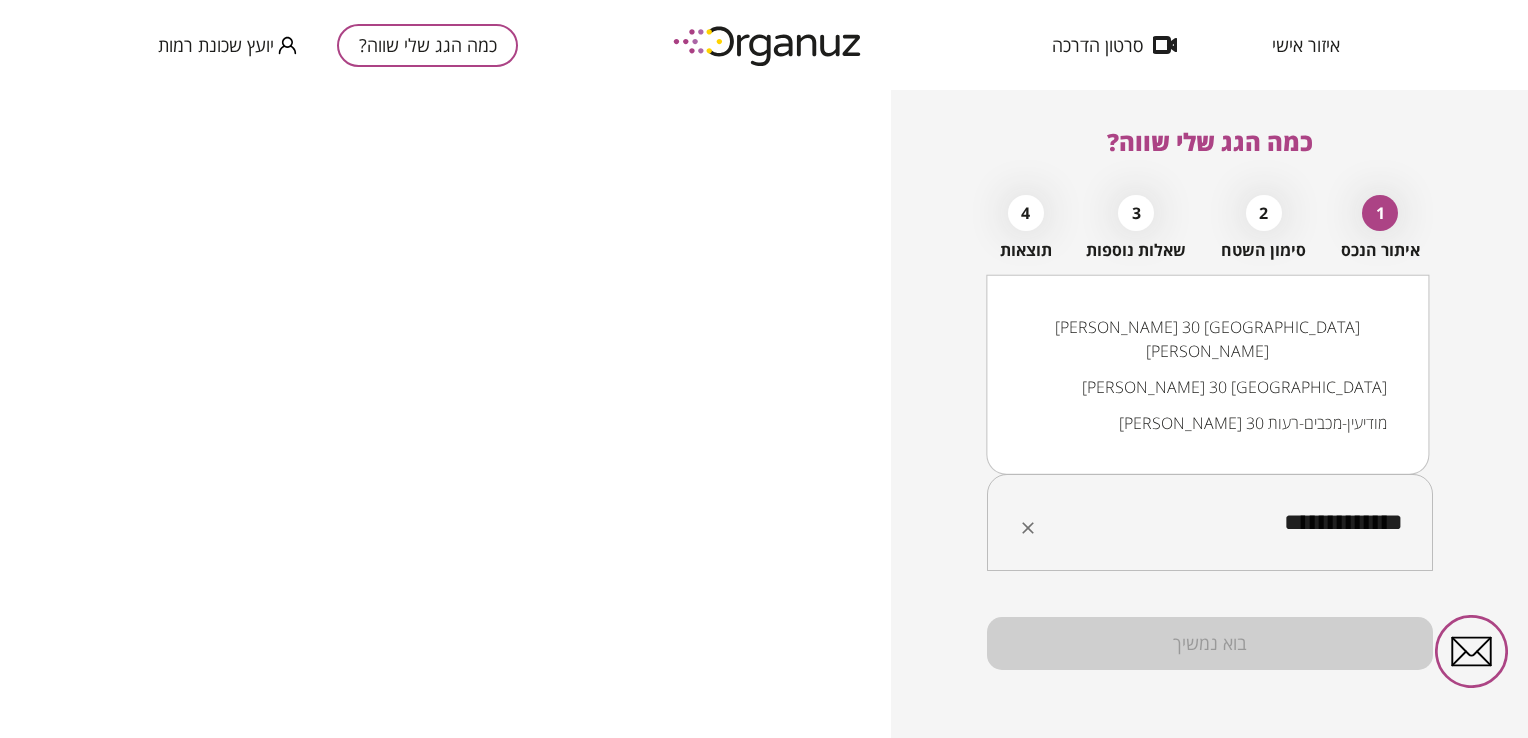 click on "[PERSON_NAME] 30 [GEOGRAPHIC_DATA]" at bounding box center [1207, 387] 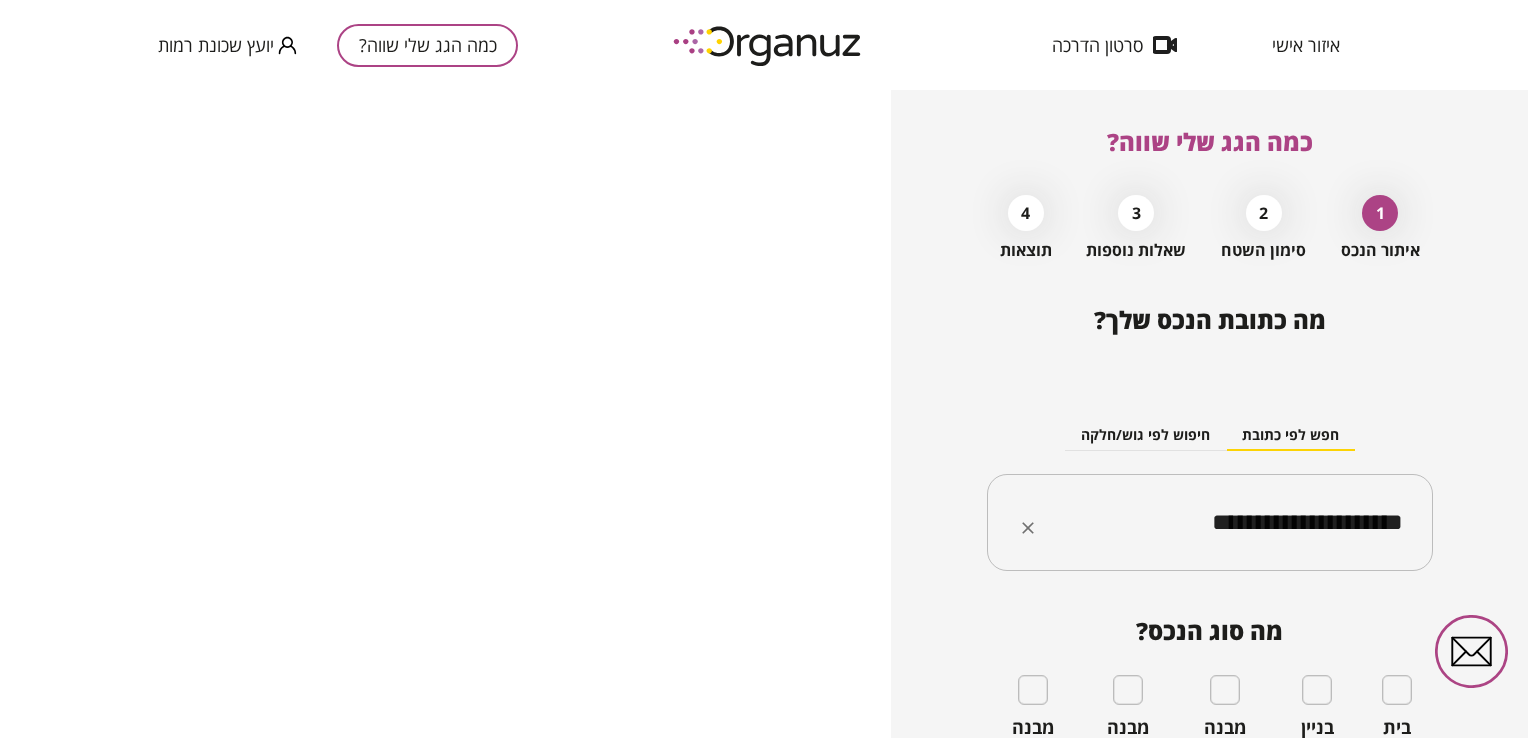 type on "**********" 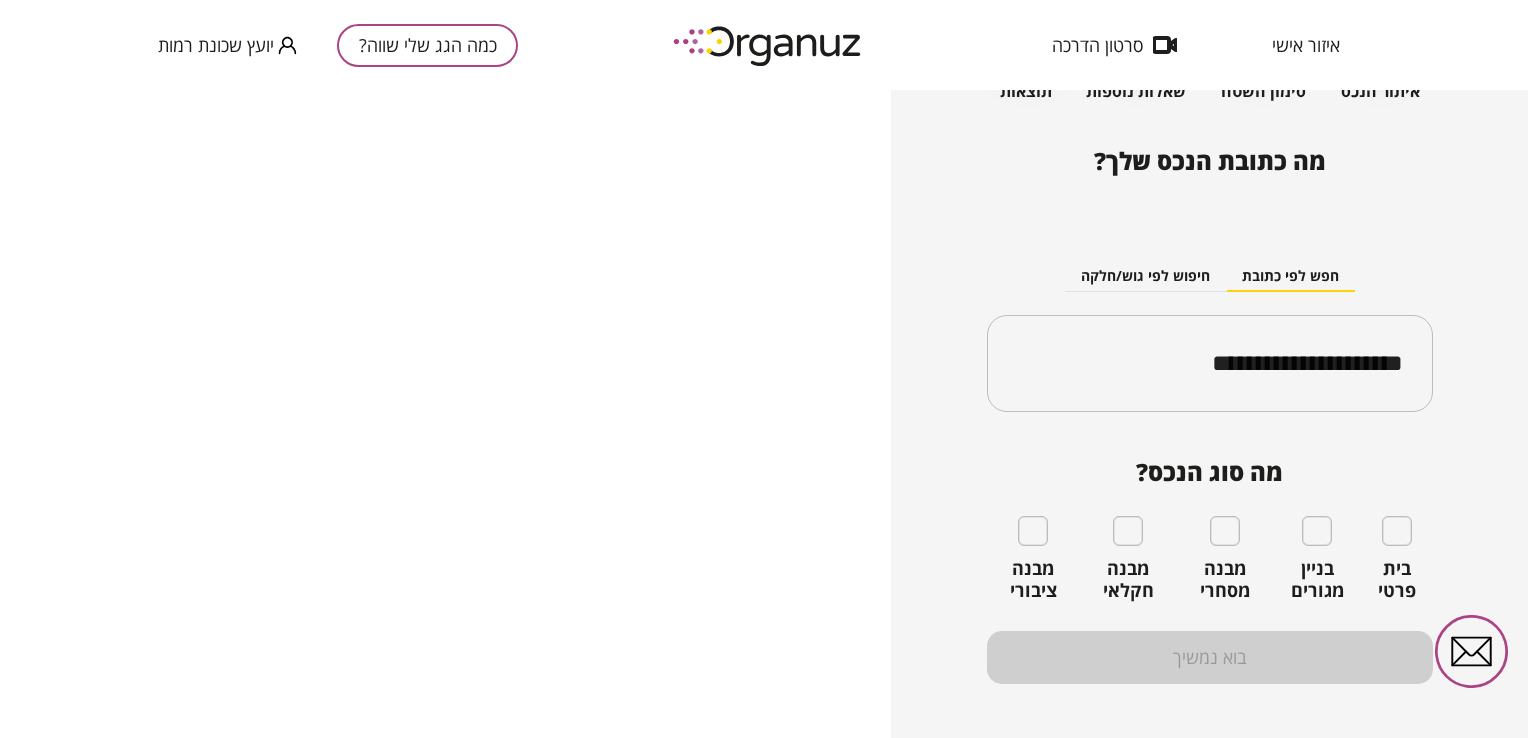 scroll, scrollTop: 181, scrollLeft: 0, axis: vertical 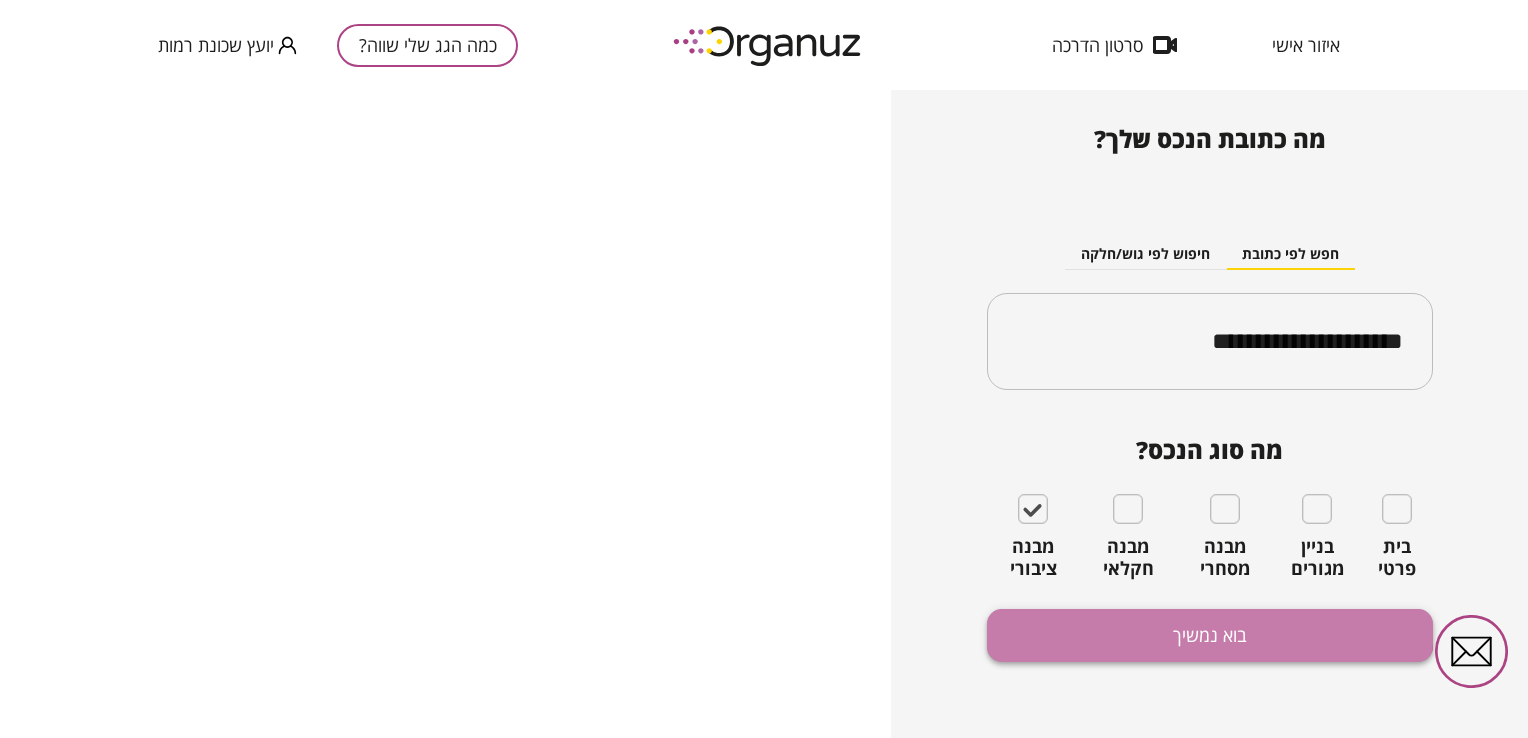 click on "בוא נמשיך" at bounding box center (1210, 635) 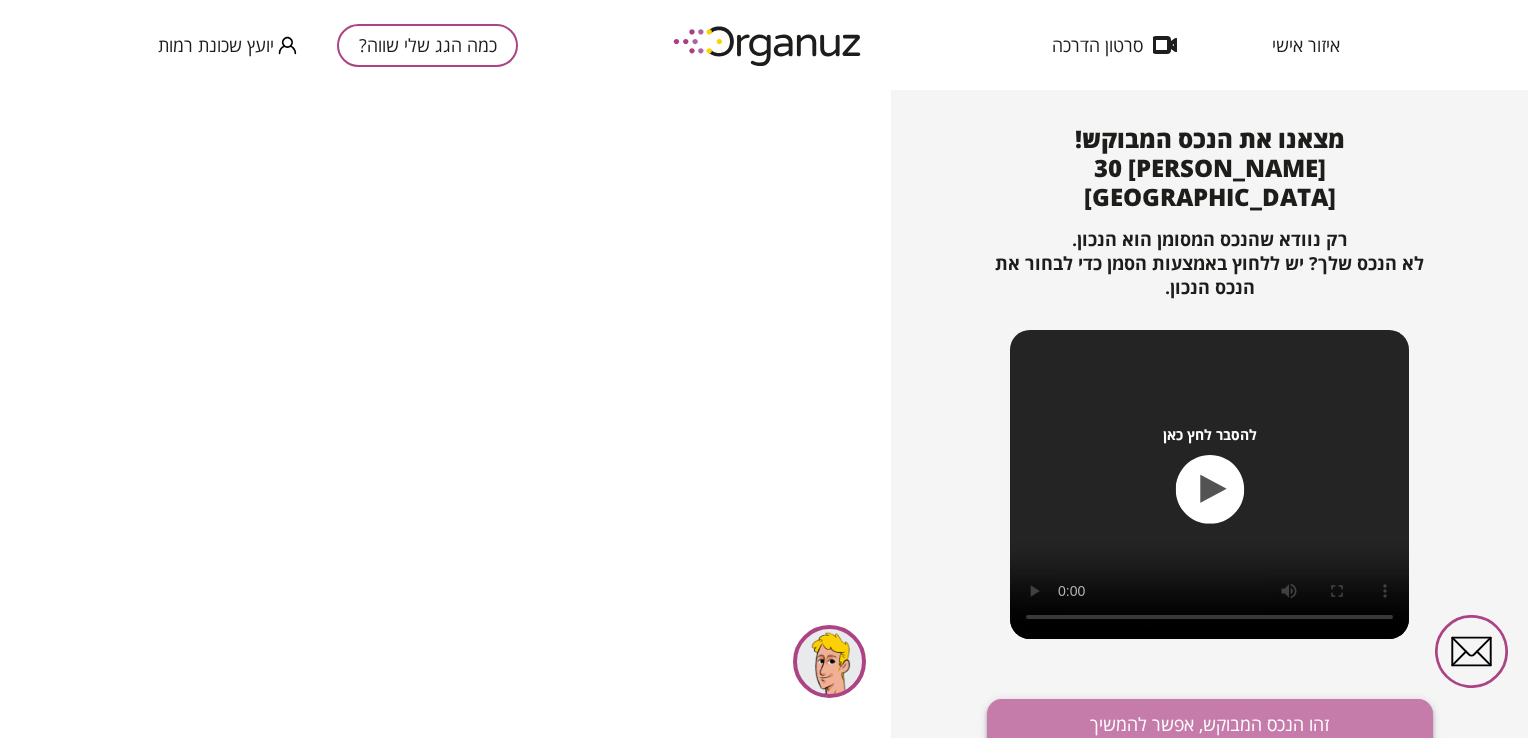 click on "זהו הנכס המבוקש, אפשר להמשיך" at bounding box center [1210, 725] 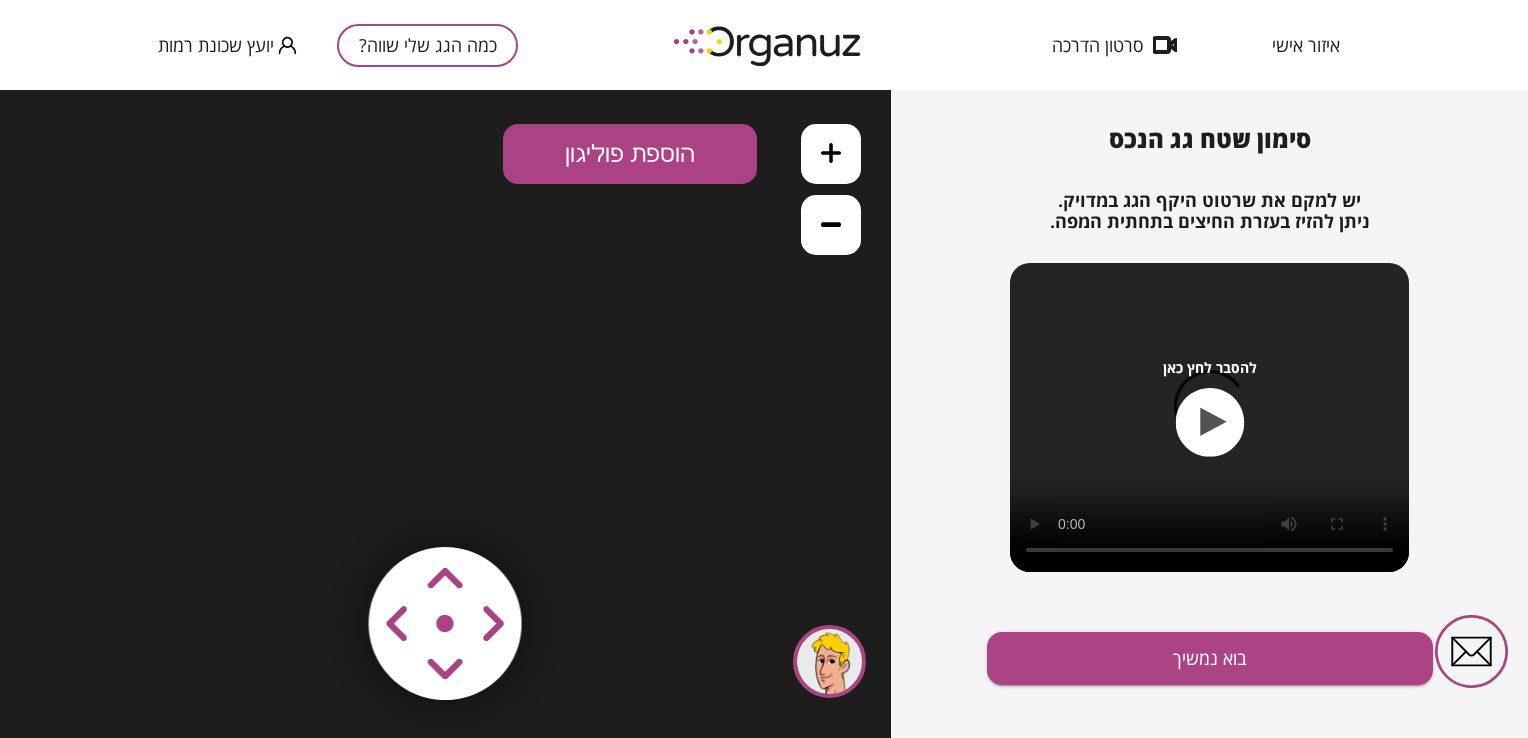 scroll, scrollTop: 0, scrollLeft: 0, axis: both 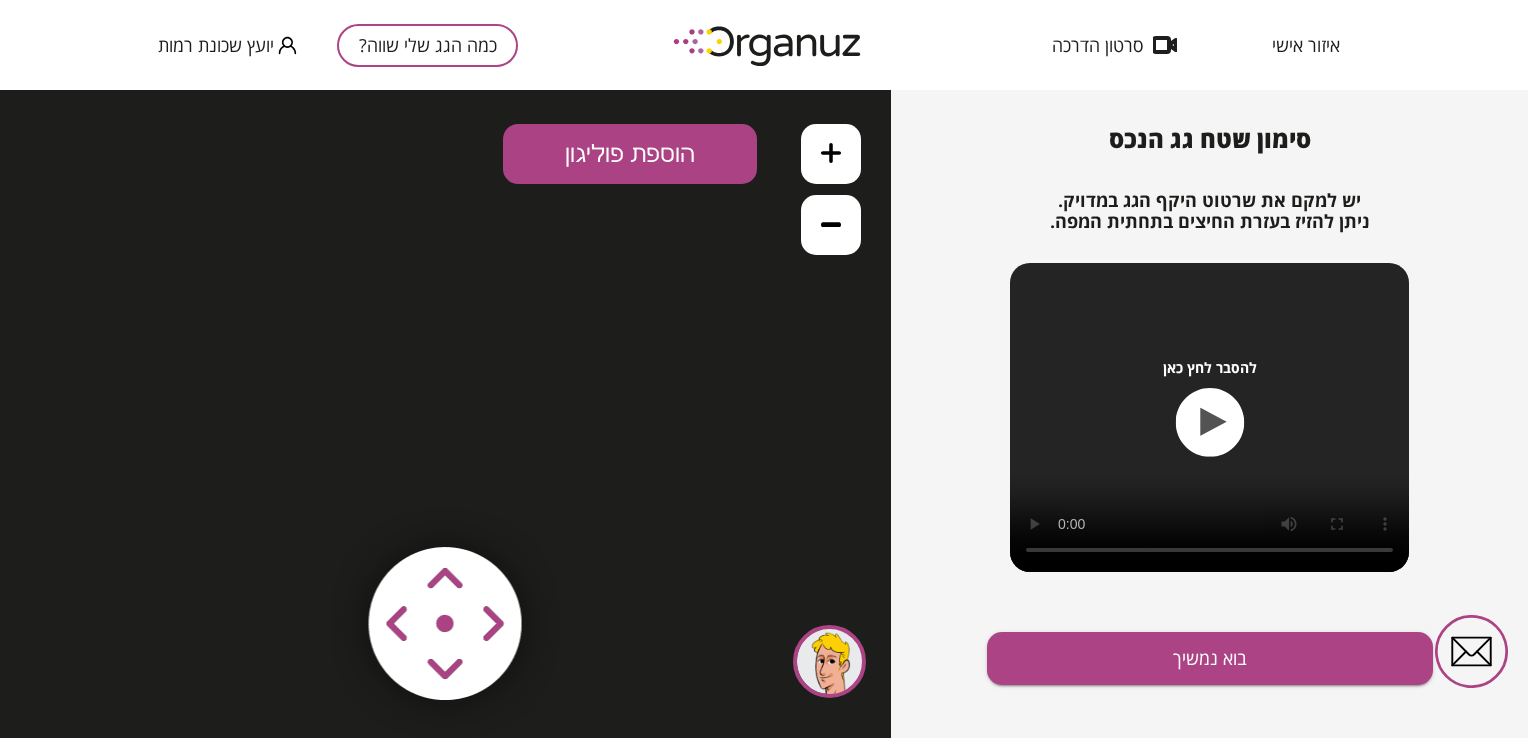 click on "הוספת פוליגון" at bounding box center [630, 154] 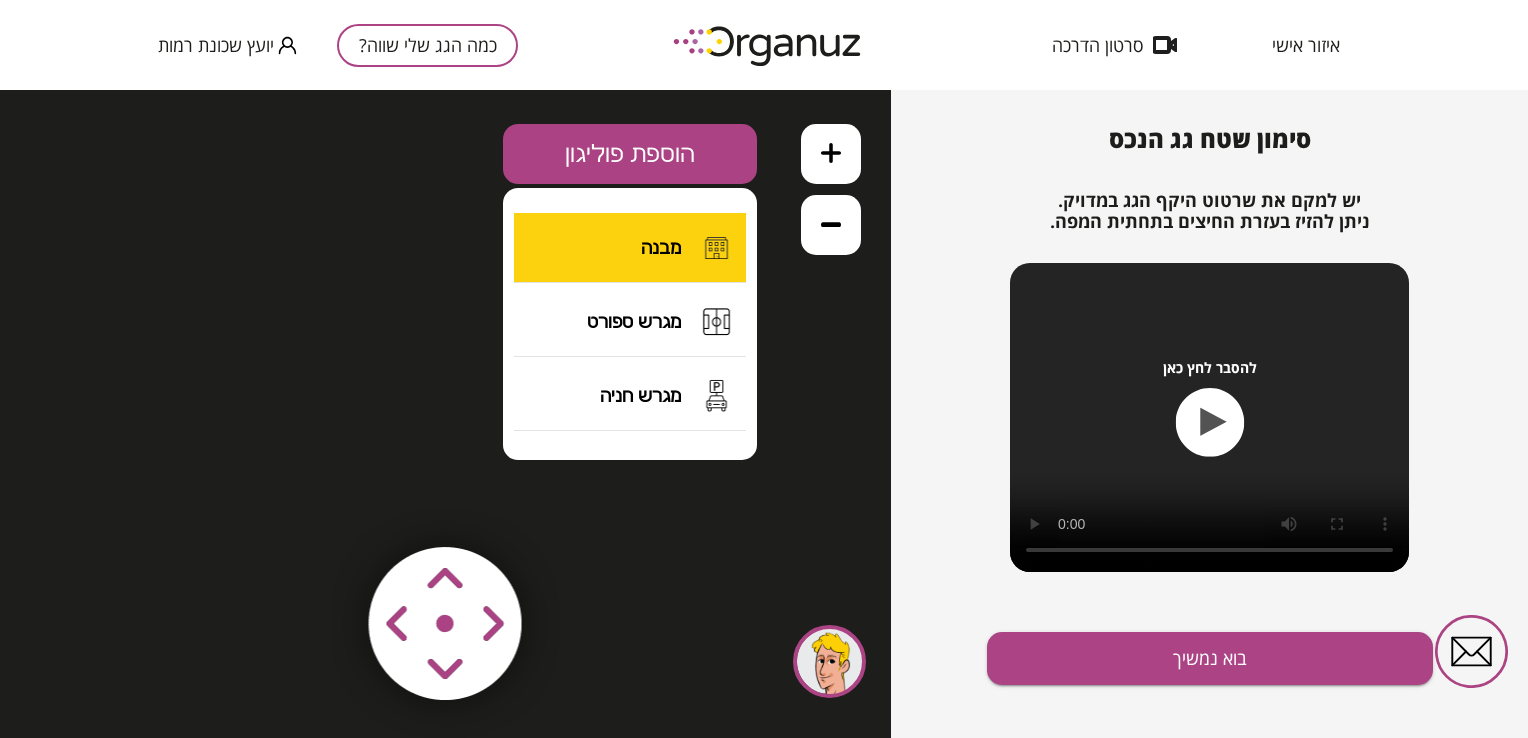 click on "מבנה" at bounding box center (661, 247) 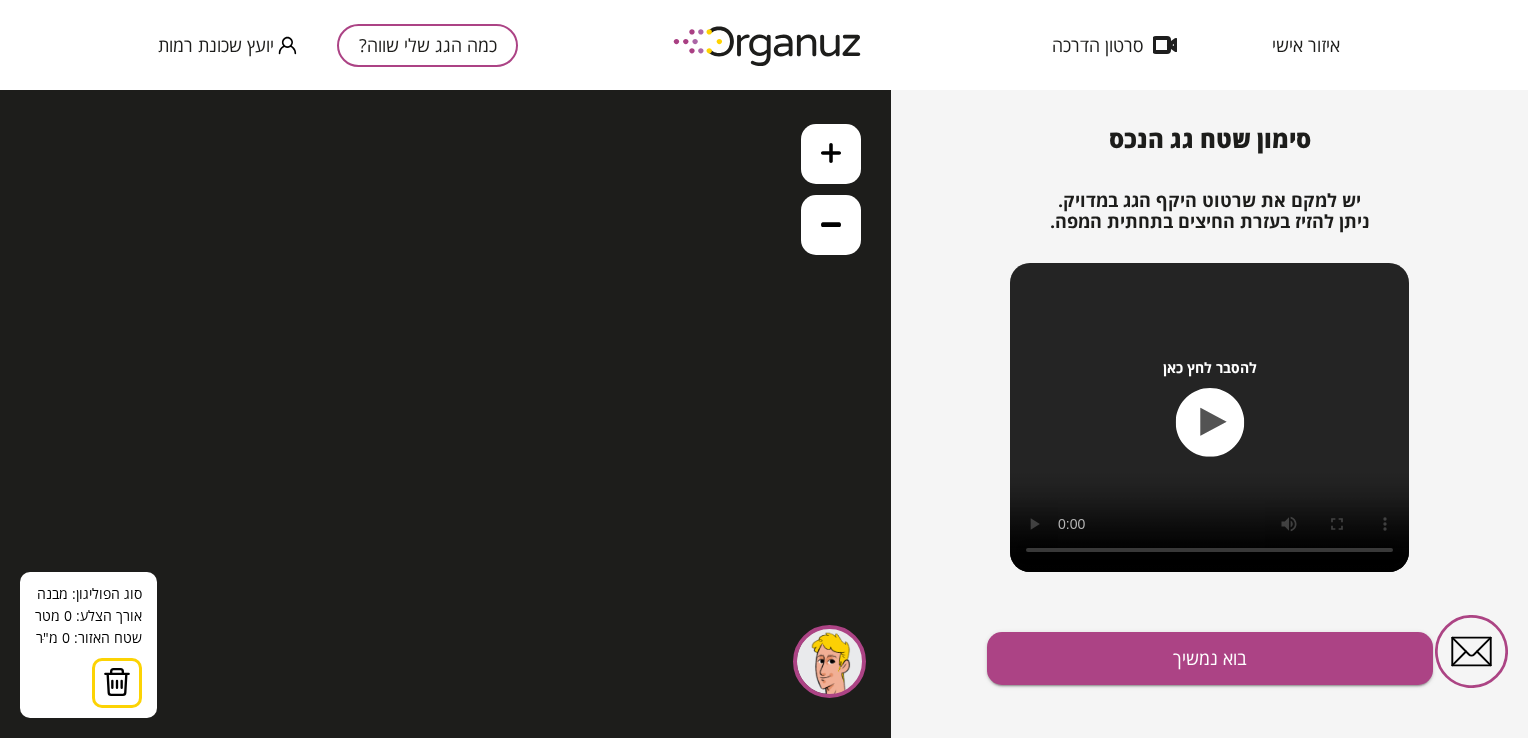 click on ".st0 {
fill: #FFFFFF;
}
0" at bounding box center [445, 414] 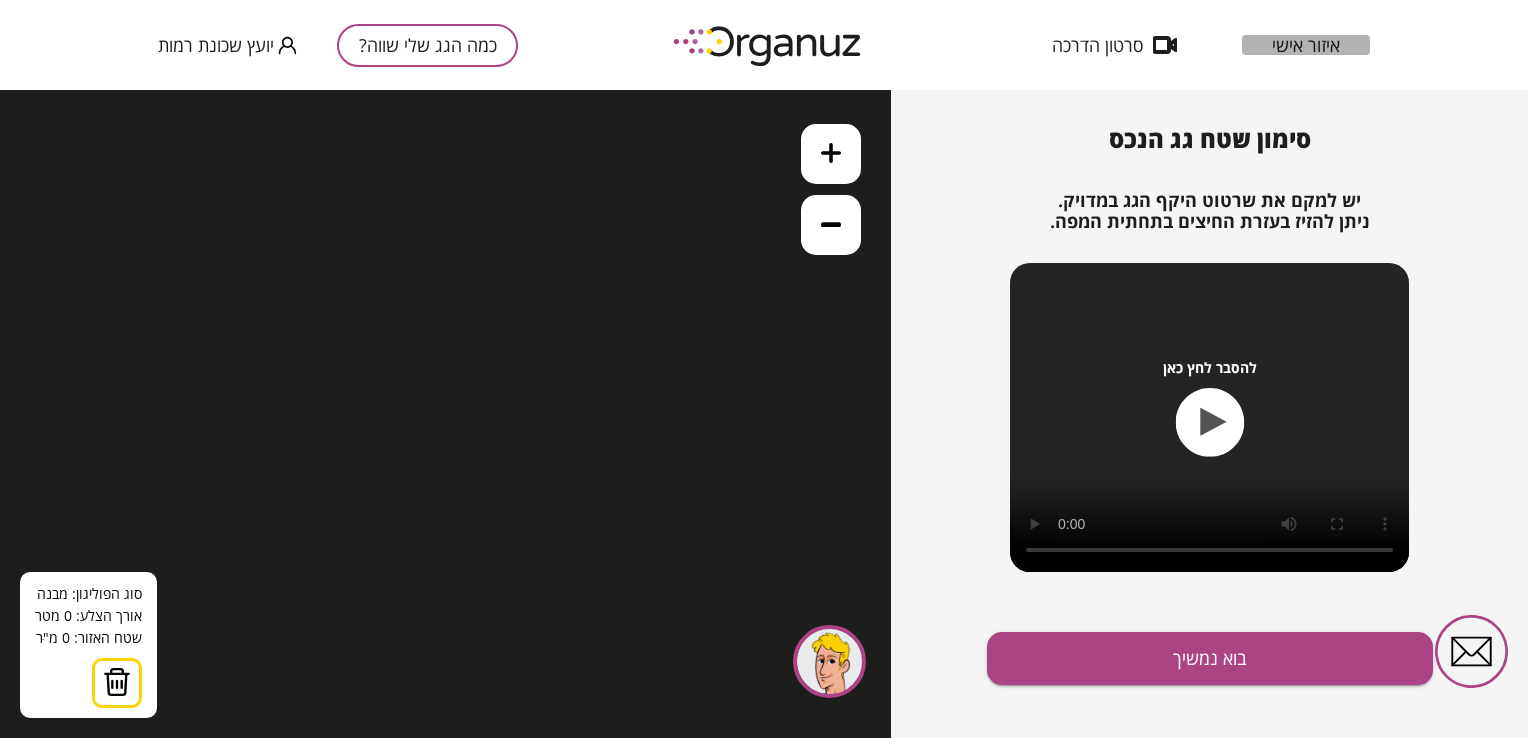 click on "איזור אישי" at bounding box center (1306, 45) 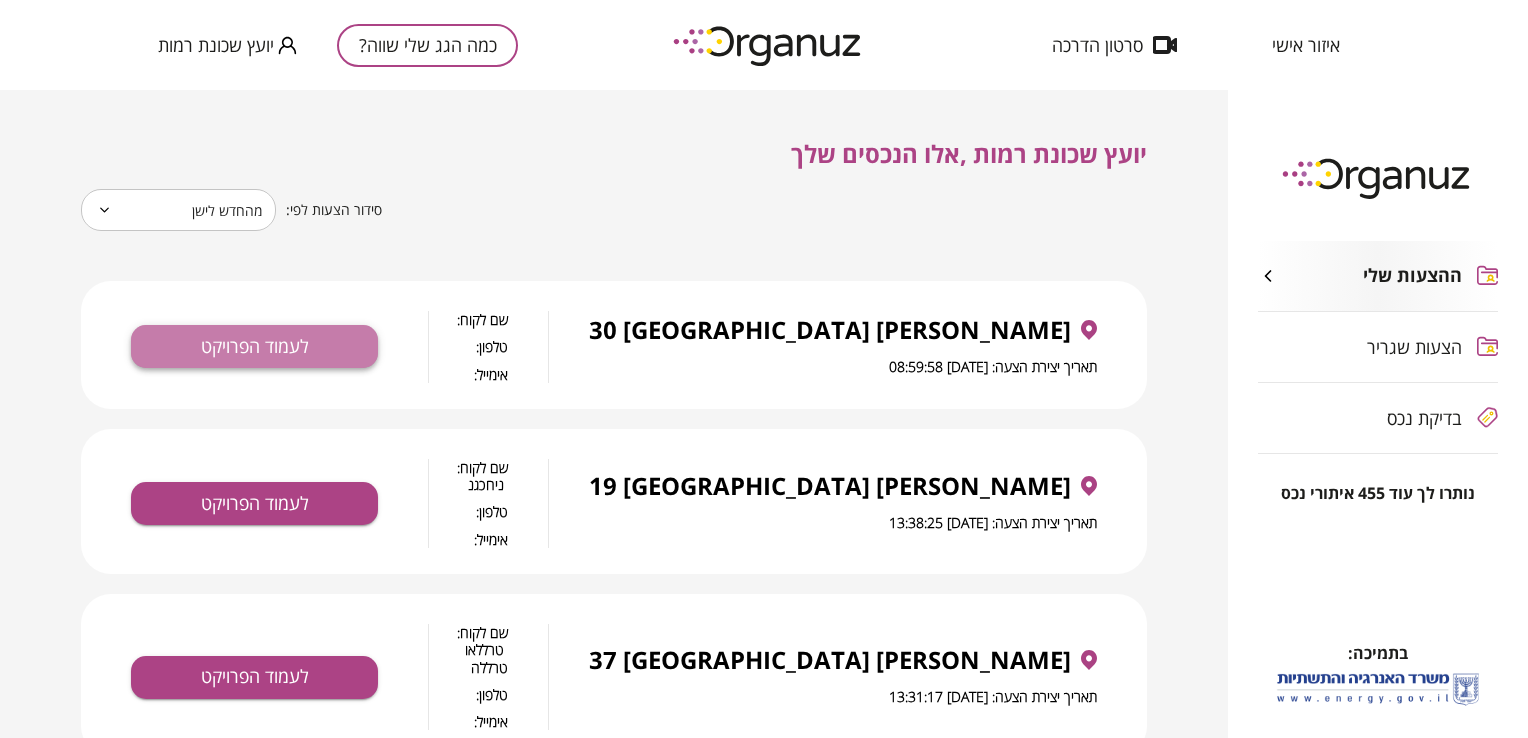 click on "לעמוד הפרויקט" at bounding box center [254, 346] 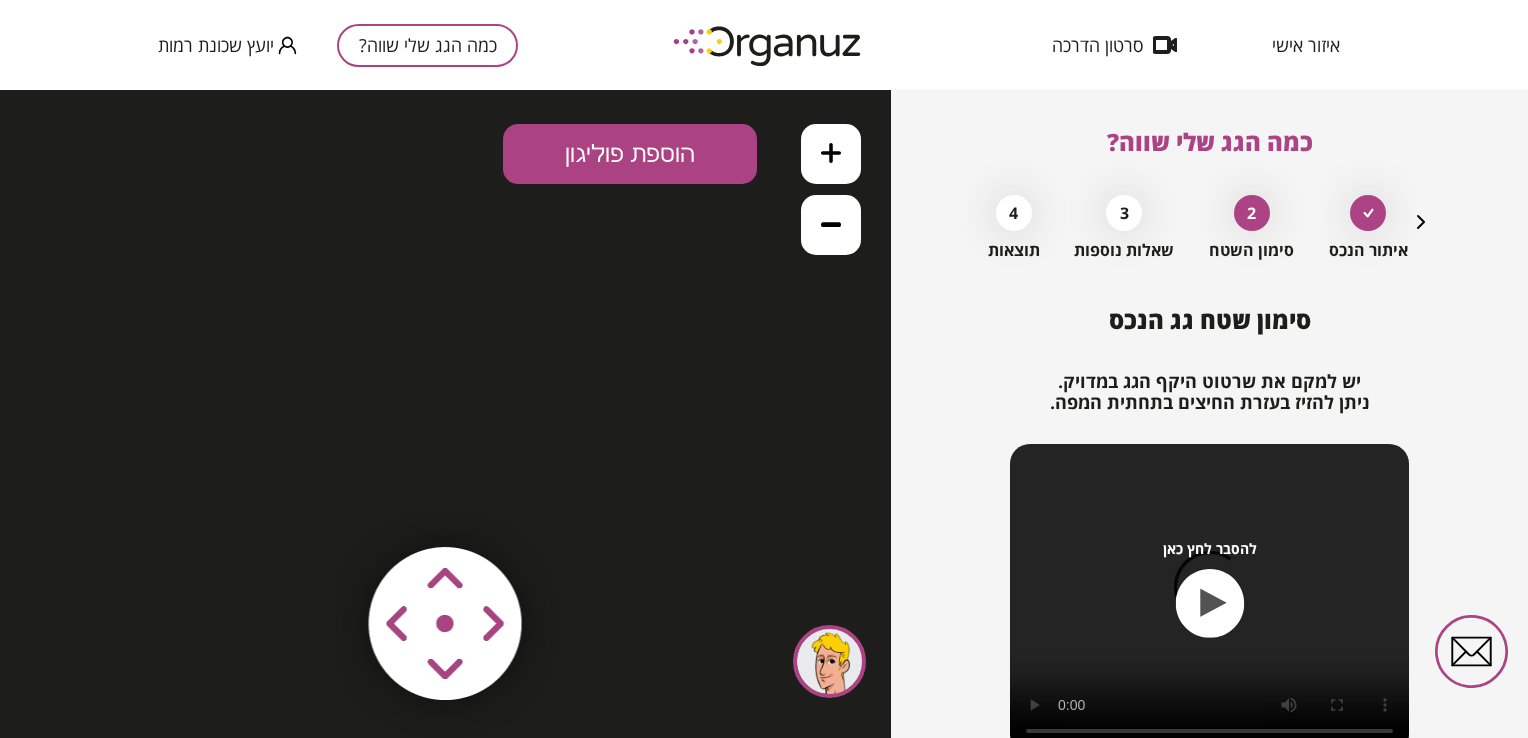 scroll, scrollTop: 0, scrollLeft: 0, axis: both 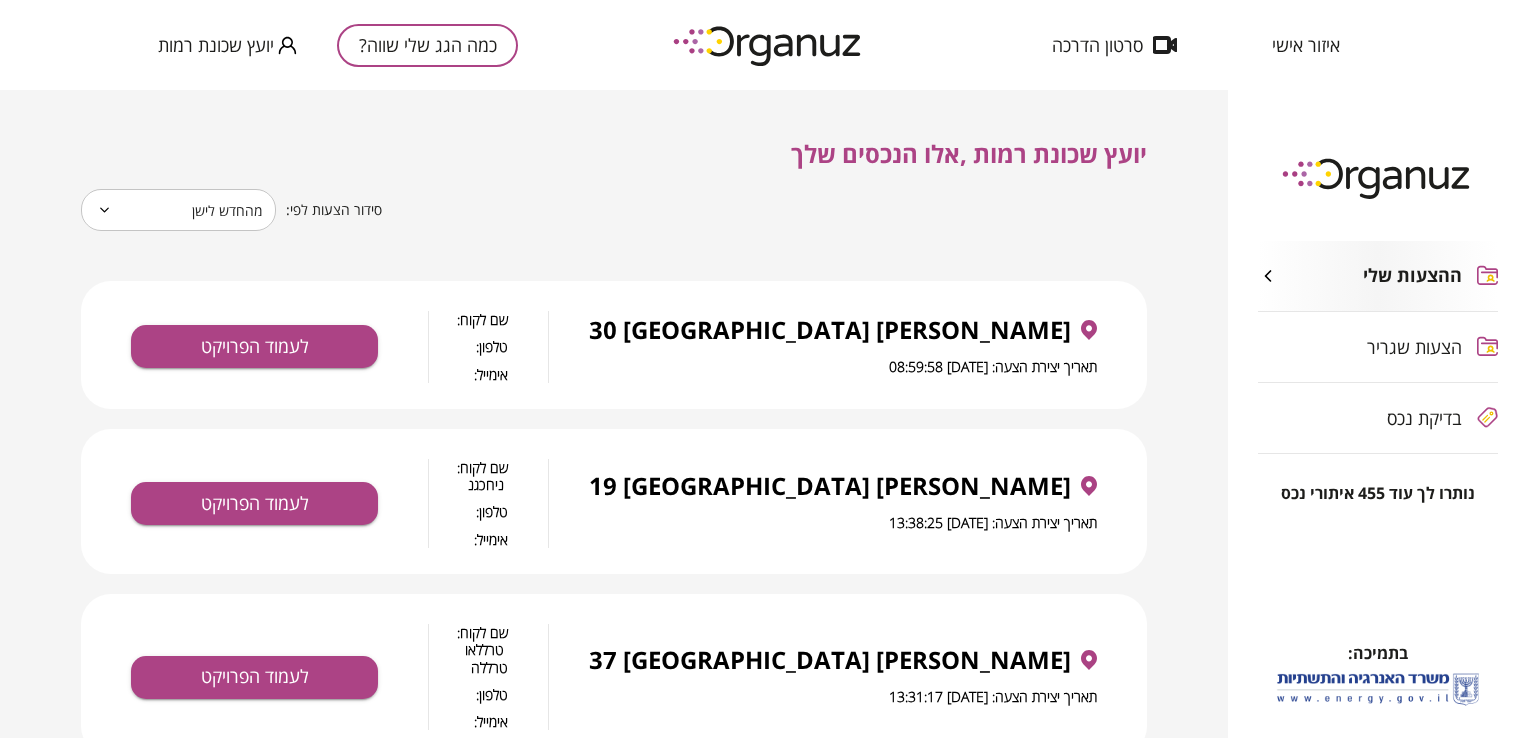 click on "תאריך יצירת הצעה:   [DATE] 08:59:58" at bounding box center [843, 366] 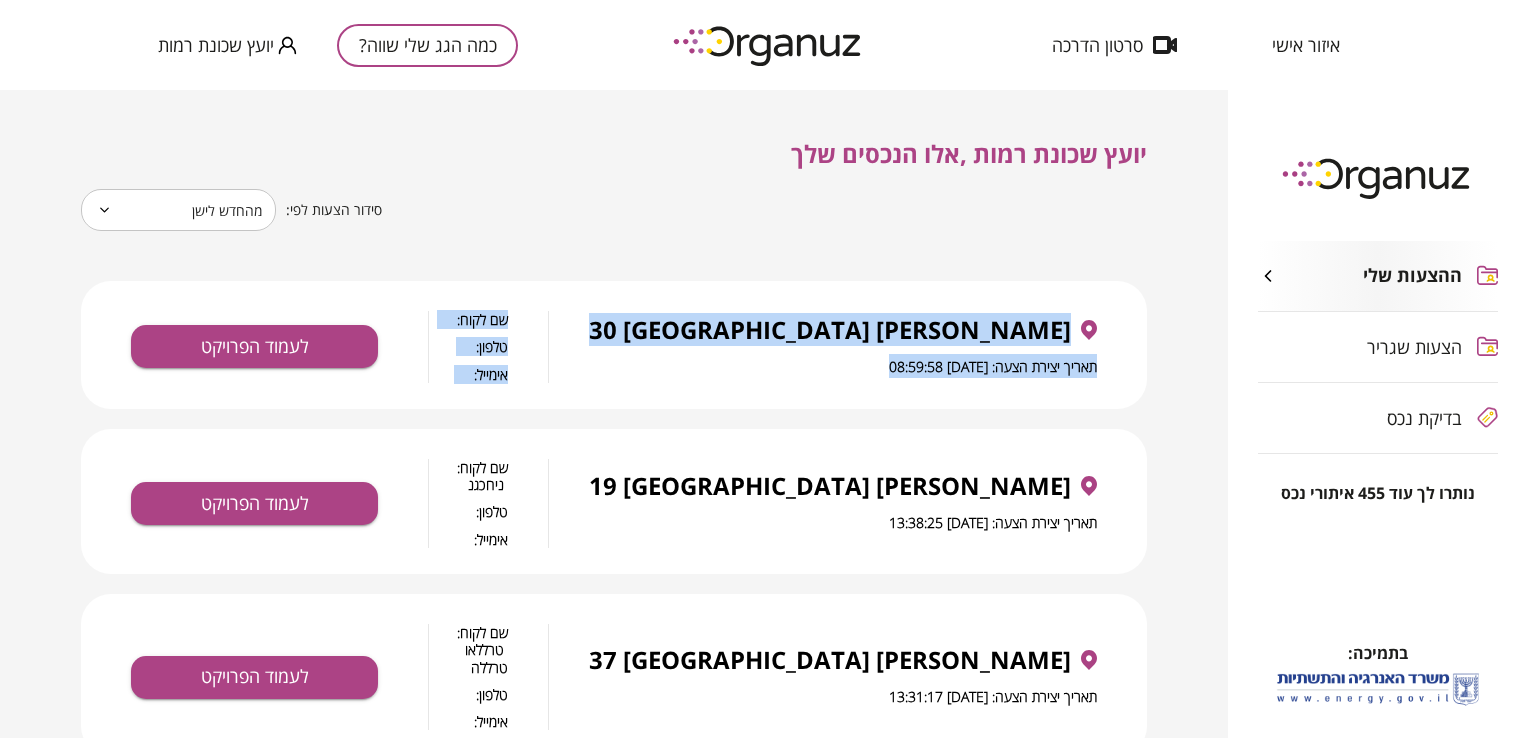 drag, startPoint x: 108, startPoint y: 216, endPoint x: 100, endPoint y: 278, distance: 62.514 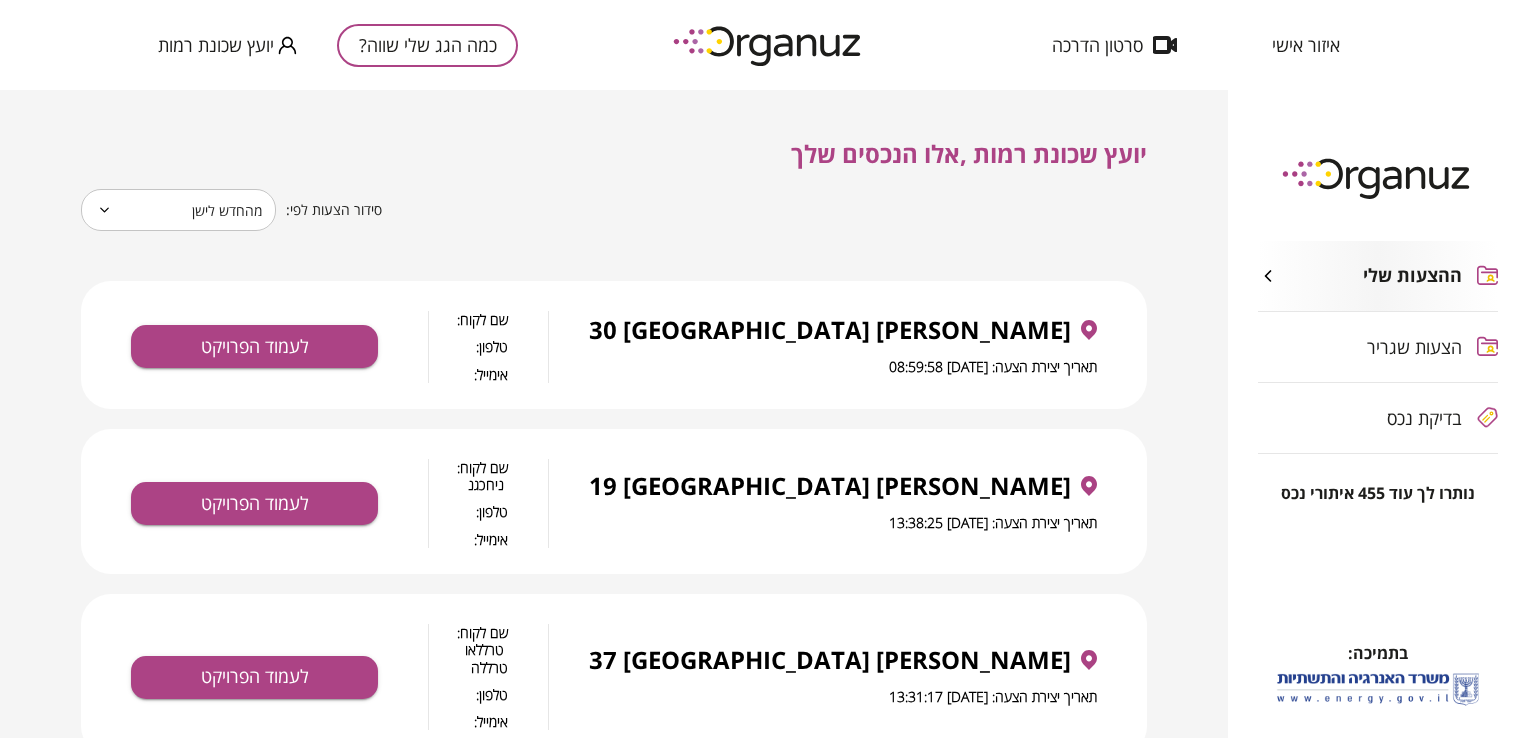 drag, startPoint x: 100, startPoint y: 278, endPoint x: 268, endPoint y: 165, distance: 202.46729 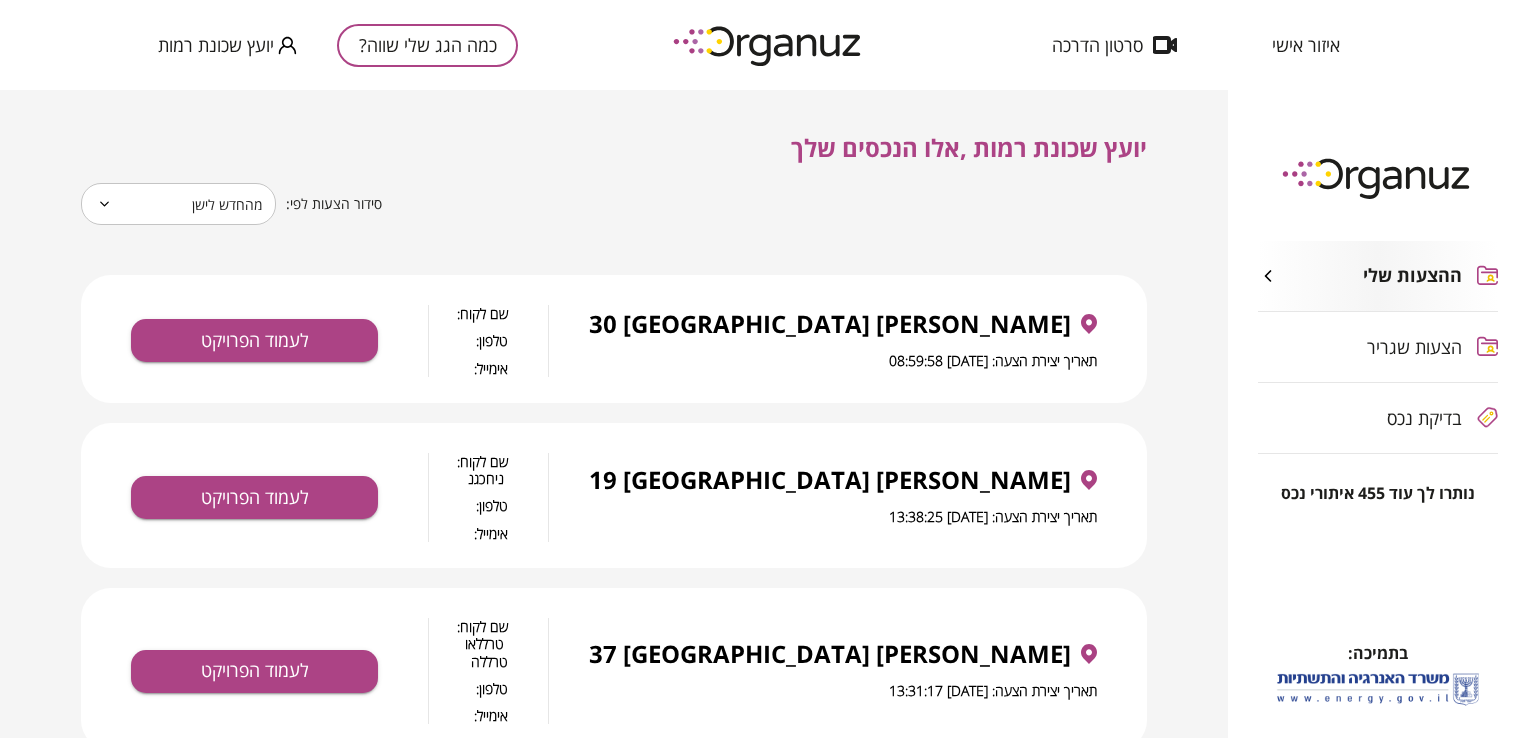 scroll, scrollTop: 0, scrollLeft: 0, axis: both 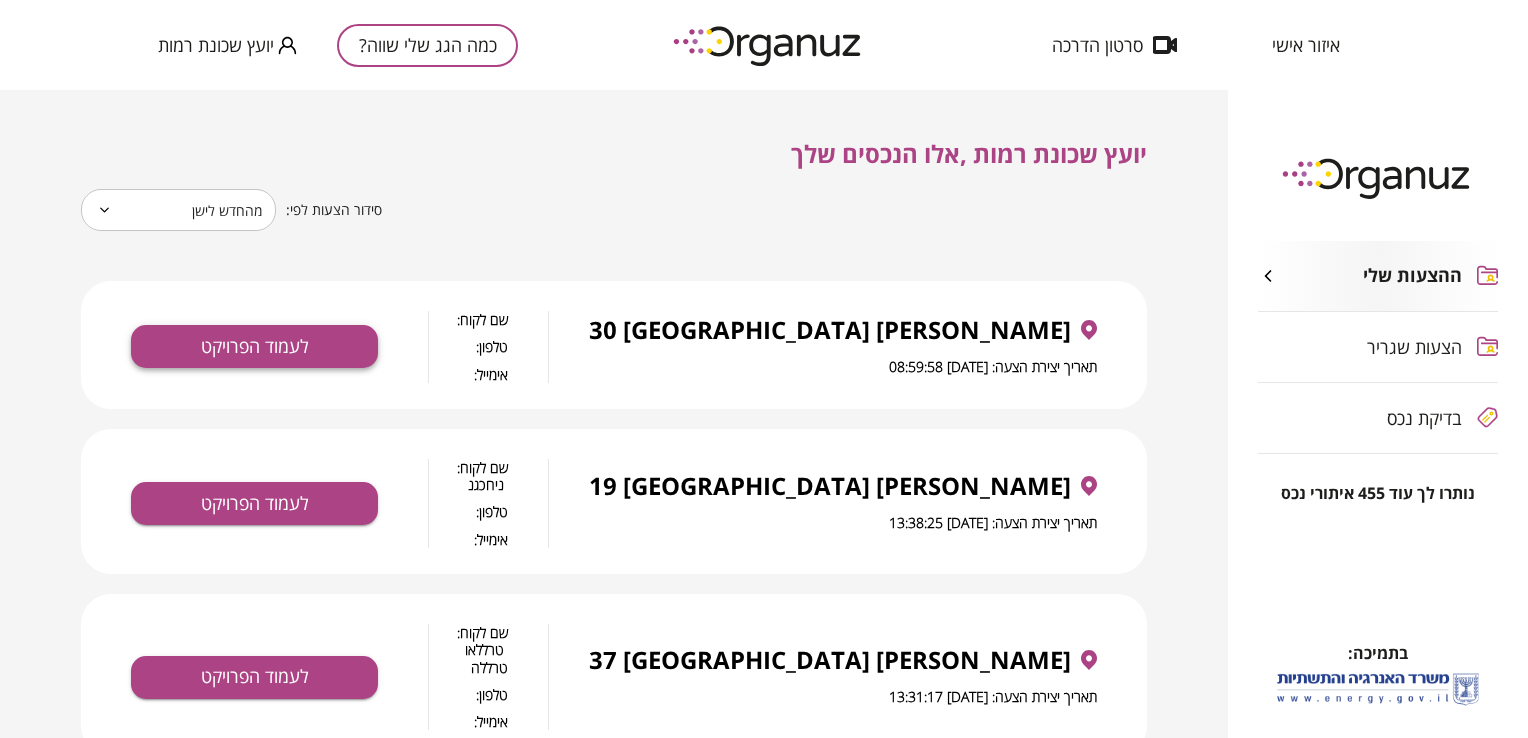click on "לעמוד הפרויקט" at bounding box center [254, 346] 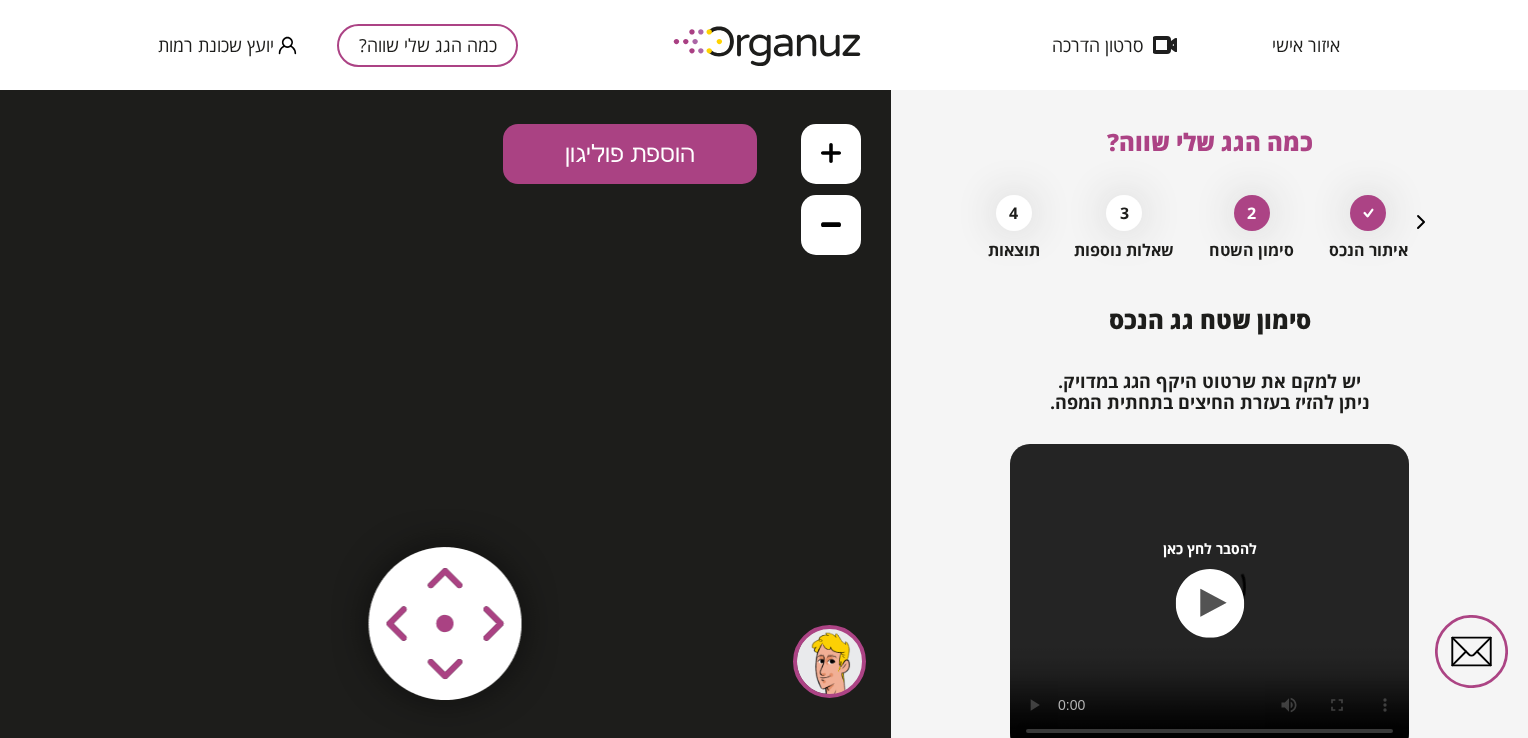 scroll, scrollTop: 0, scrollLeft: 0, axis: both 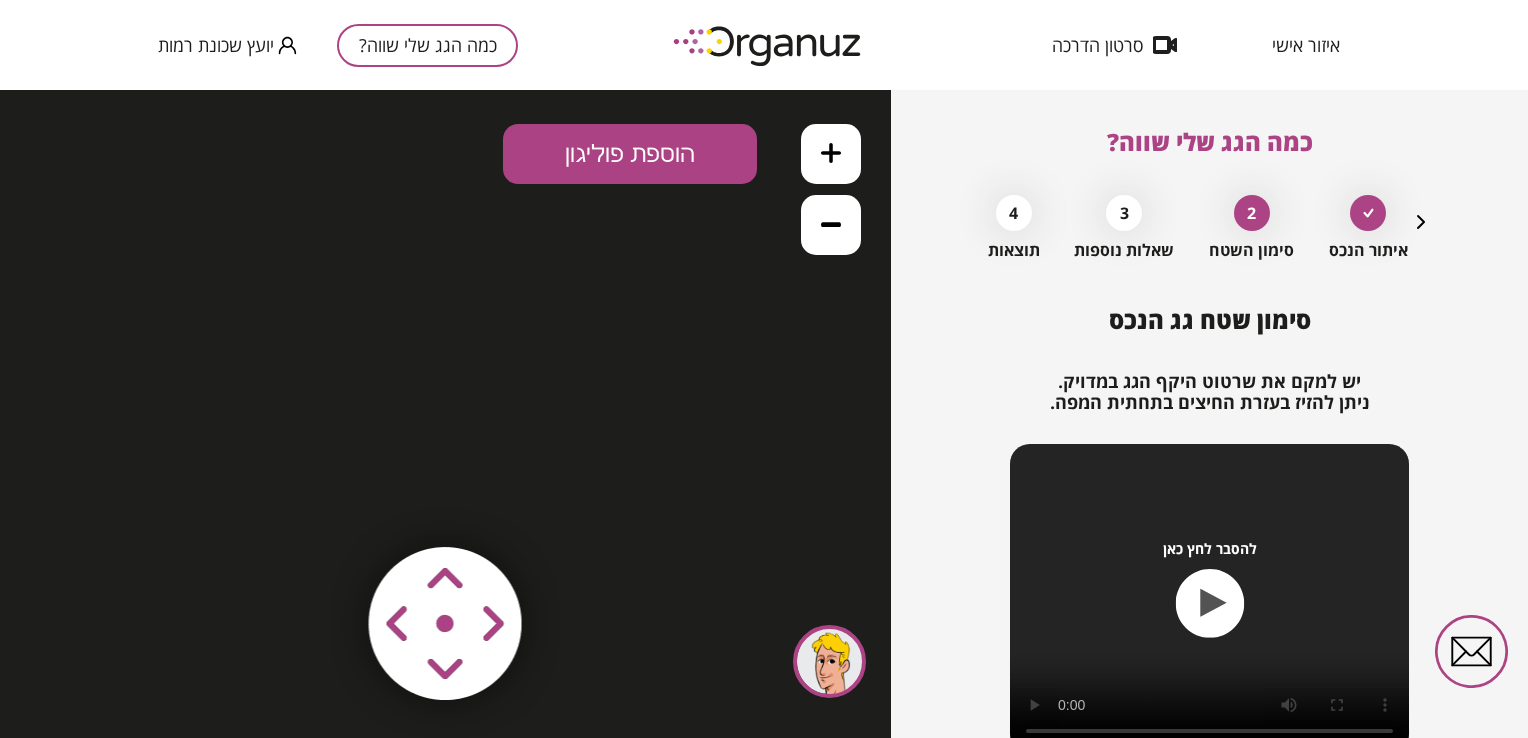click on "הוספת פוליגון" at bounding box center (630, 154) 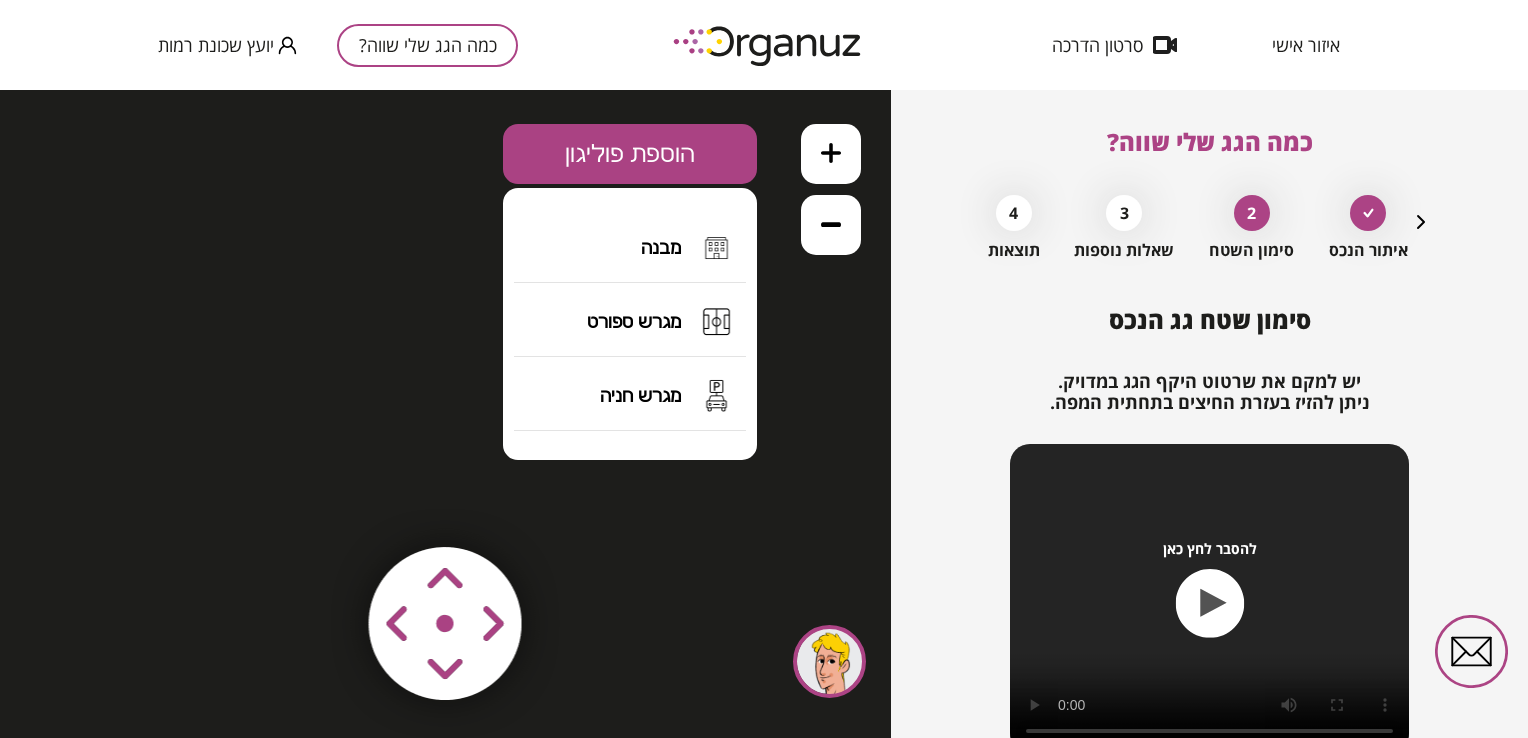 click on "הוספת פוליגון" at bounding box center (630, 154) 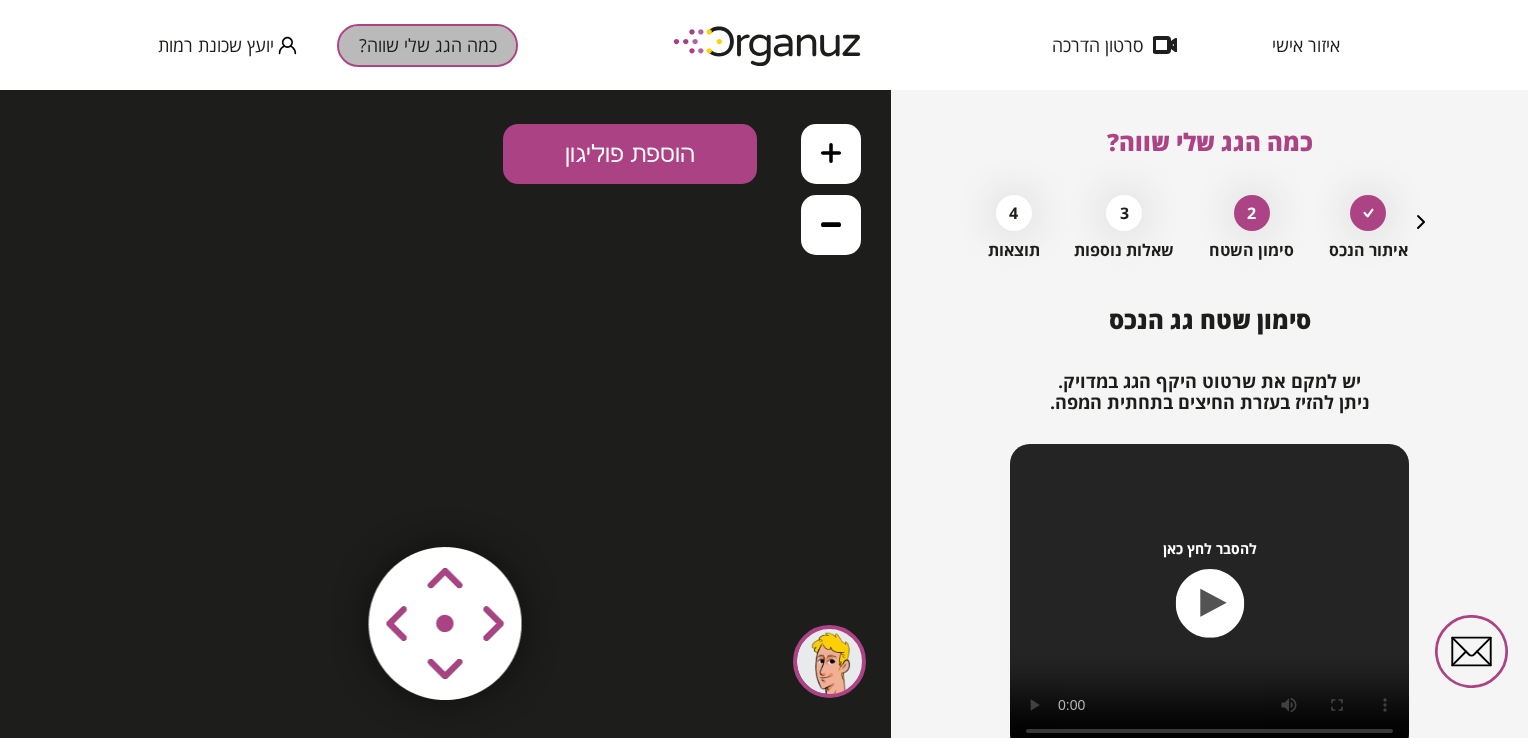 click on "כמה הגג שלי שווה?" at bounding box center [427, 45] 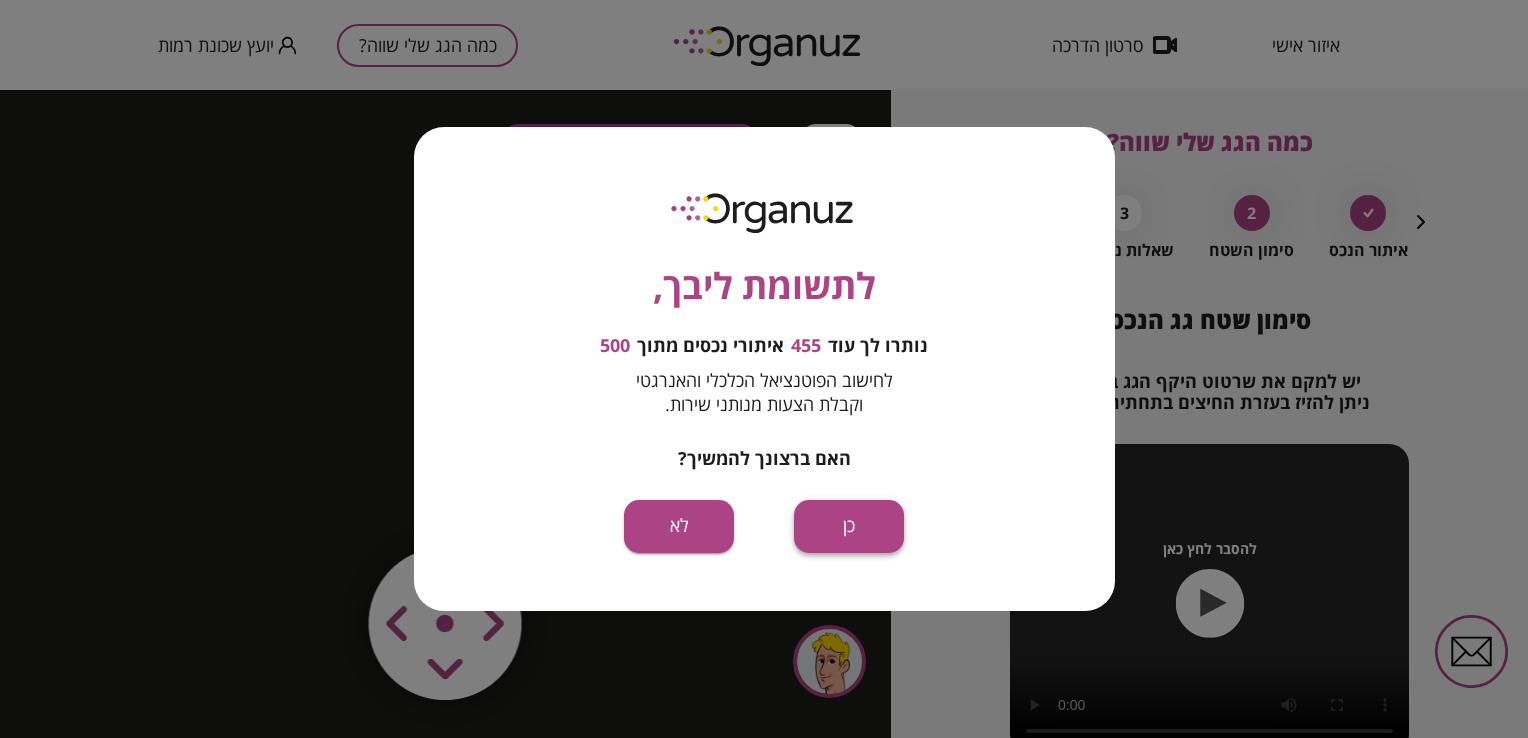 click on "כן" at bounding box center (849, 526) 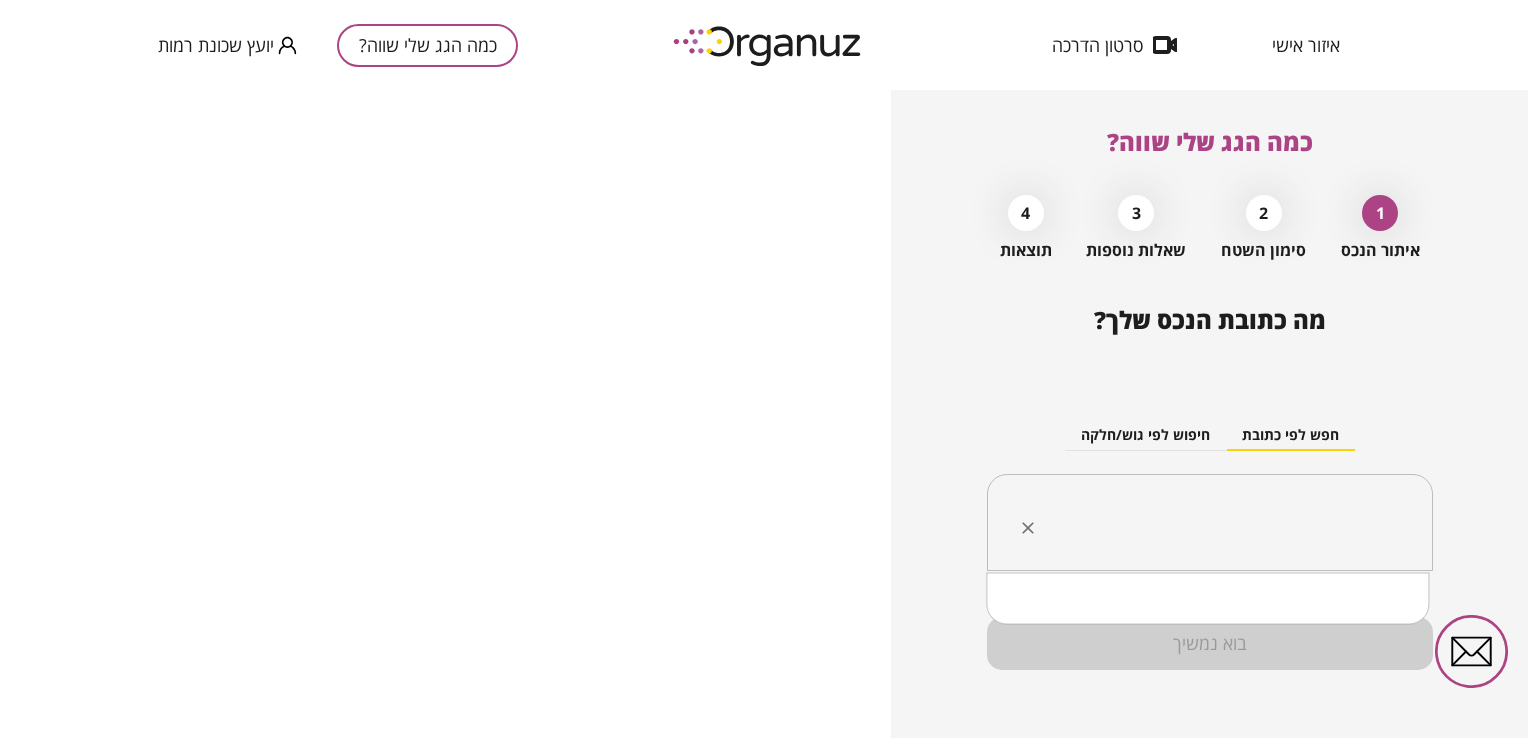 click at bounding box center (1217, 523) 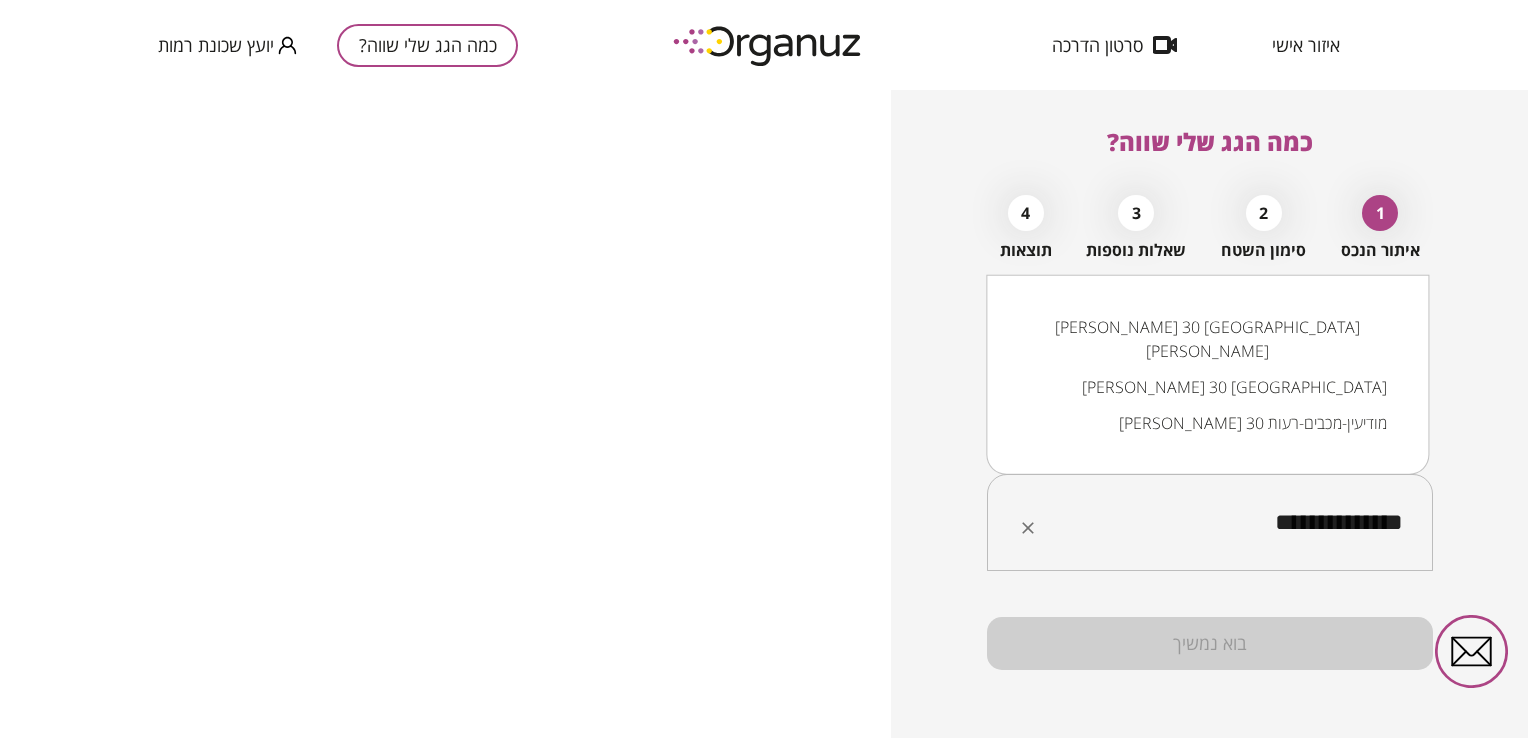 click on "[PERSON_NAME] 30 [GEOGRAPHIC_DATA]" at bounding box center [1207, 387] 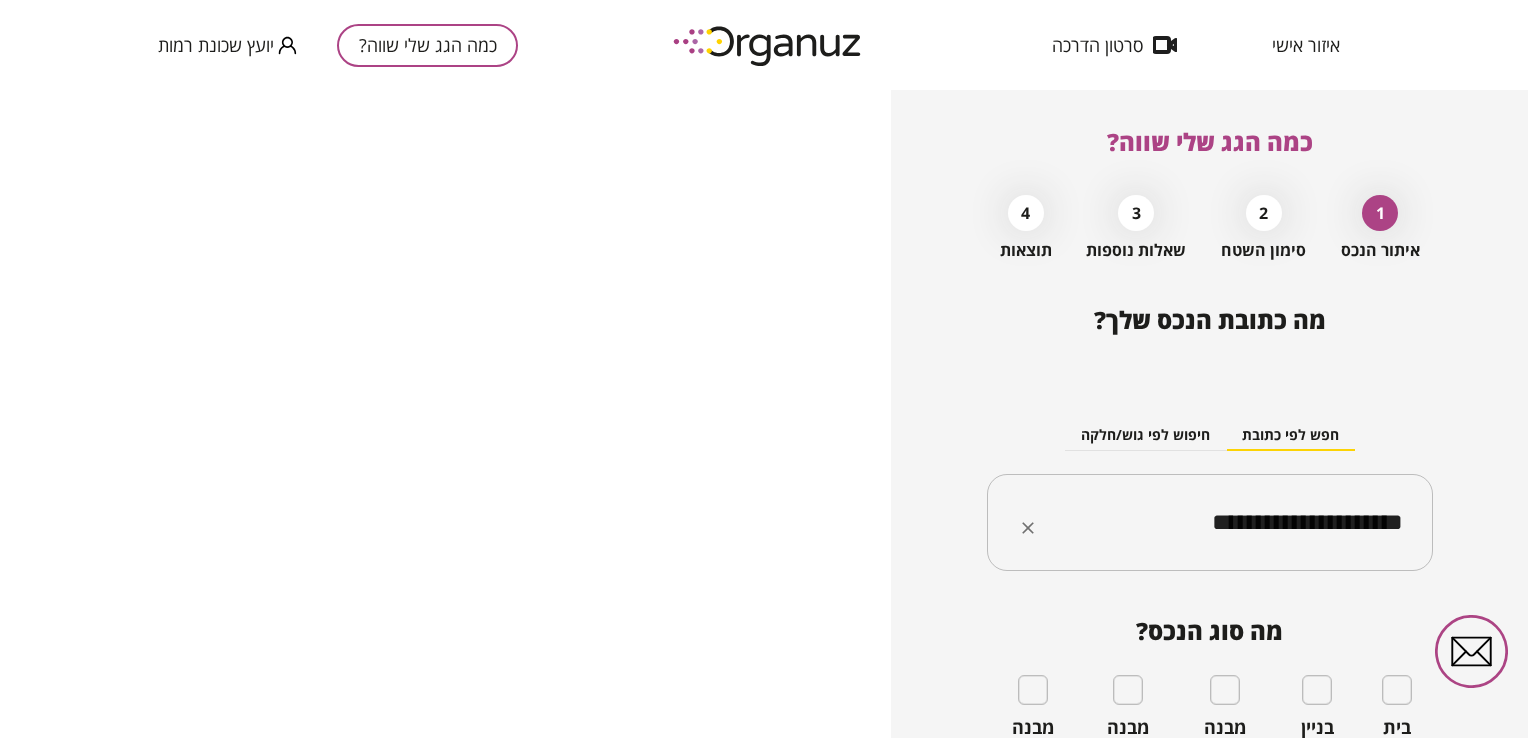 type on "**********" 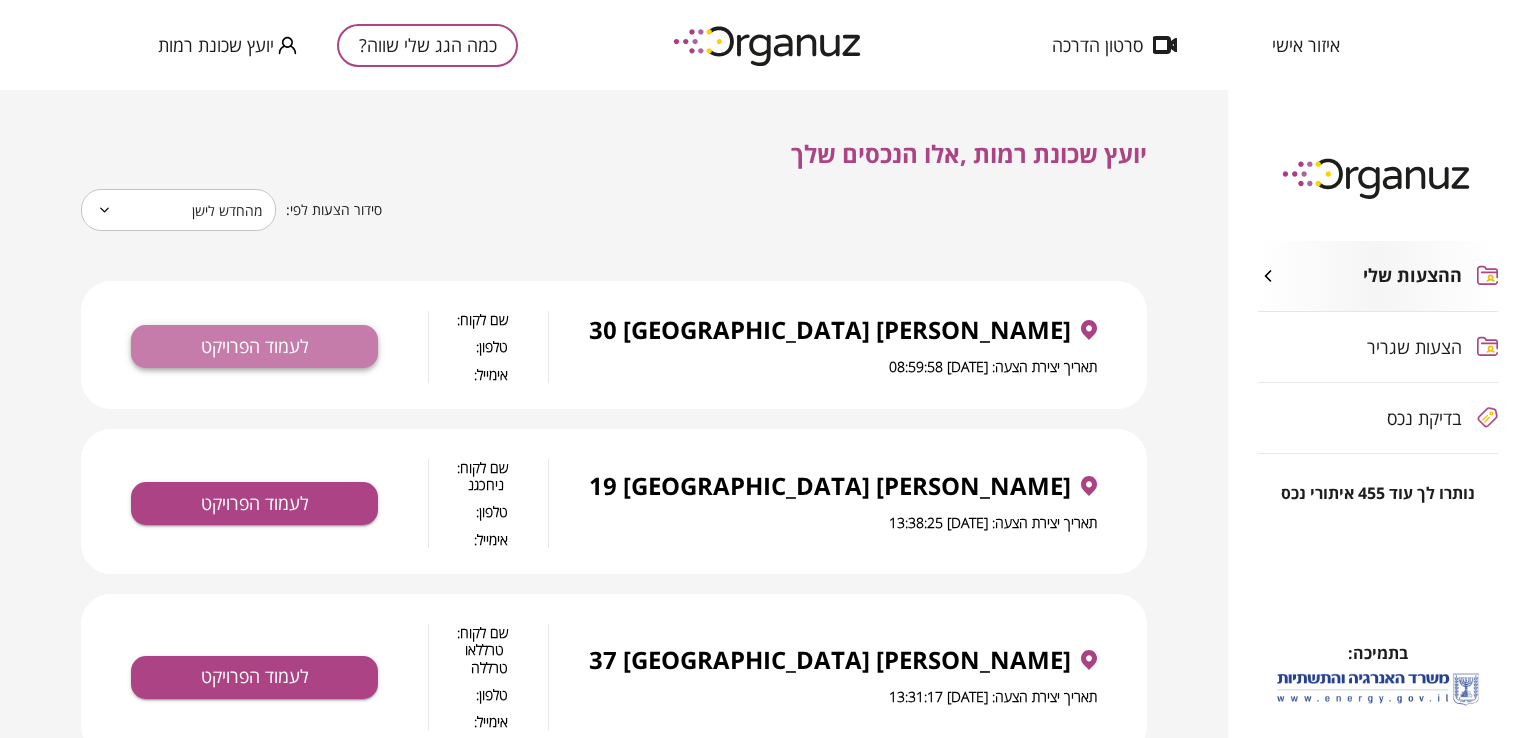 click on "לעמוד הפרויקט" at bounding box center (254, 346) 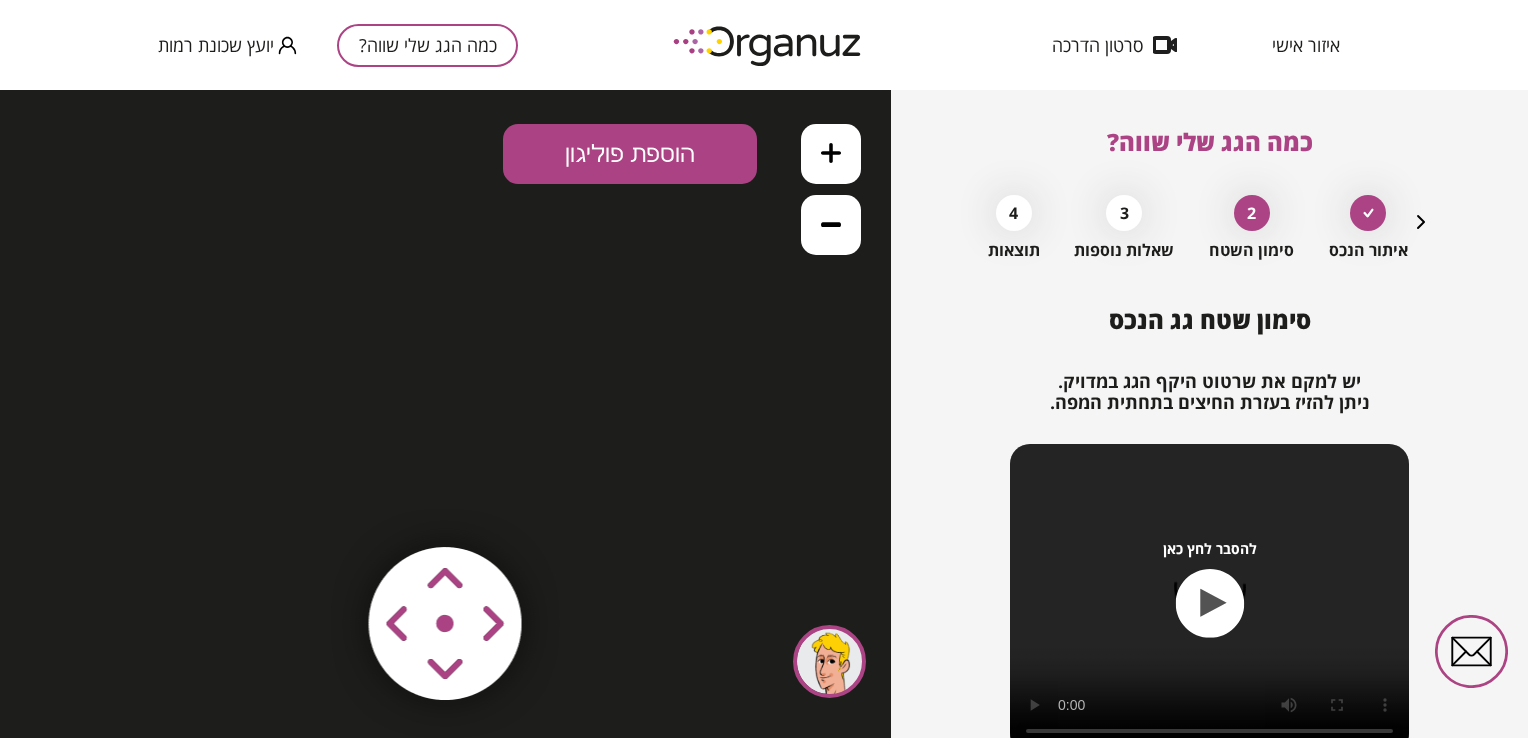 scroll, scrollTop: 0, scrollLeft: 0, axis: both 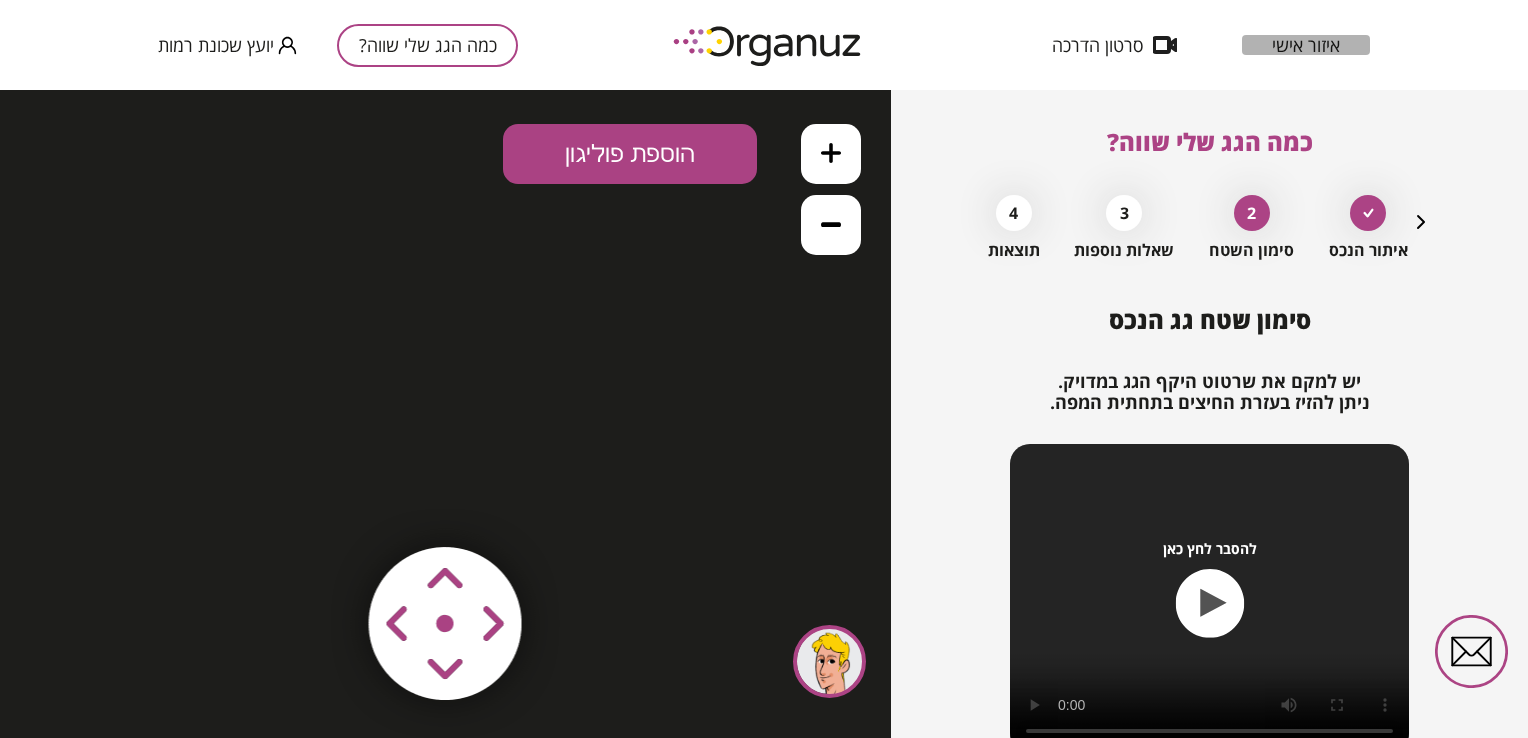 click on "איזור אישי" at bounding box center [1306, 45] 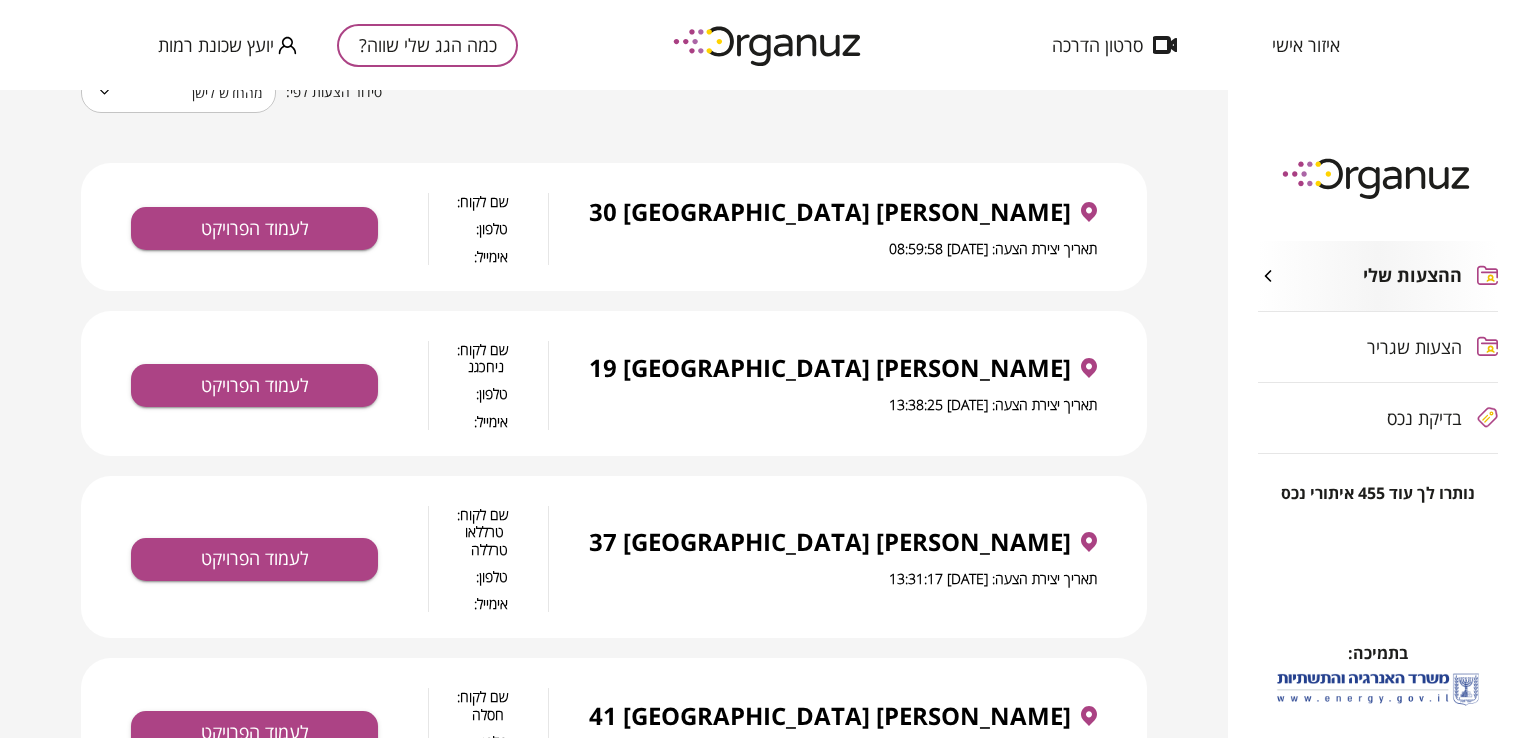 scroll, scrollTop: 0, scrollLeft: 0, axis: both 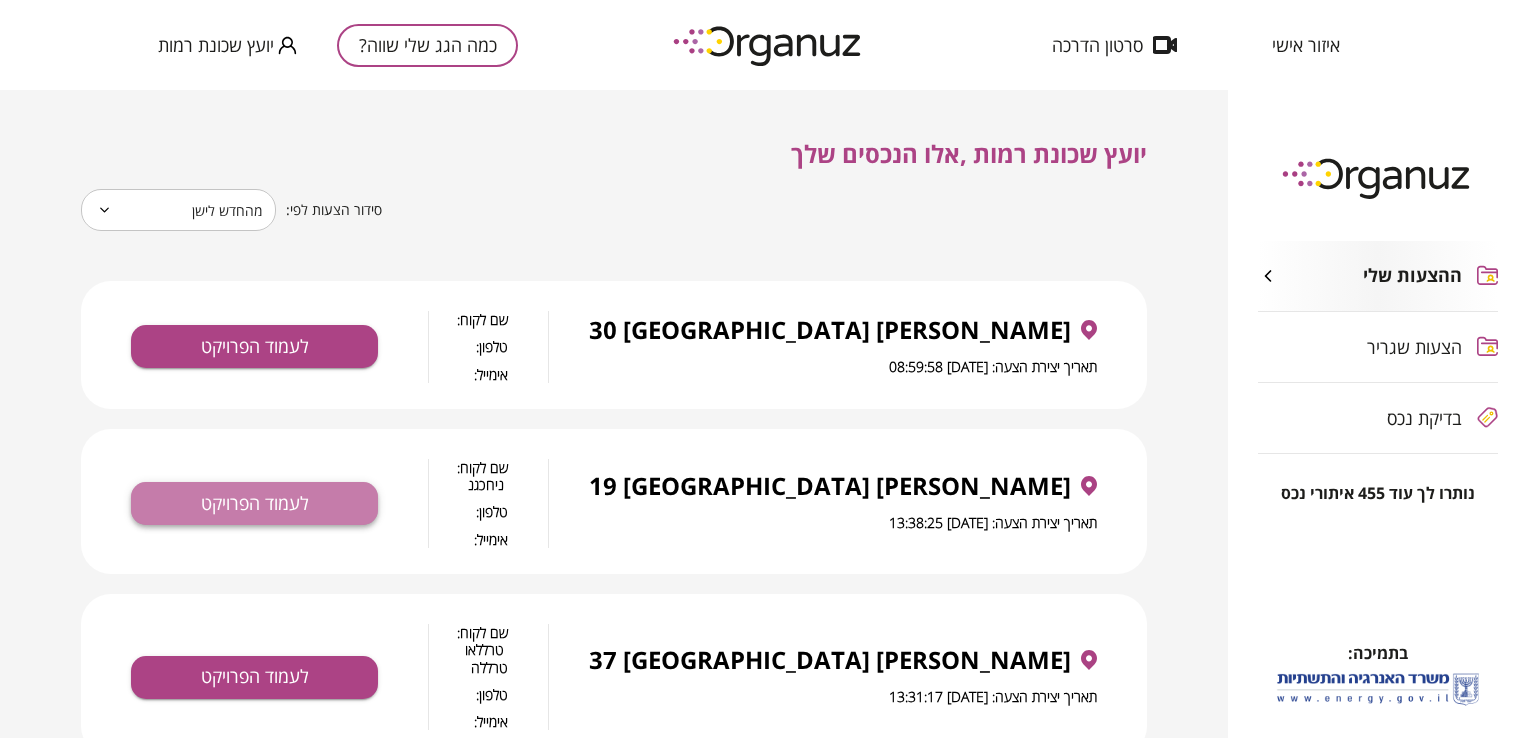 click on "לעמוד הפרויקט" at bounding box center (254, 503) 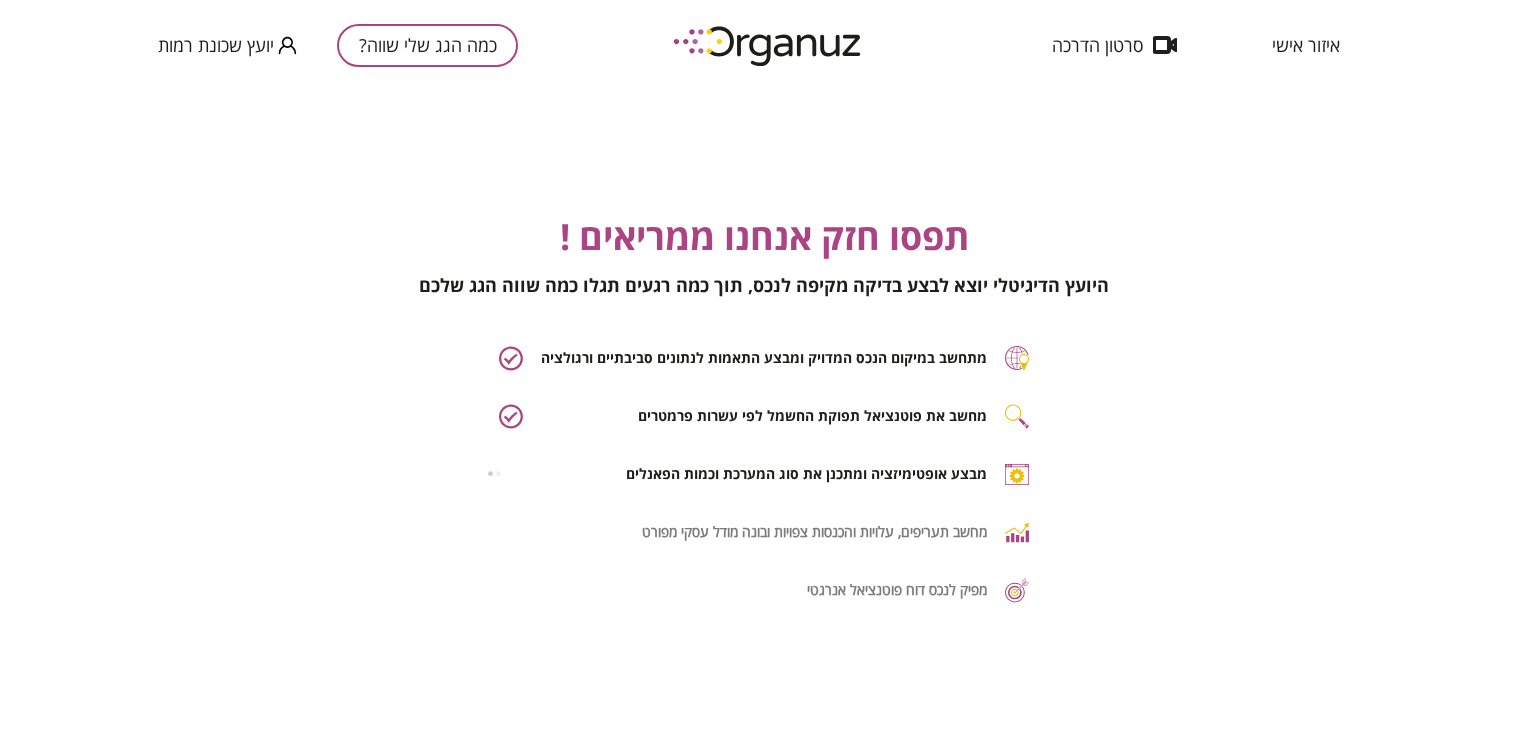 scroll, scrollTop: 0, scrollLeft: 0, axis: both 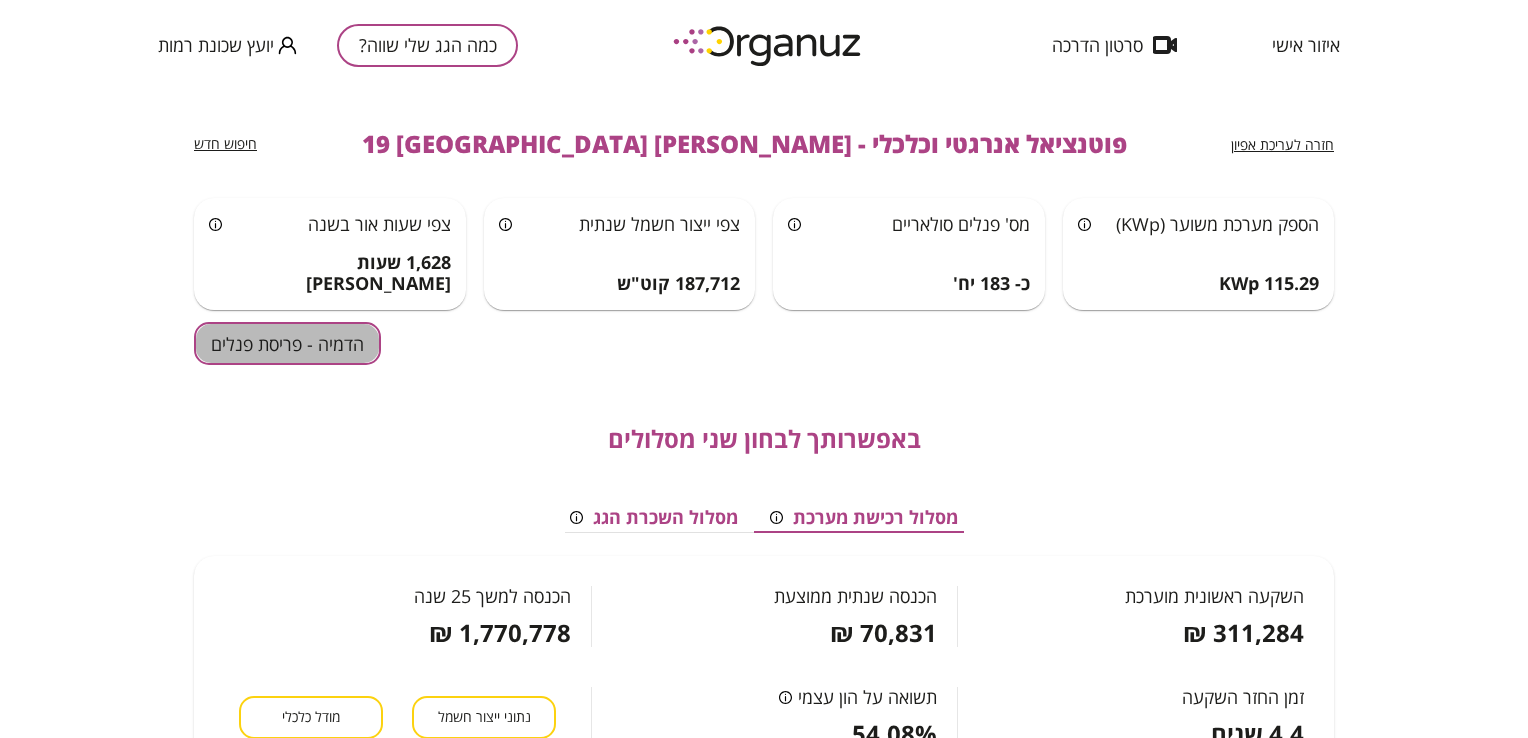 click on "הדמיה - פריסת פנלים" at bounding box center (287, 343) 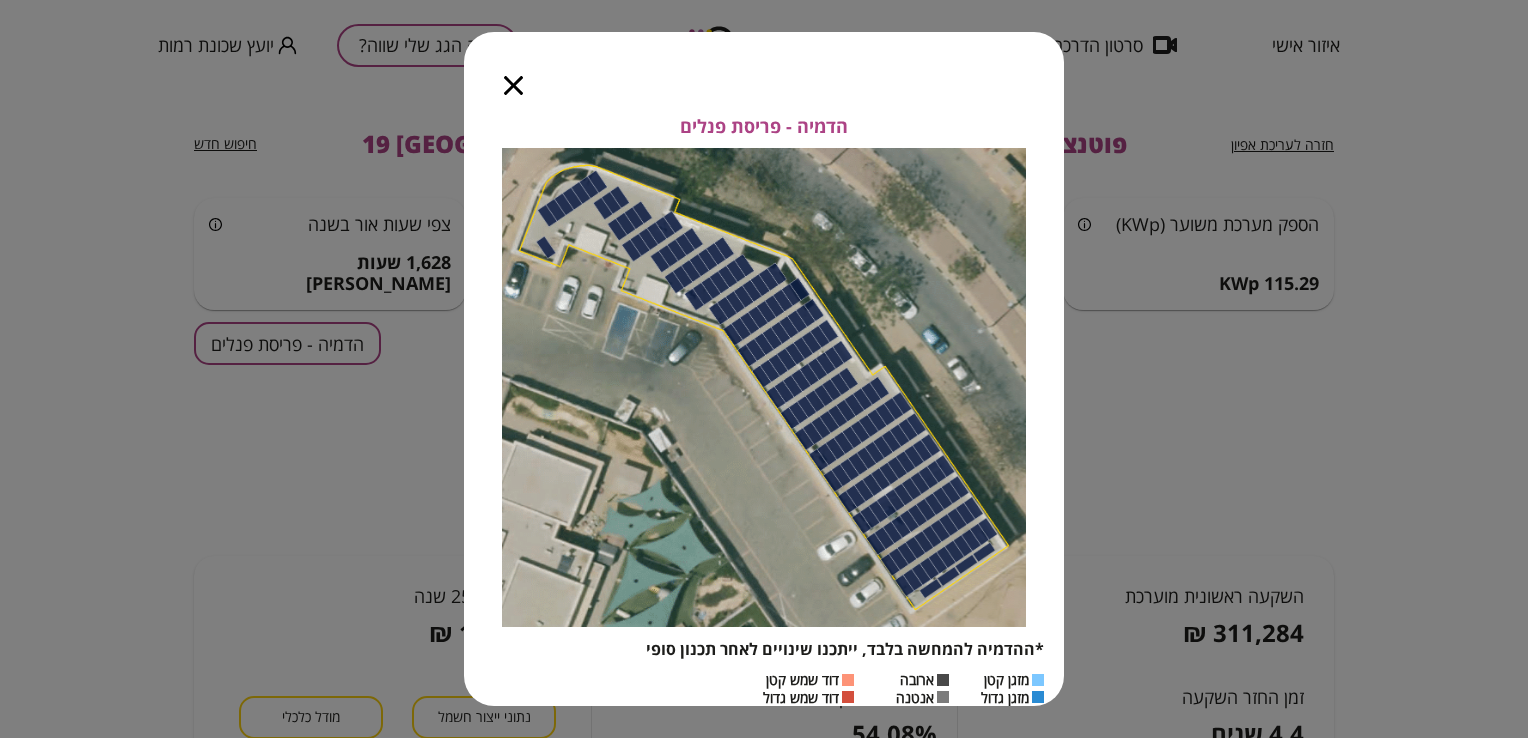 click 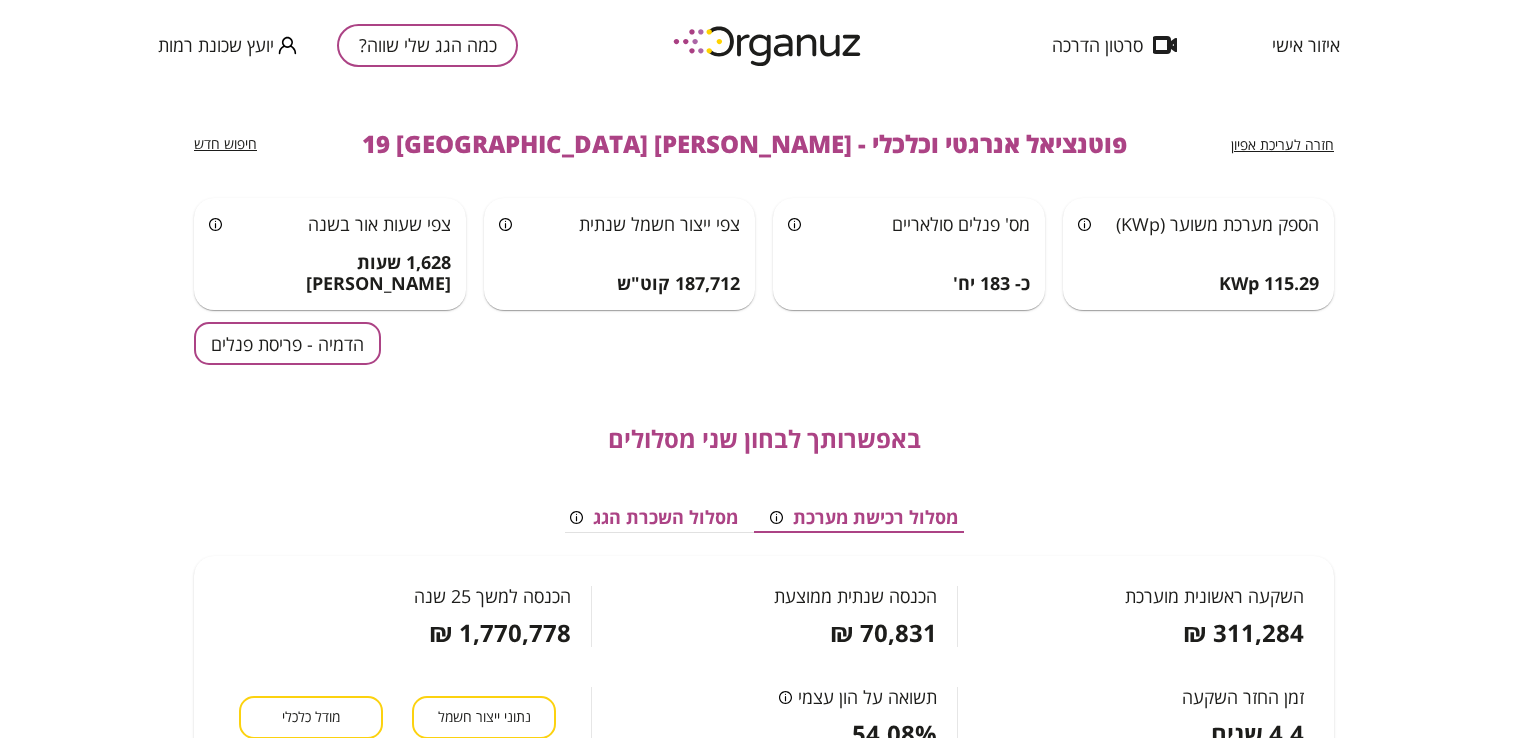 click on "כמה הגג שלי שווה?" at bounding box center (427, 45) 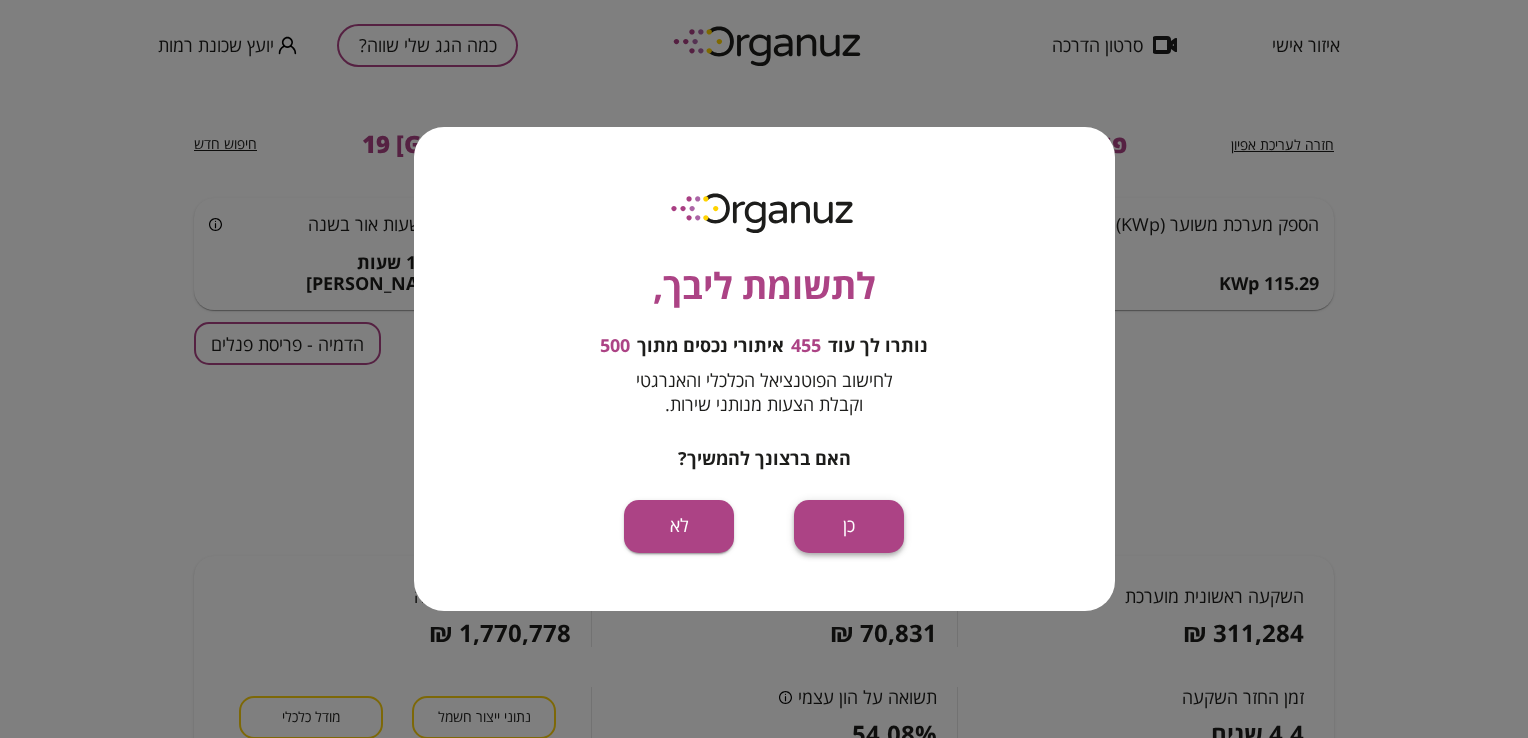 click on "כן" at bounding box center [849, 526] 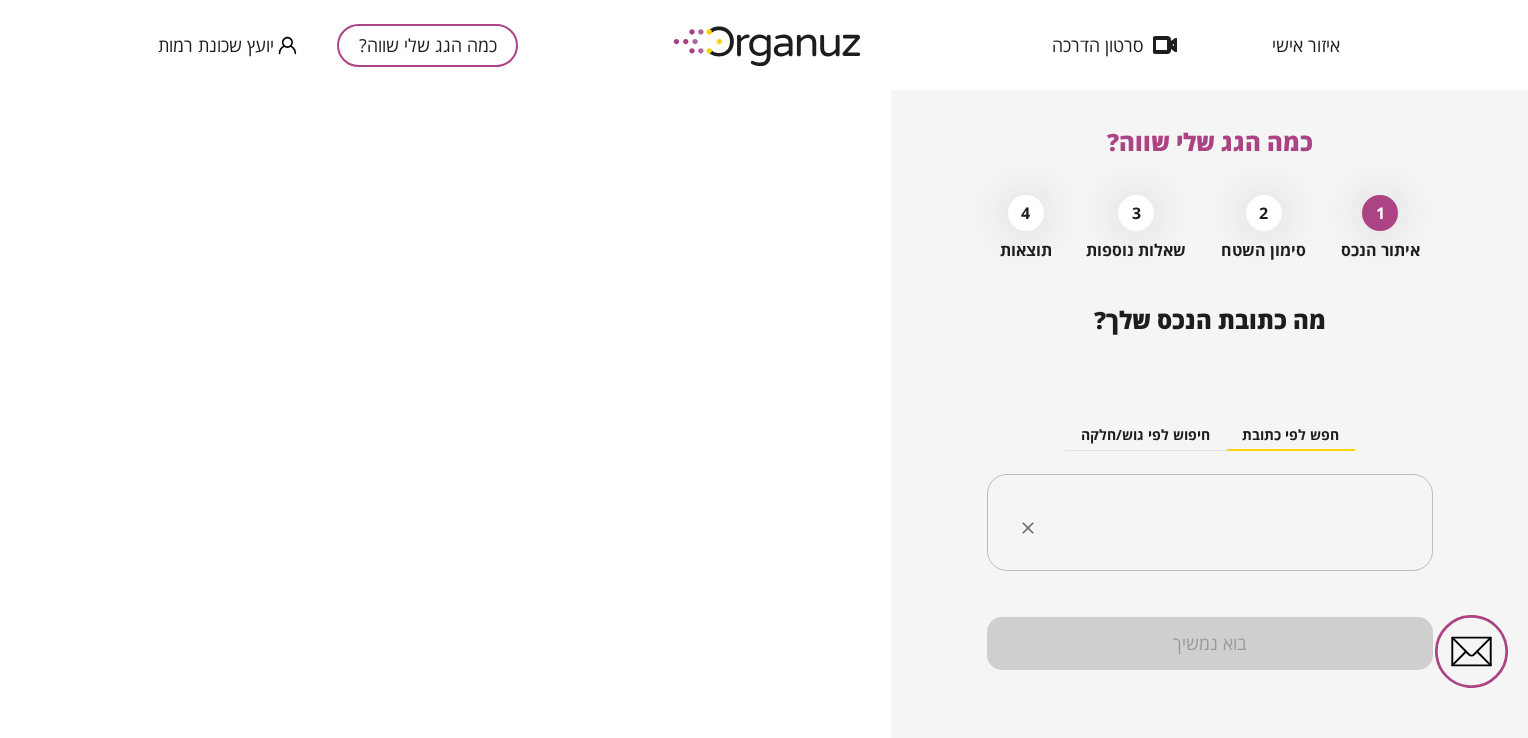 click at bounding box center (1217, 523) 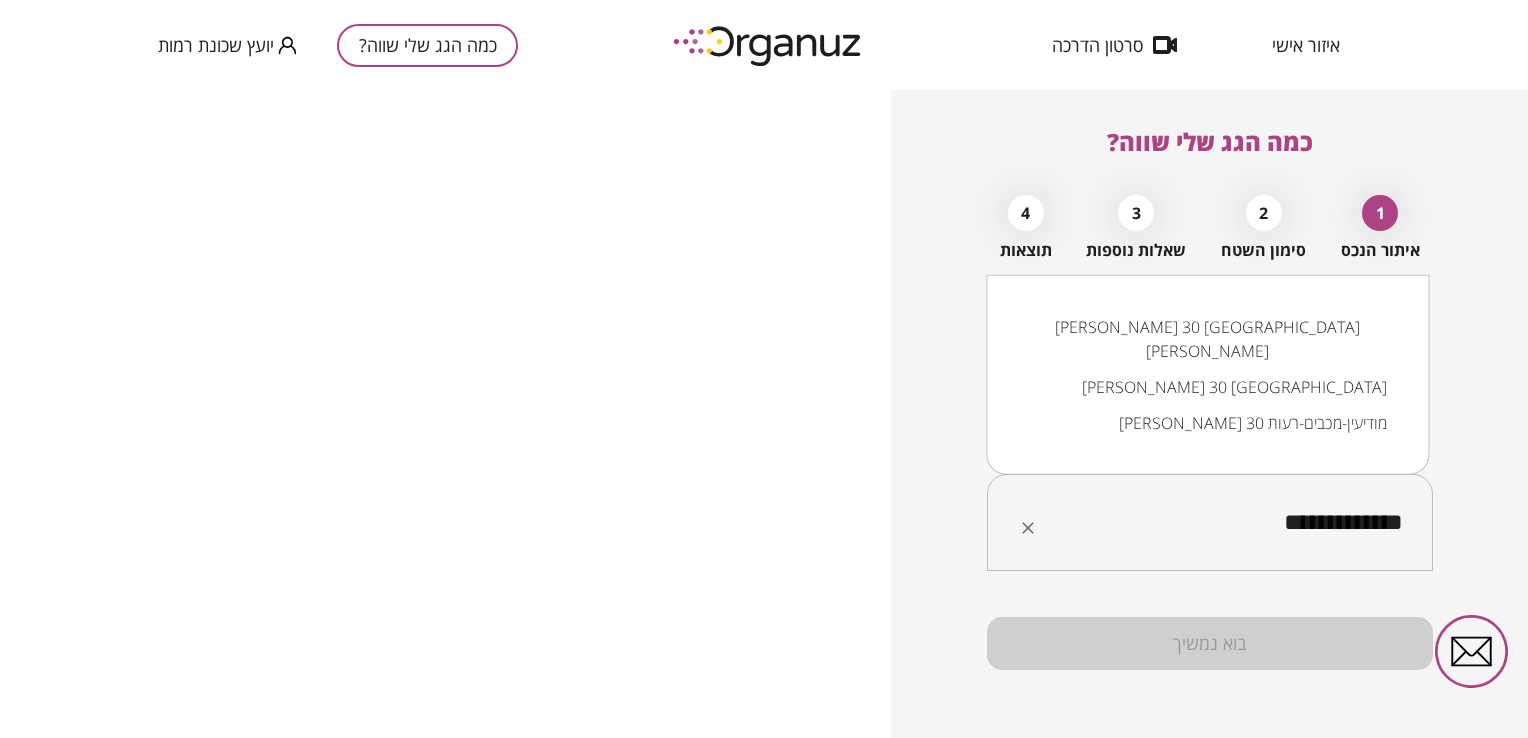 click on "[PERSON_NAME] 30 [GEOGRAPHIC_DATA]" at bounding box center (1207, 387) 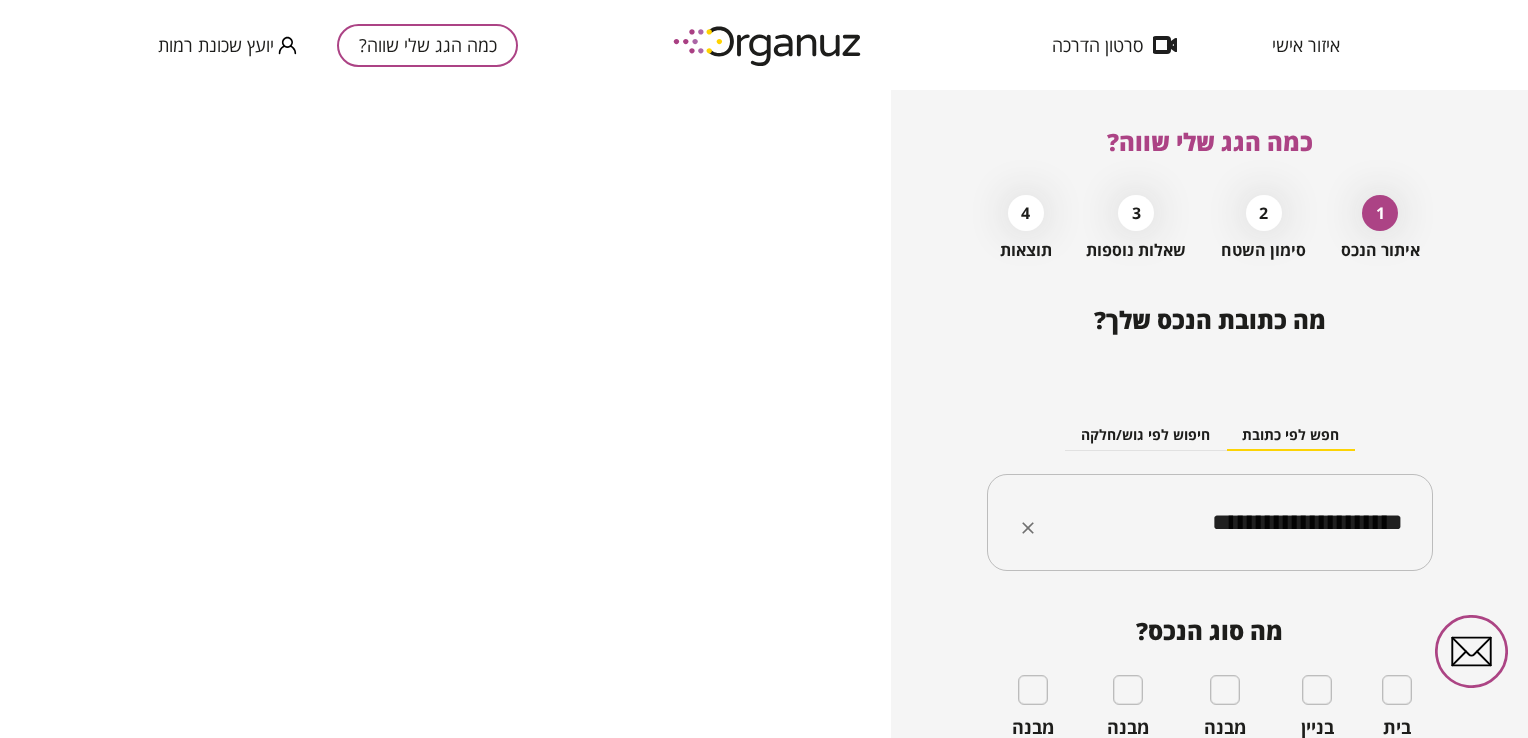 type on "**********" 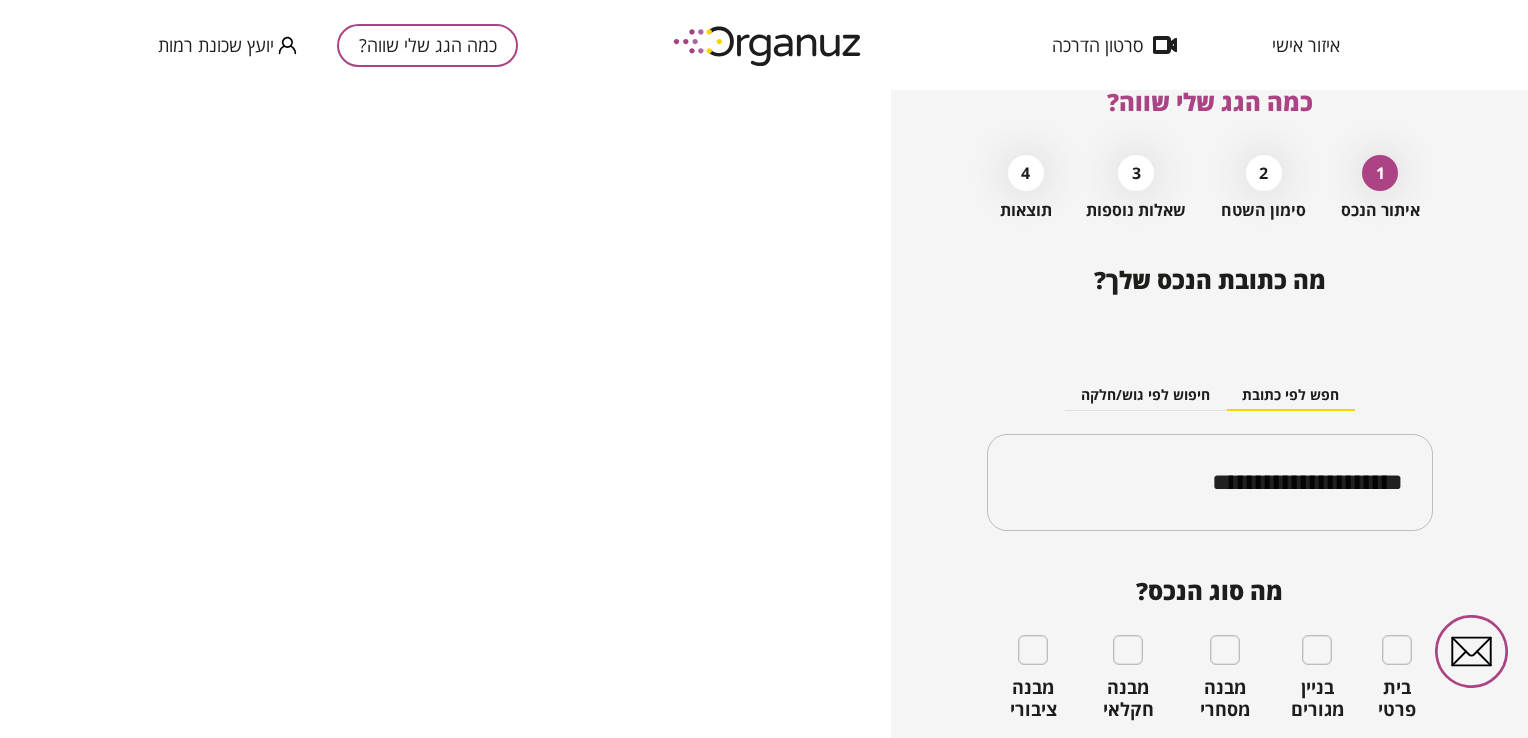 scroll, scrollTop: 50, scrollLeft: 0, axis: vertical 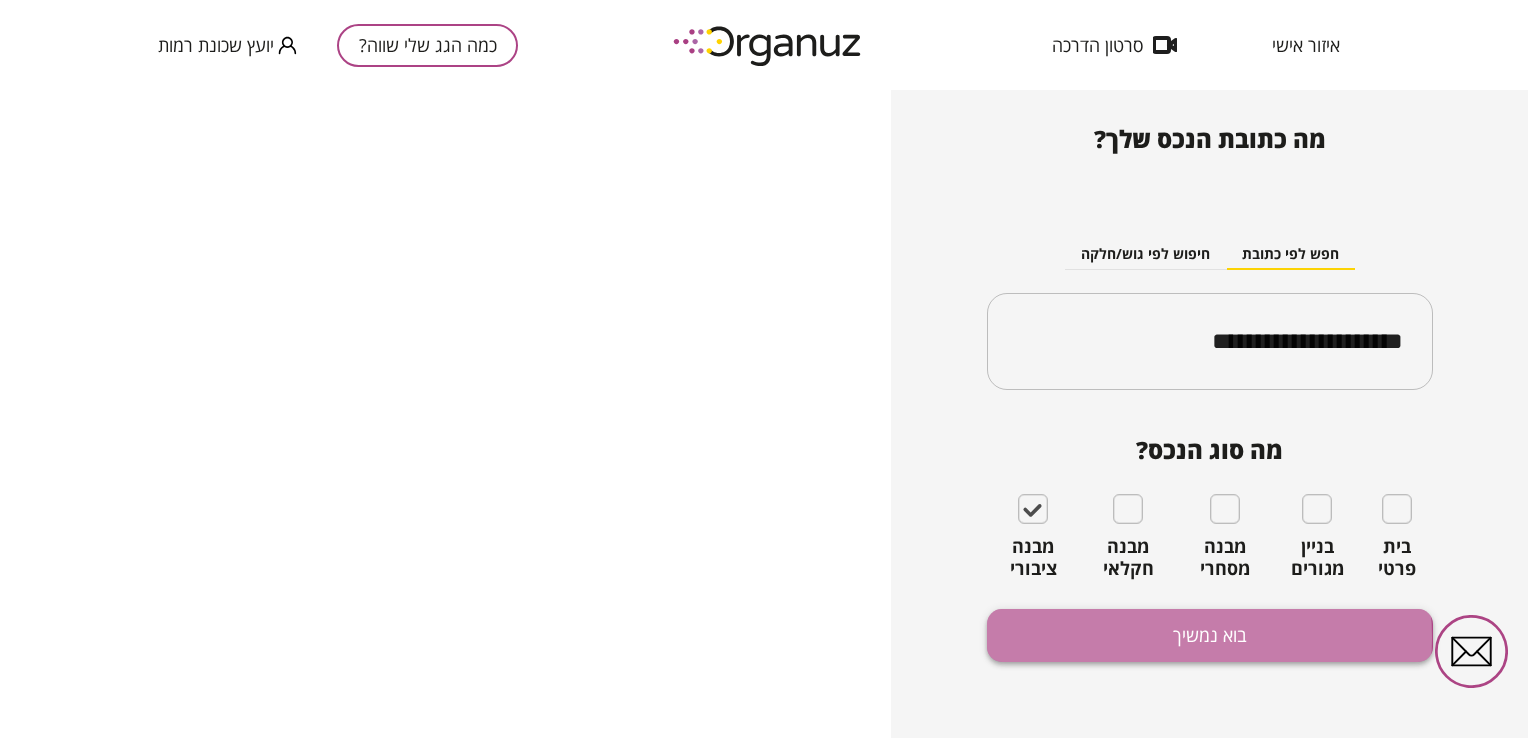click on "בוא נמשיך" at bounding box center (1210, 635) 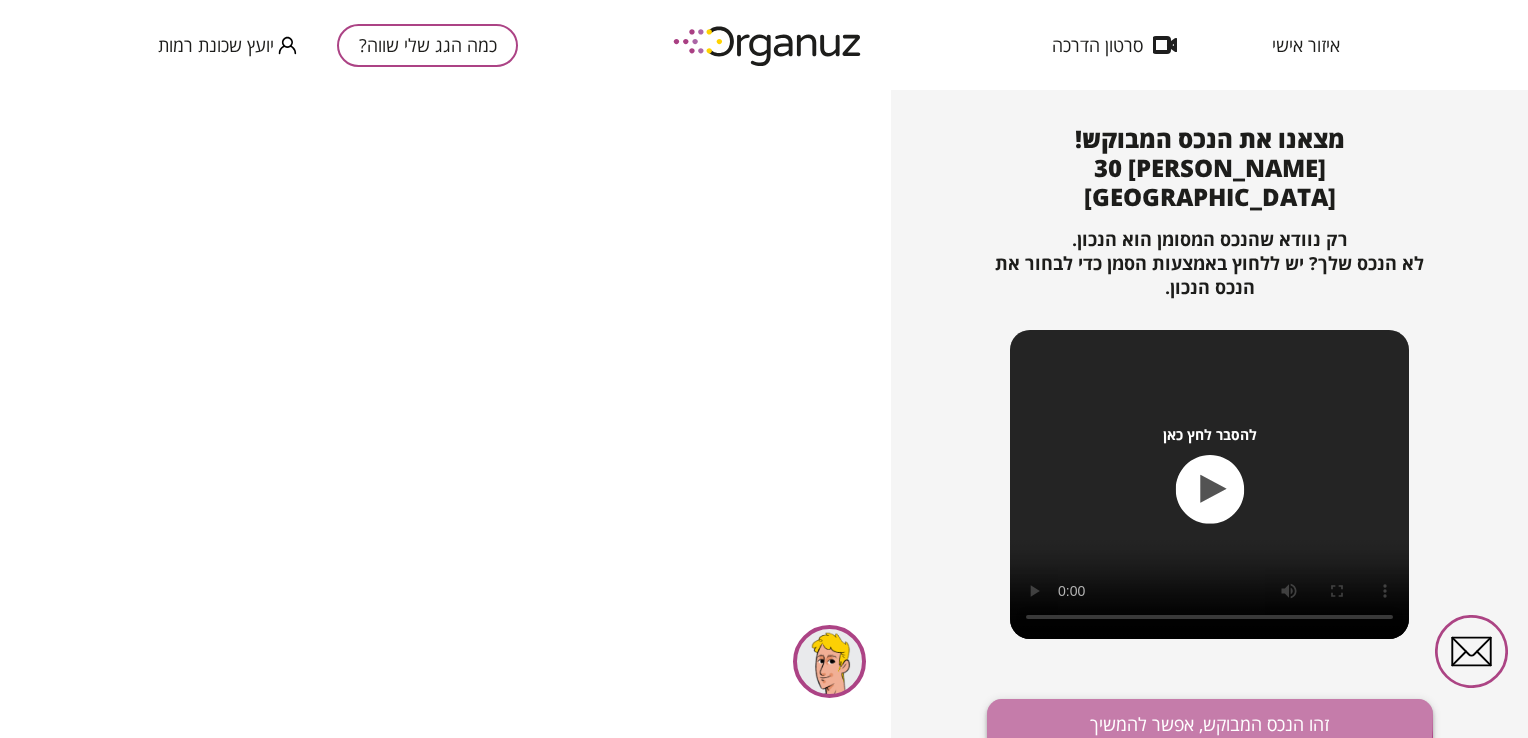 click on "זהו הנכס המבוקש, אפשר להמשיך" at bounding box center [1210, 725] 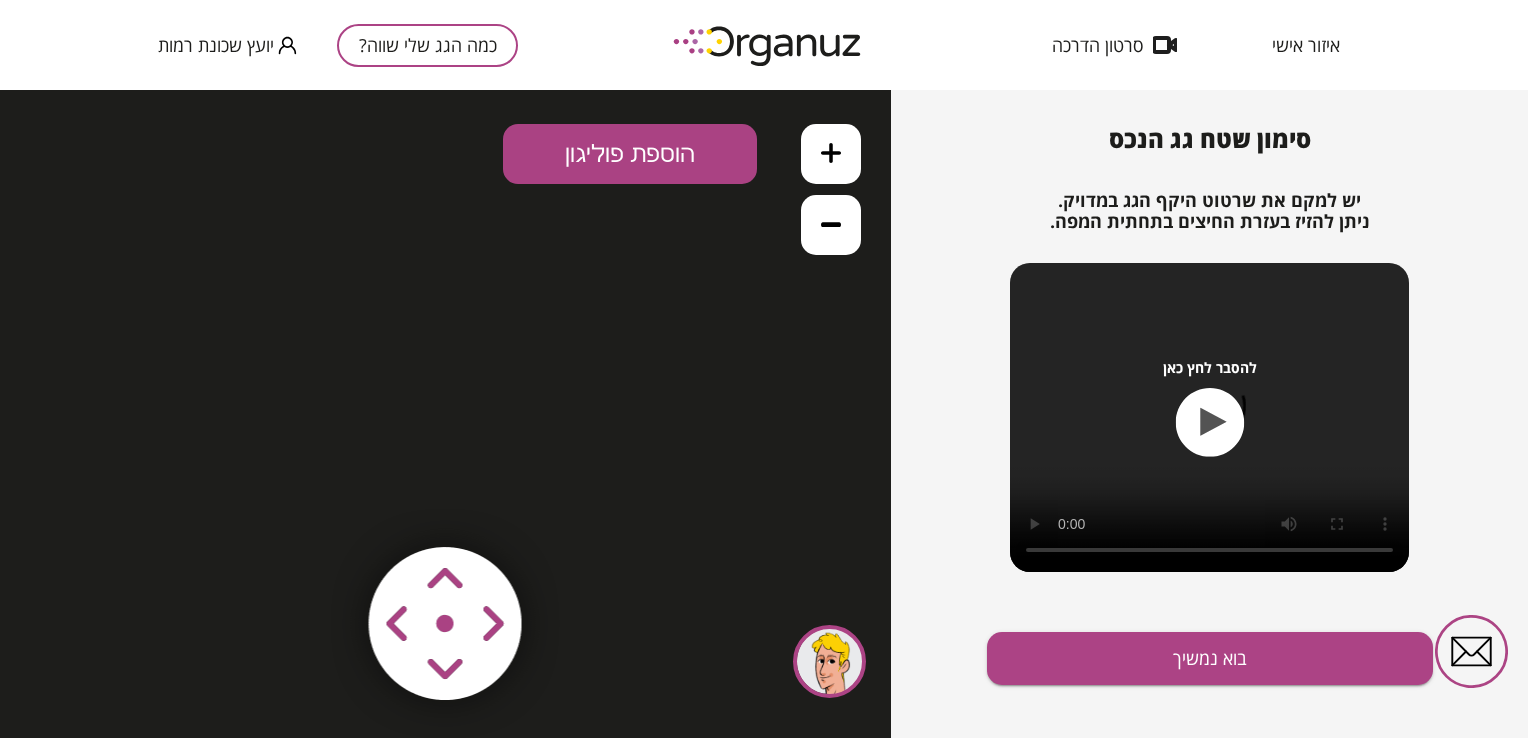 scroll, scrollTop: 0, scrollLeft: 0, axis: both 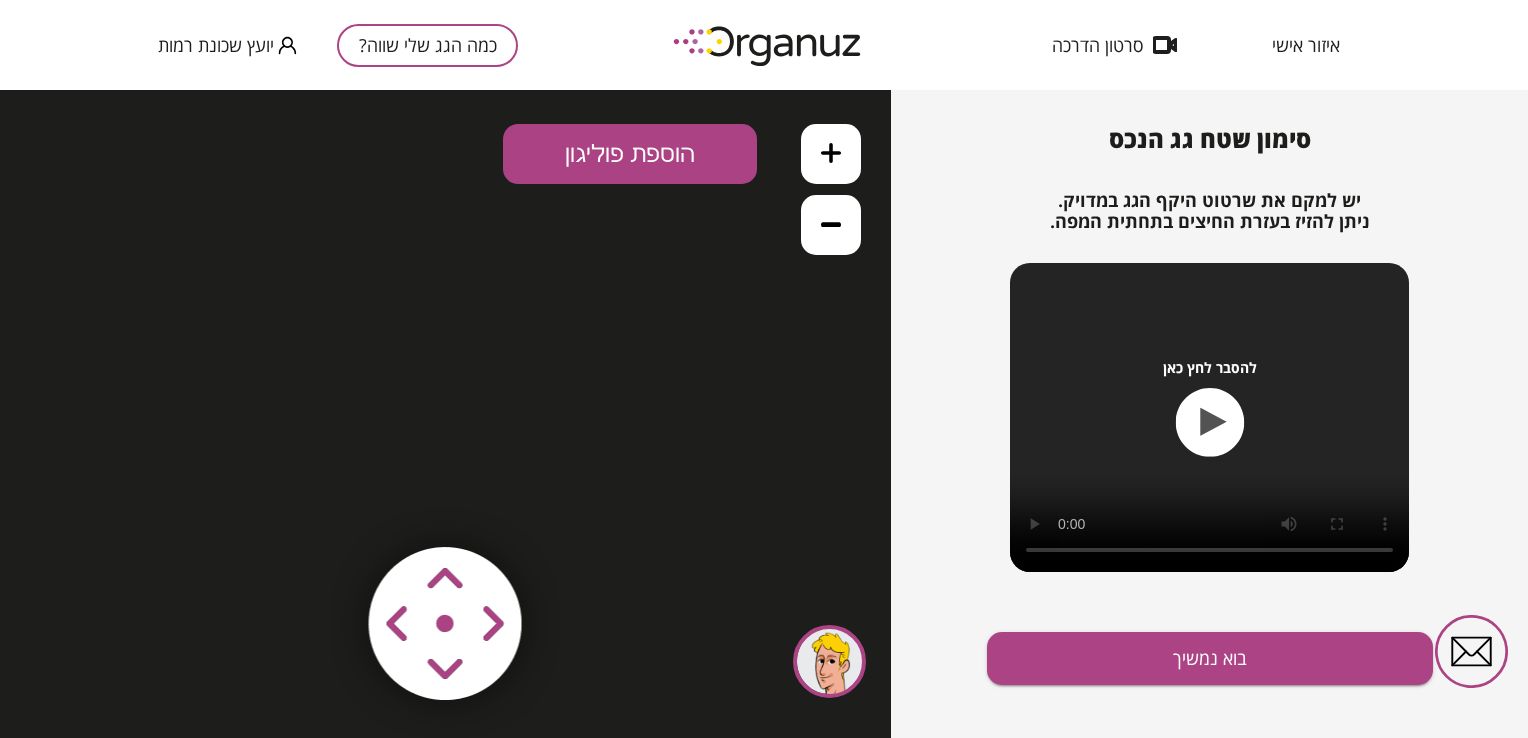 click on "איזור אישי" at bounding box center (1306, 45) 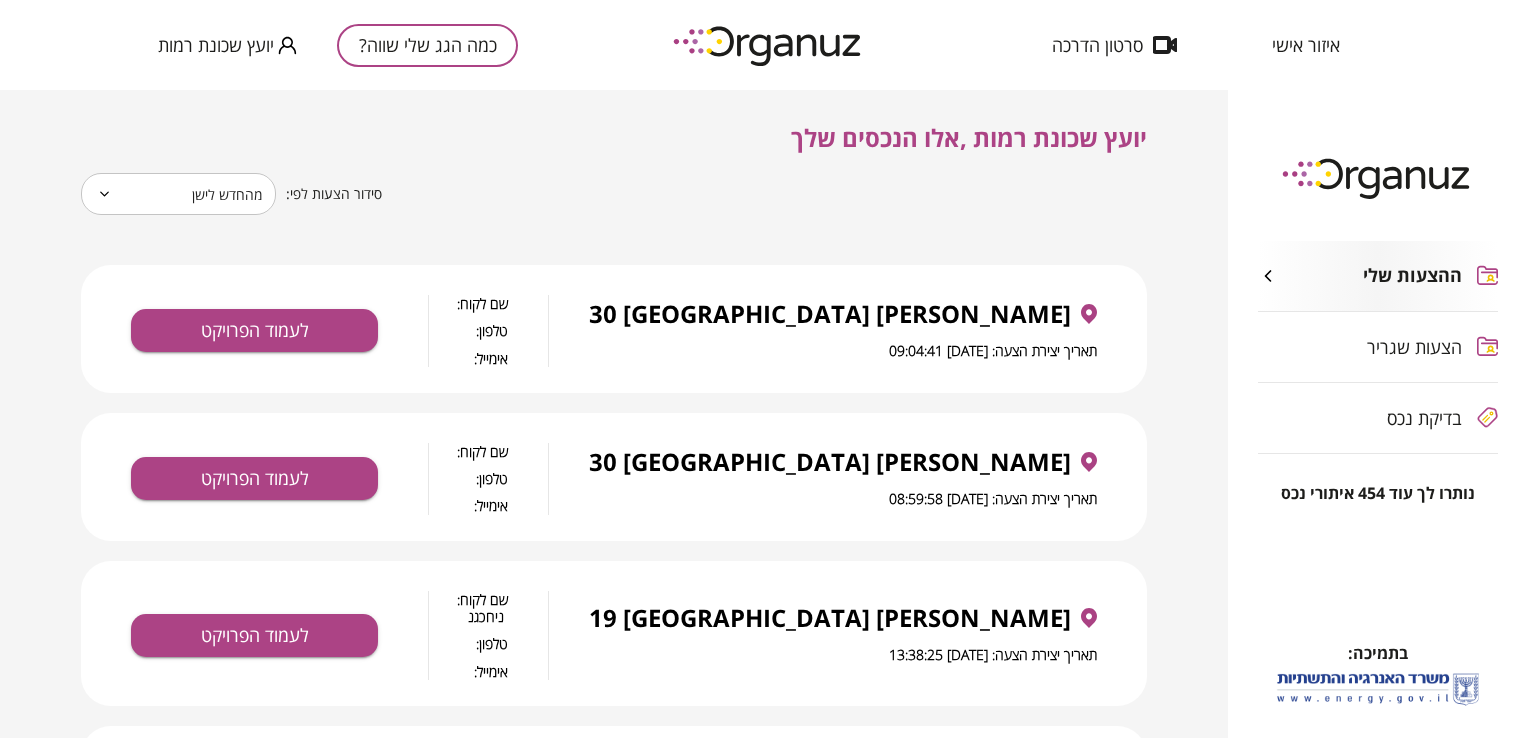 scroll, scrollTop: 0, scrollLeft: 0, axis: both 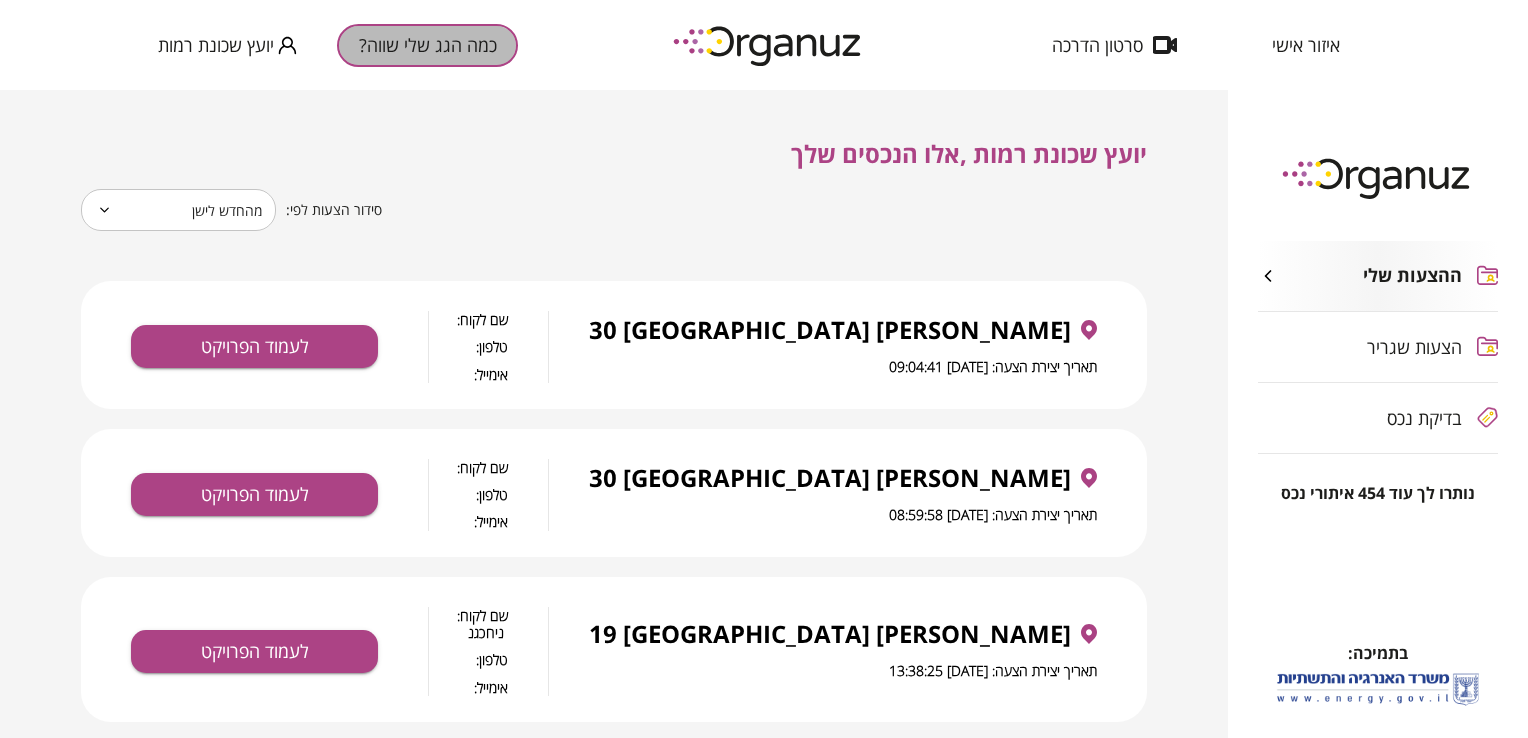 click on "כמה הגג שלי שווה?" at bounding box center [427, 45] 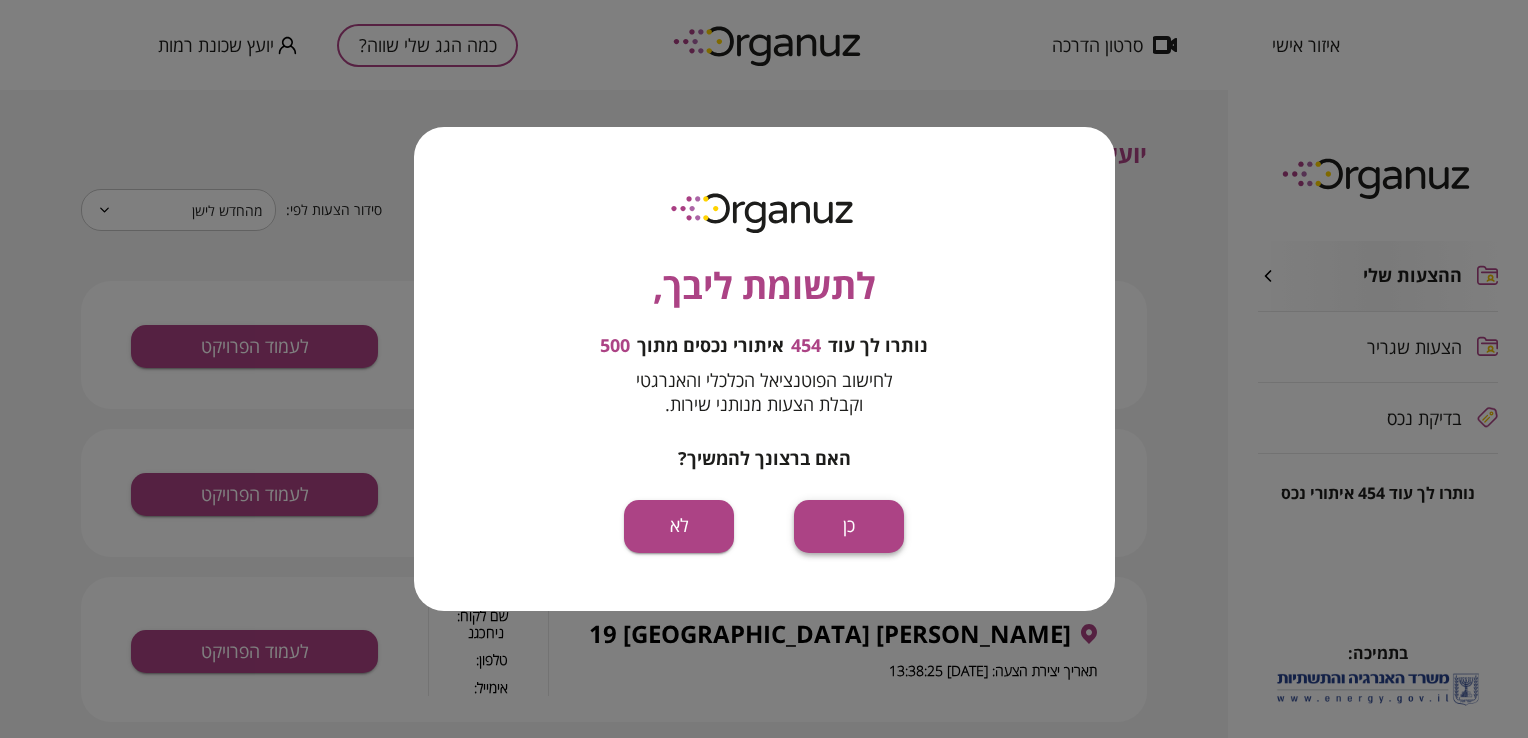 click on "כן" at bounding box center [849, 526] 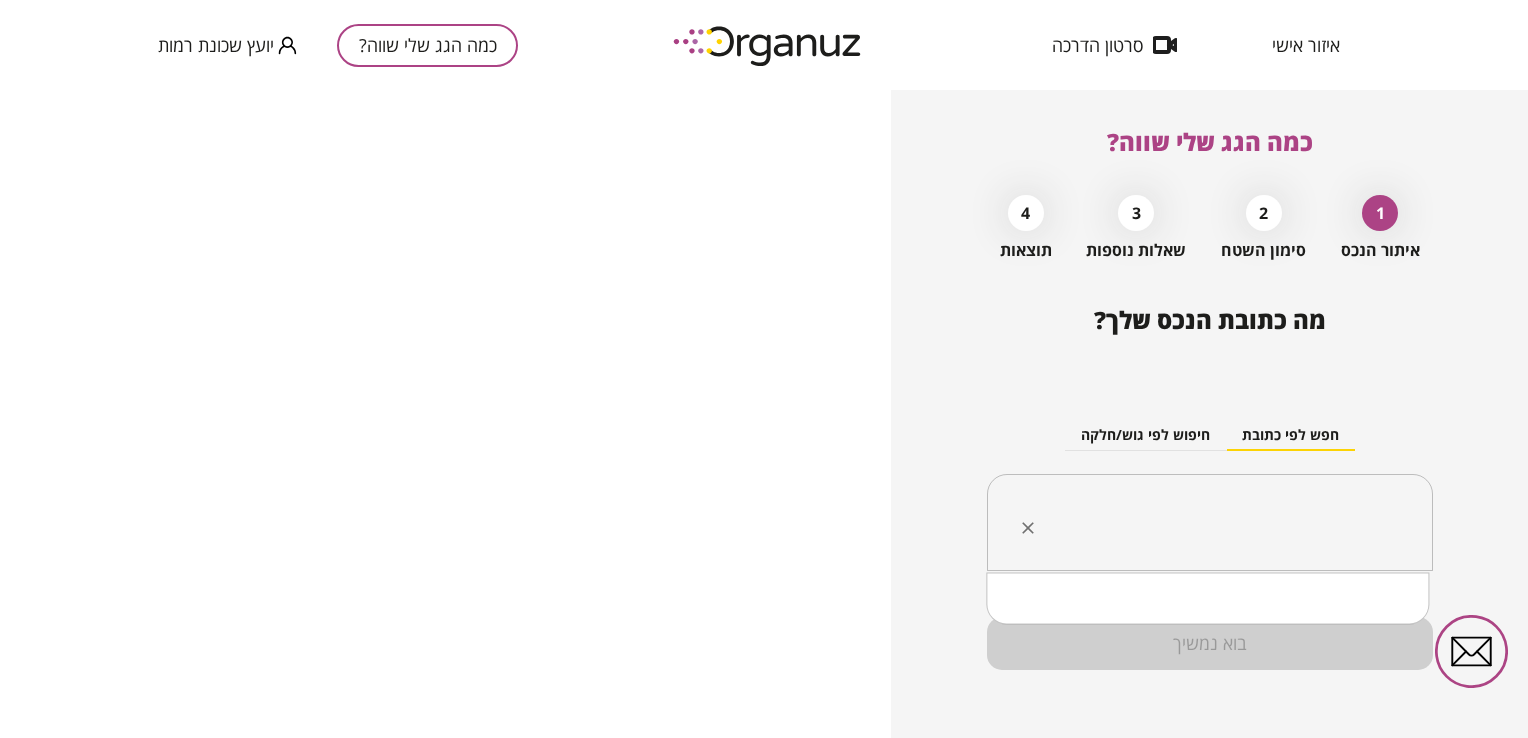 click at bounding box center [1217, 523] 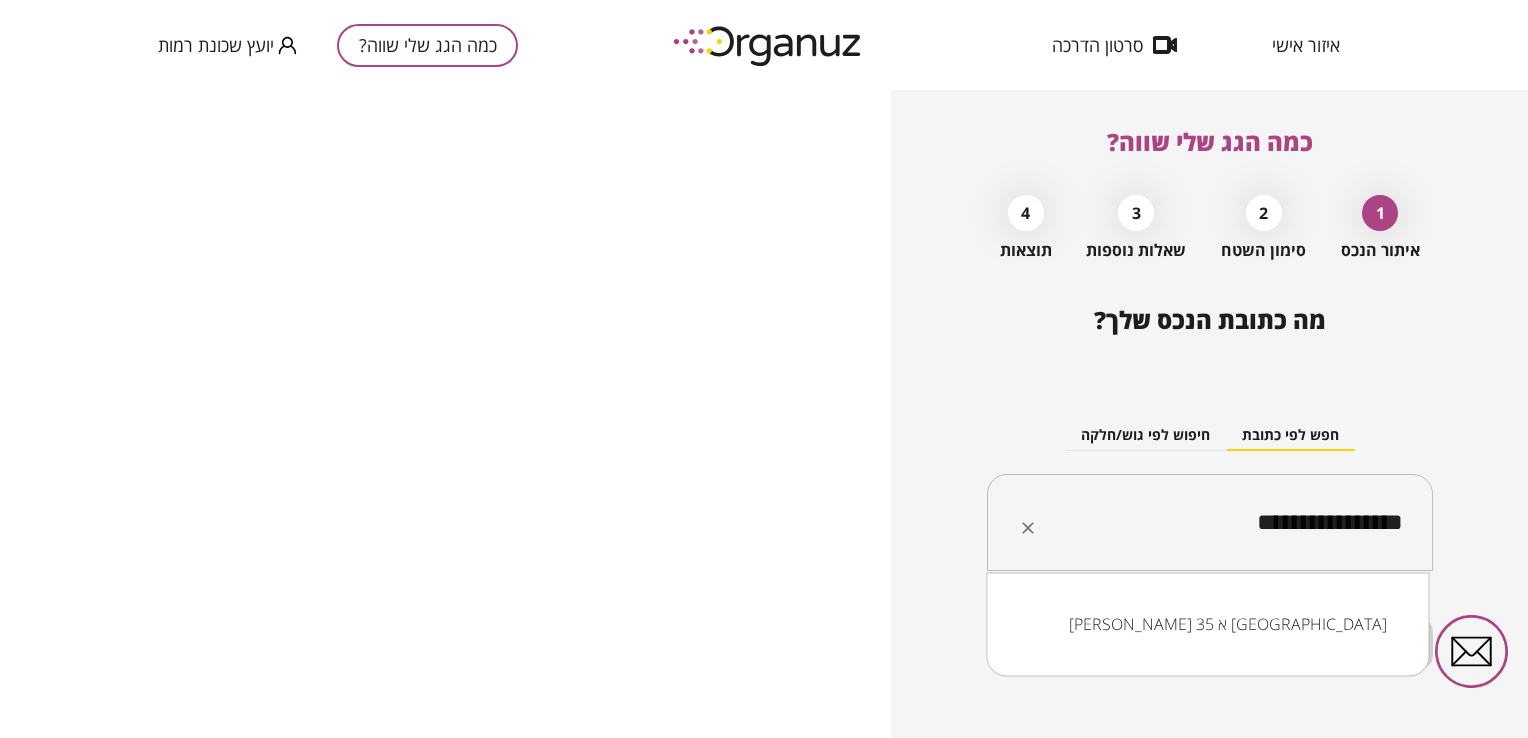 click on "[PERSON_NAME] 35 א [GEOGRAPHIC_DATA]" at bounding box center [1207, 624] 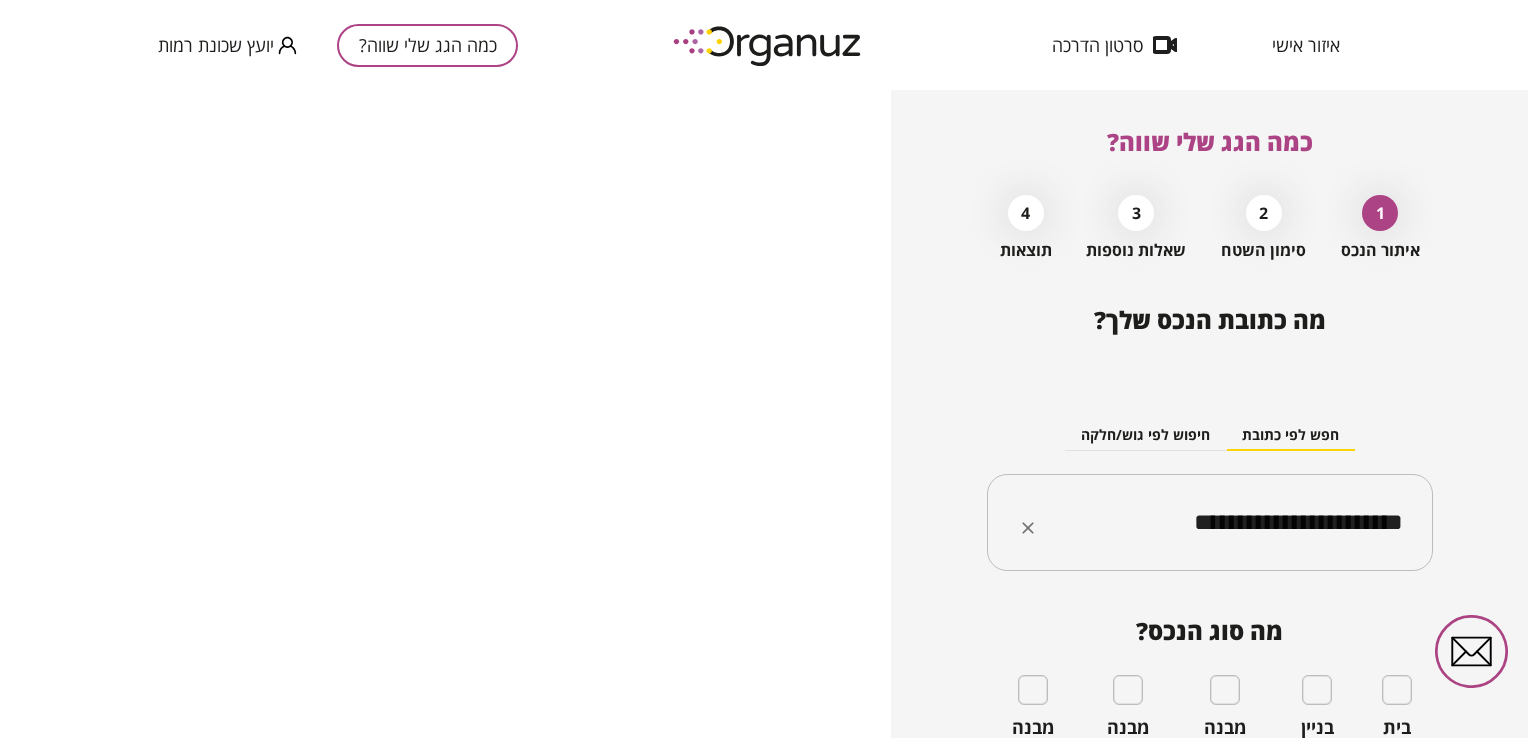 type on "**********" 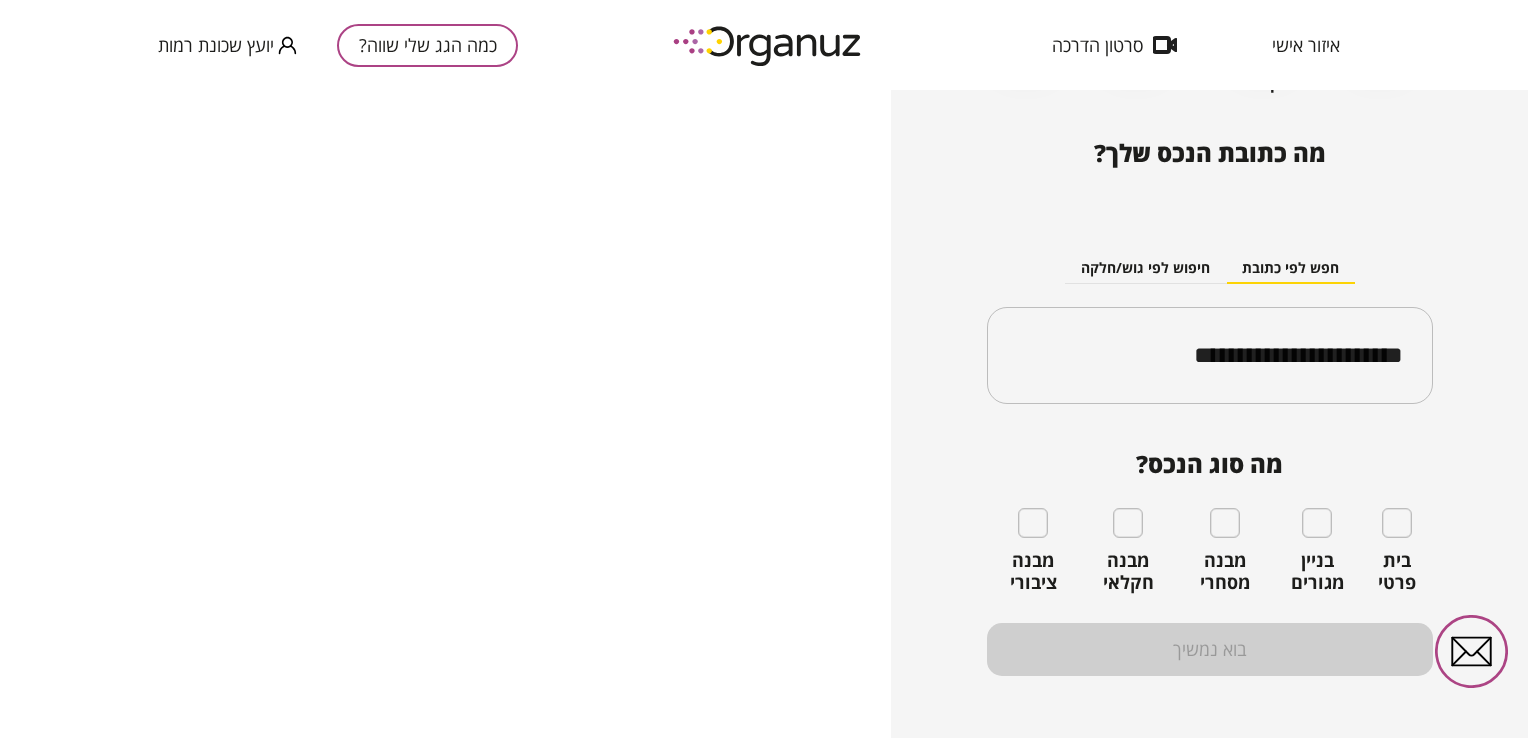 scroll, scrollTop: 181, scrollLeft: 0, axis: vertical 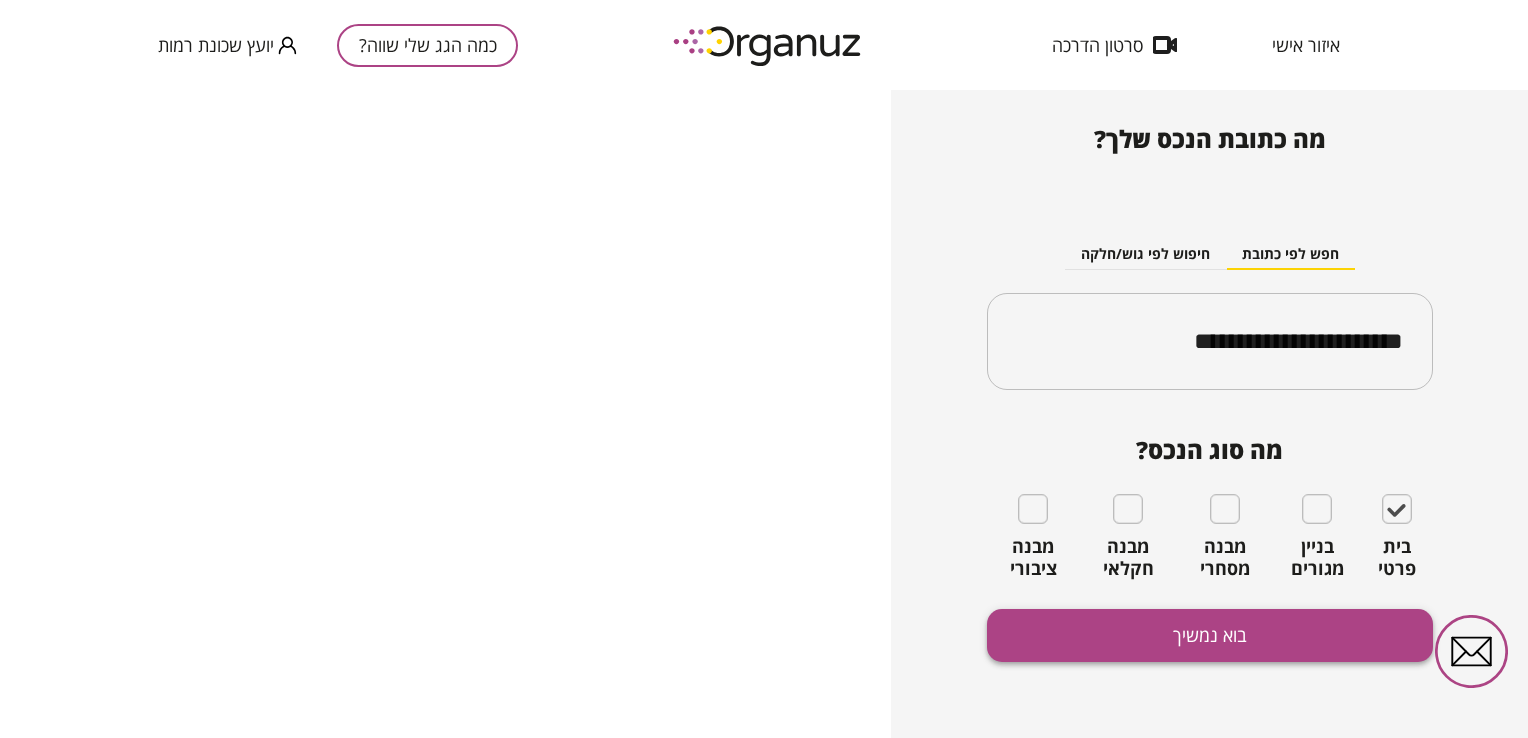 click on "בוא נמשיך" at bounding box center (1210, 635) 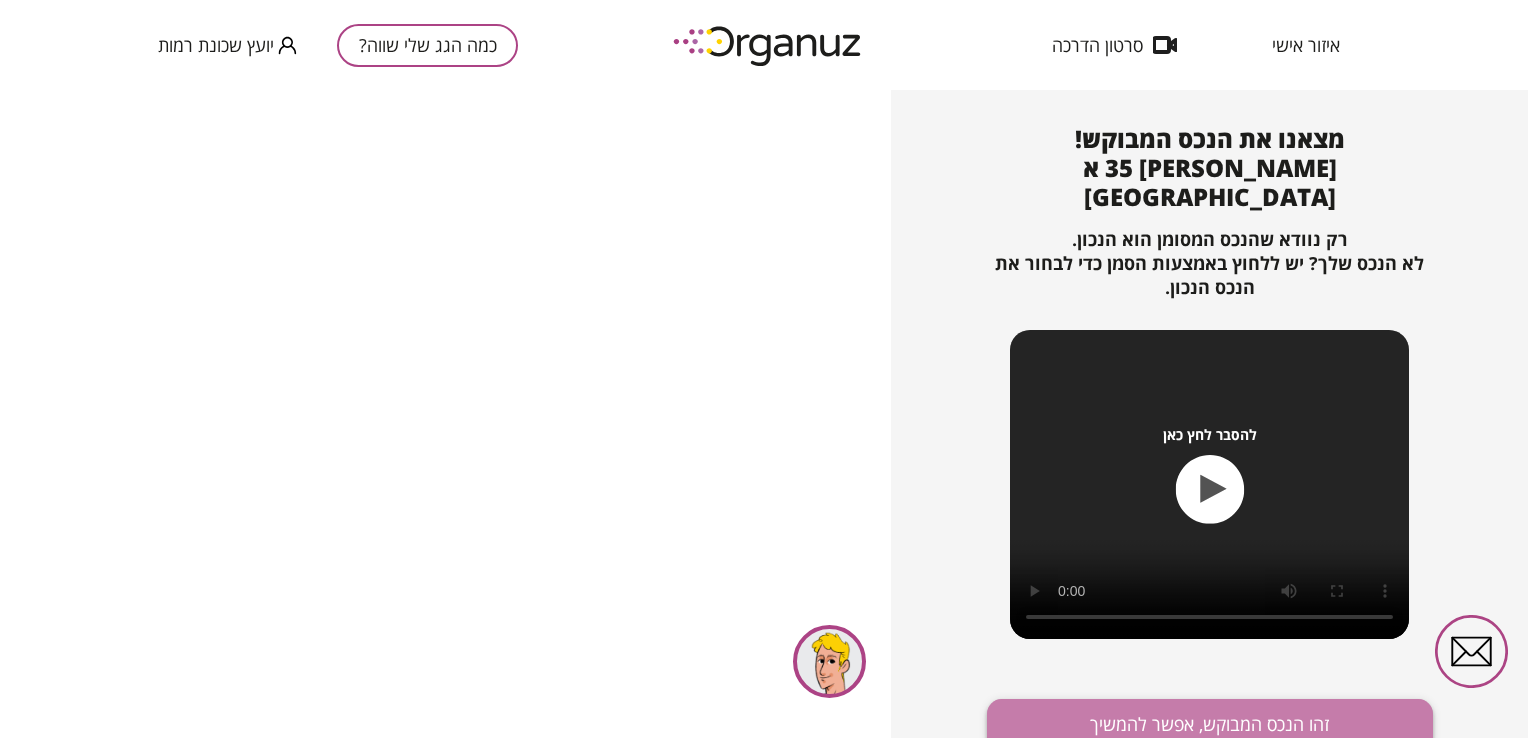 click on "זהו הנכס המבוקש, אפשר להמשיך" at bounding box center [1210, 725] 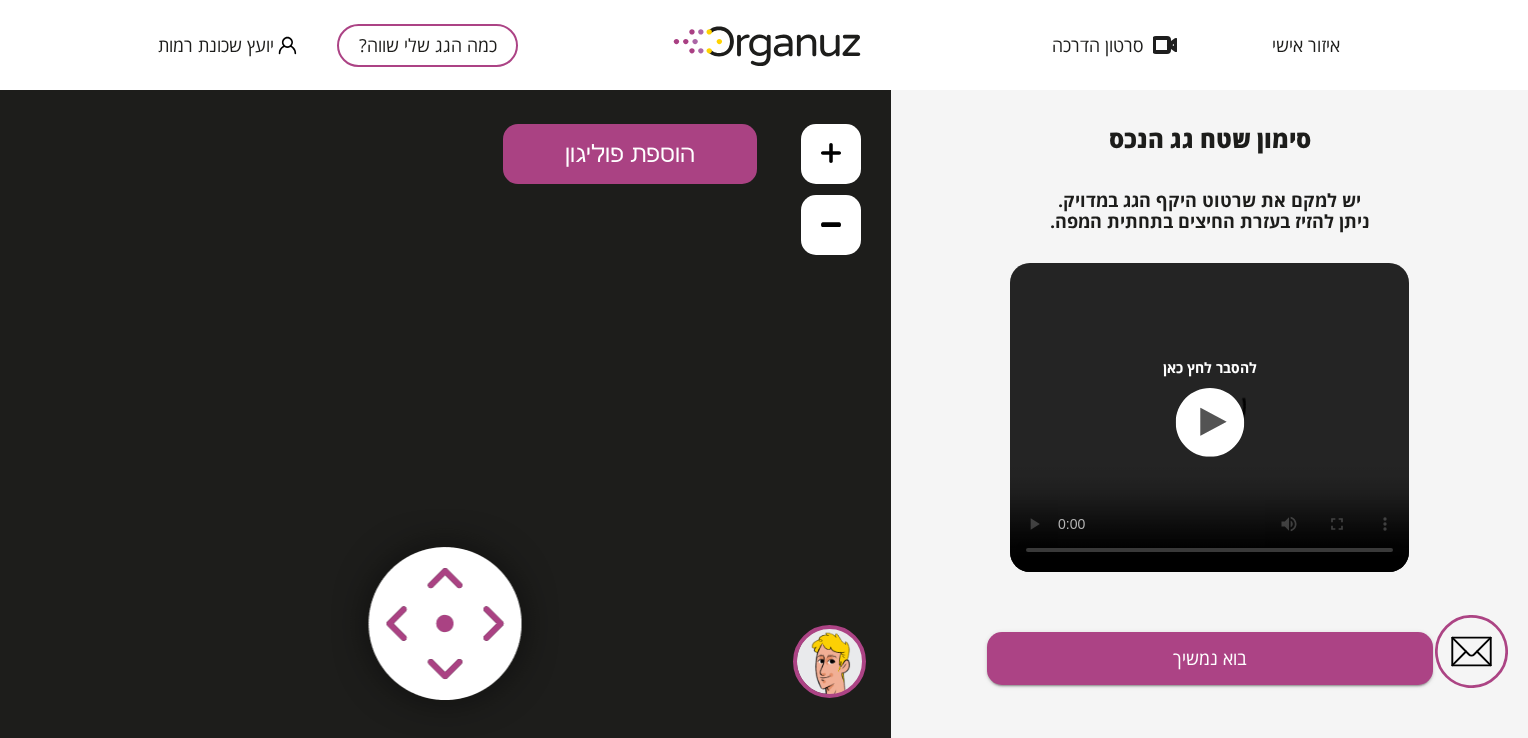 scroll, scrollTop: 0, scrollLeft: 0, axis: both 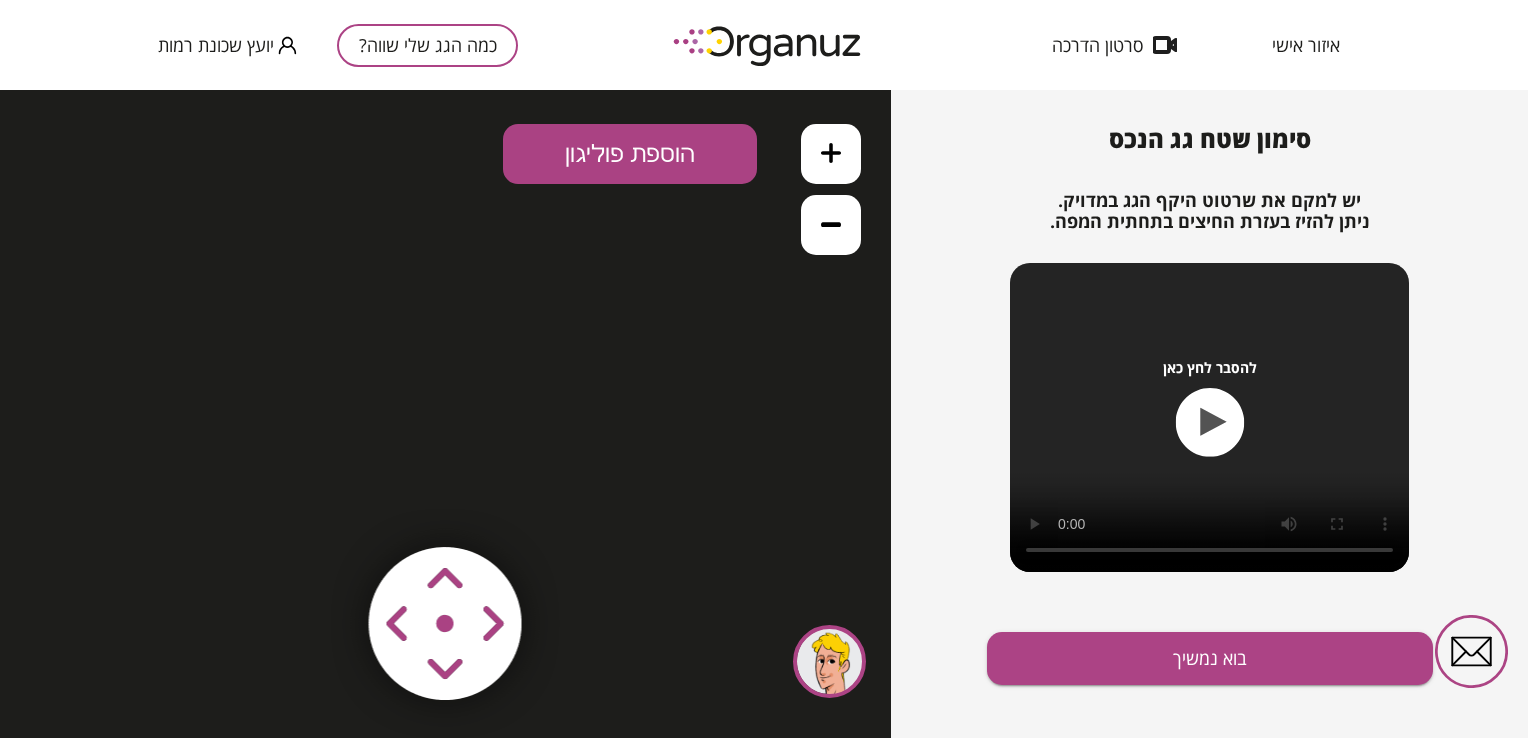 click on ".st0 {
fill: #FFFFFF;
}
10" at bounding box center (445, 414) 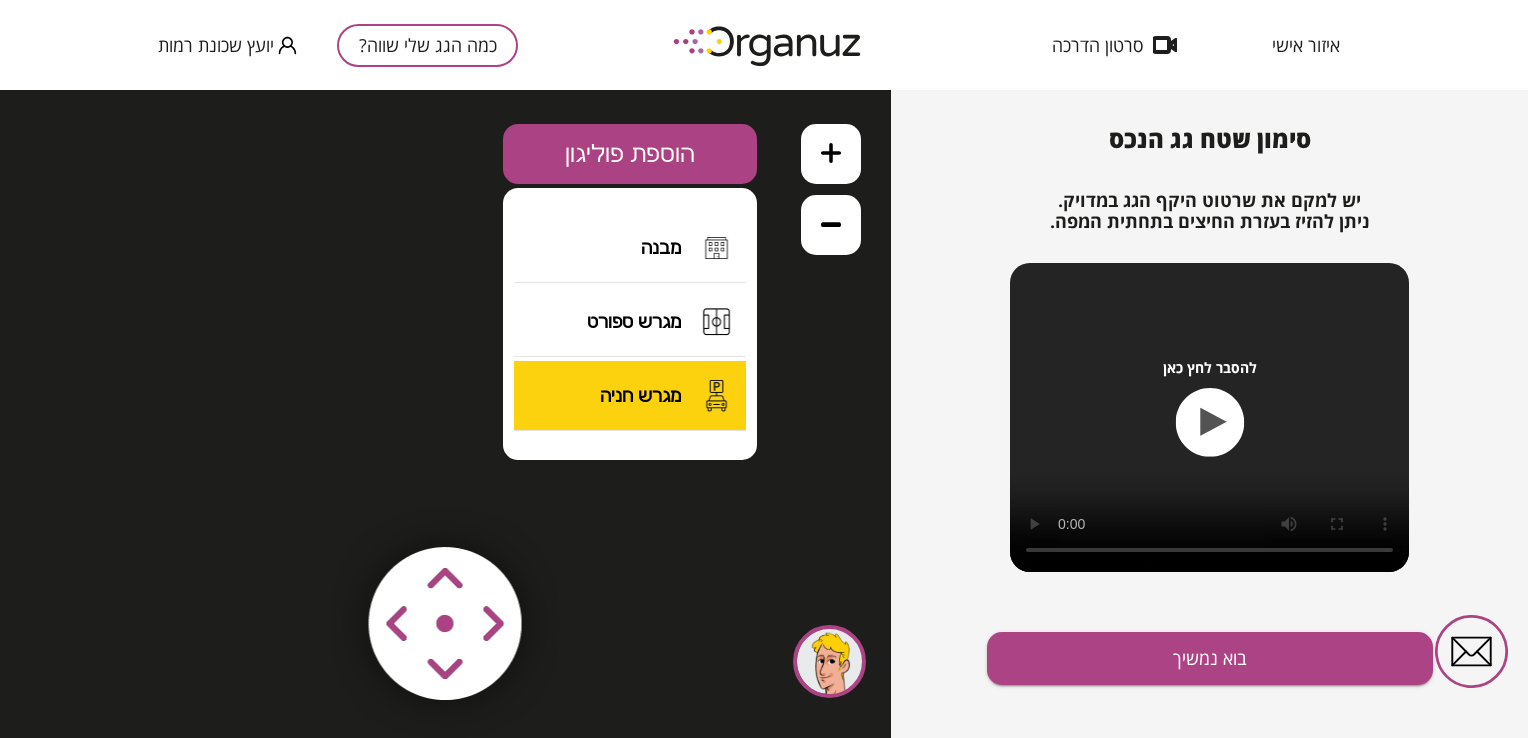click on "מגרש חניה" at bounding box center [630, 396] 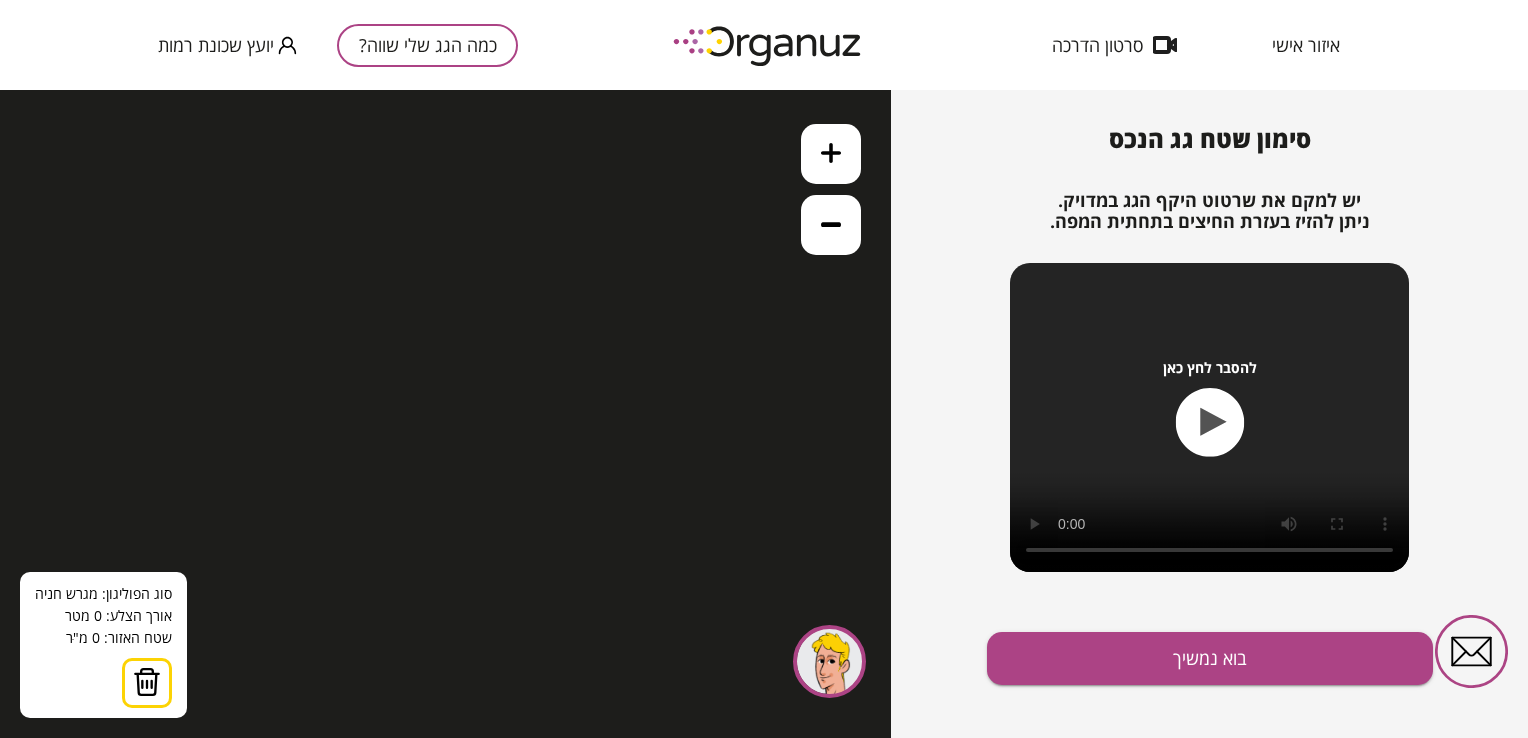 drag, startPoint x: 503, startPoint y: 362, endPoint x: 619, endPoint y: 379, distance: 117.239075 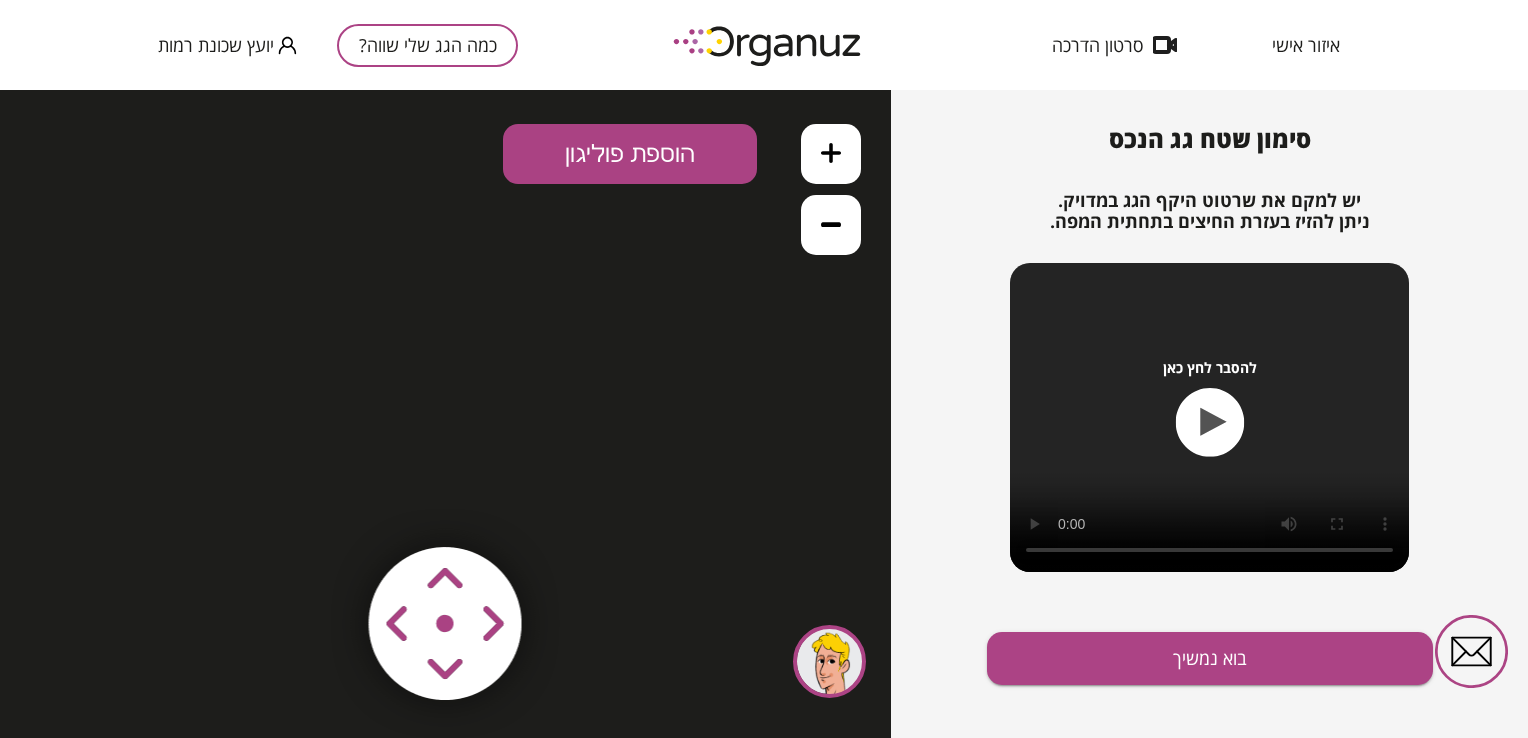 drag, startPoint x: 224, startPoint y: 470, endPoint x: 303, endPoint y: 506, distance: 86.815895 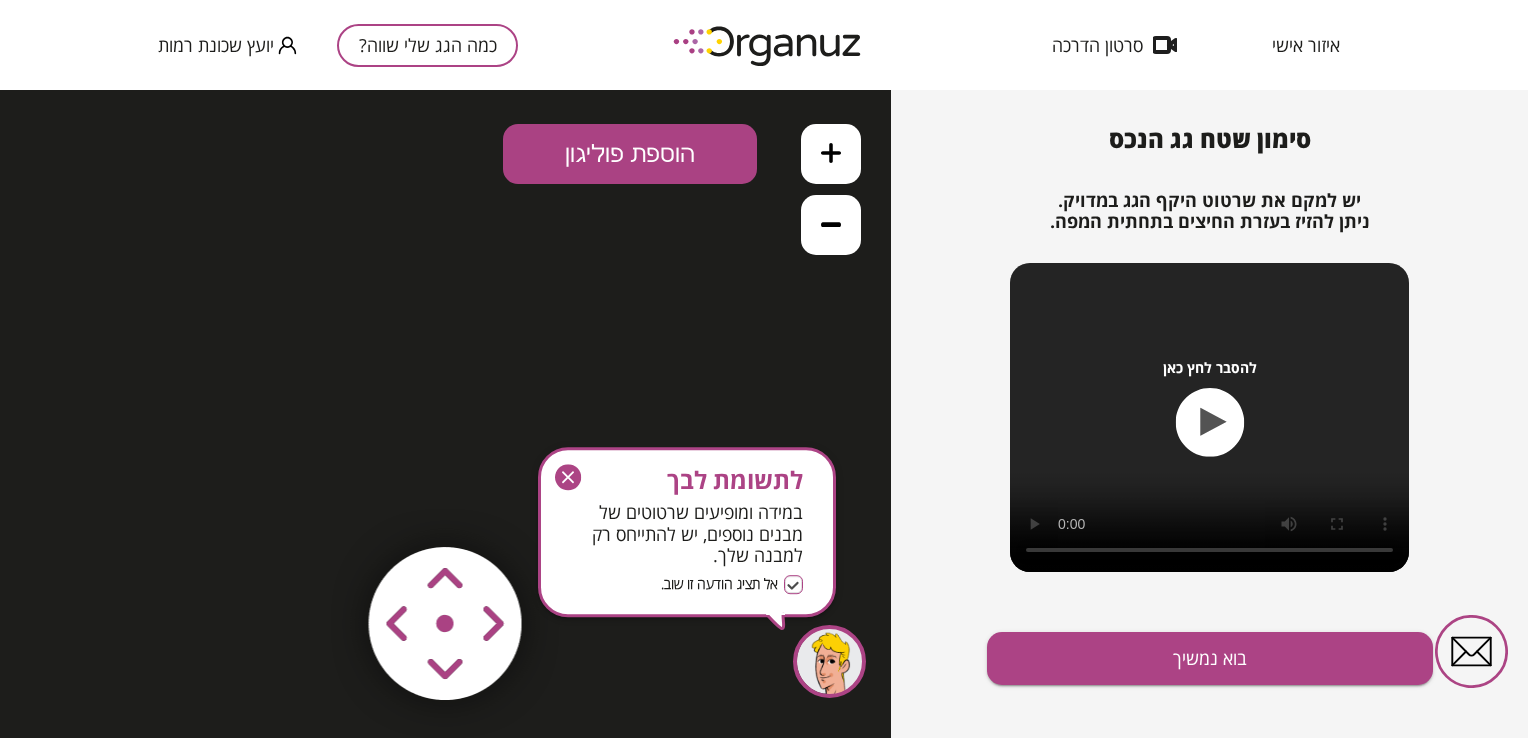 click 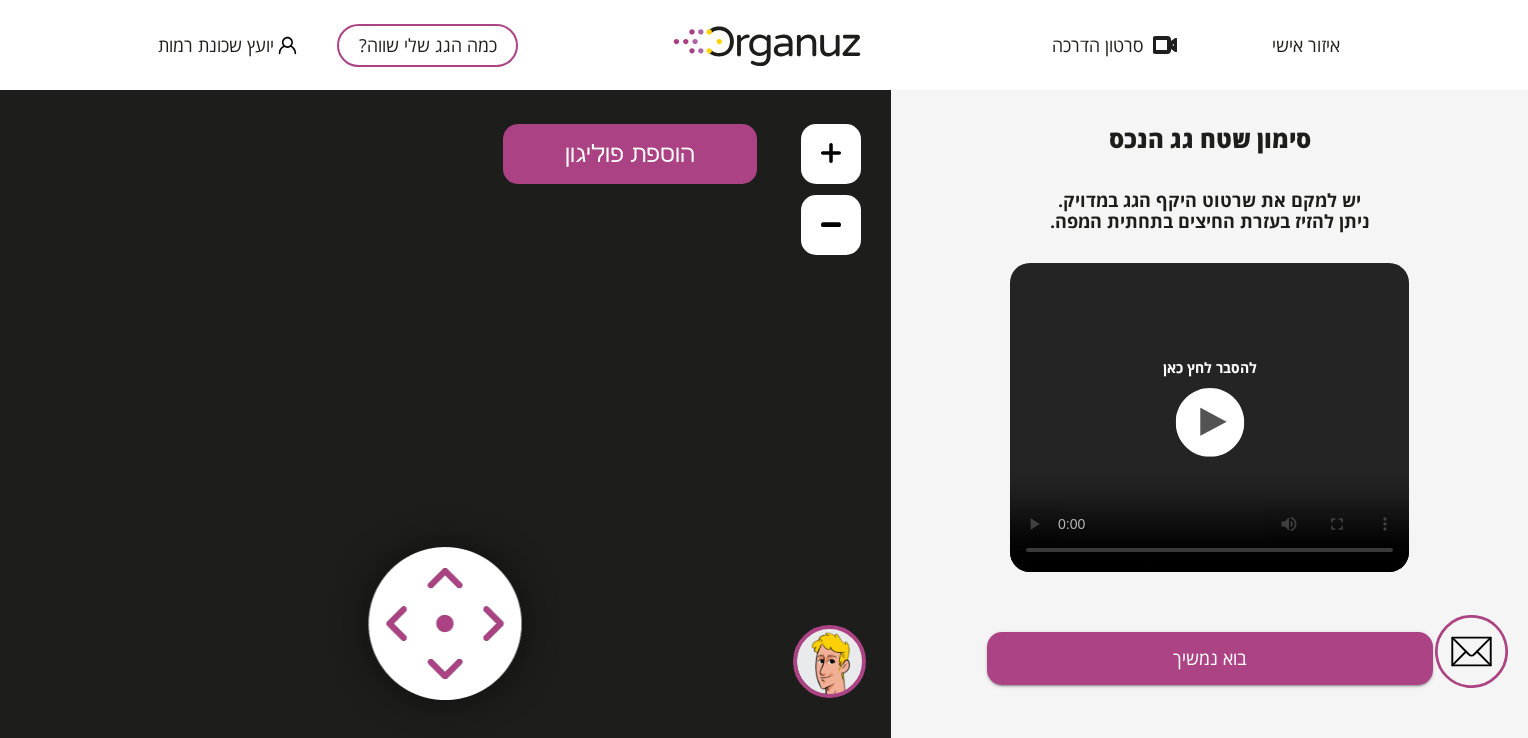 click 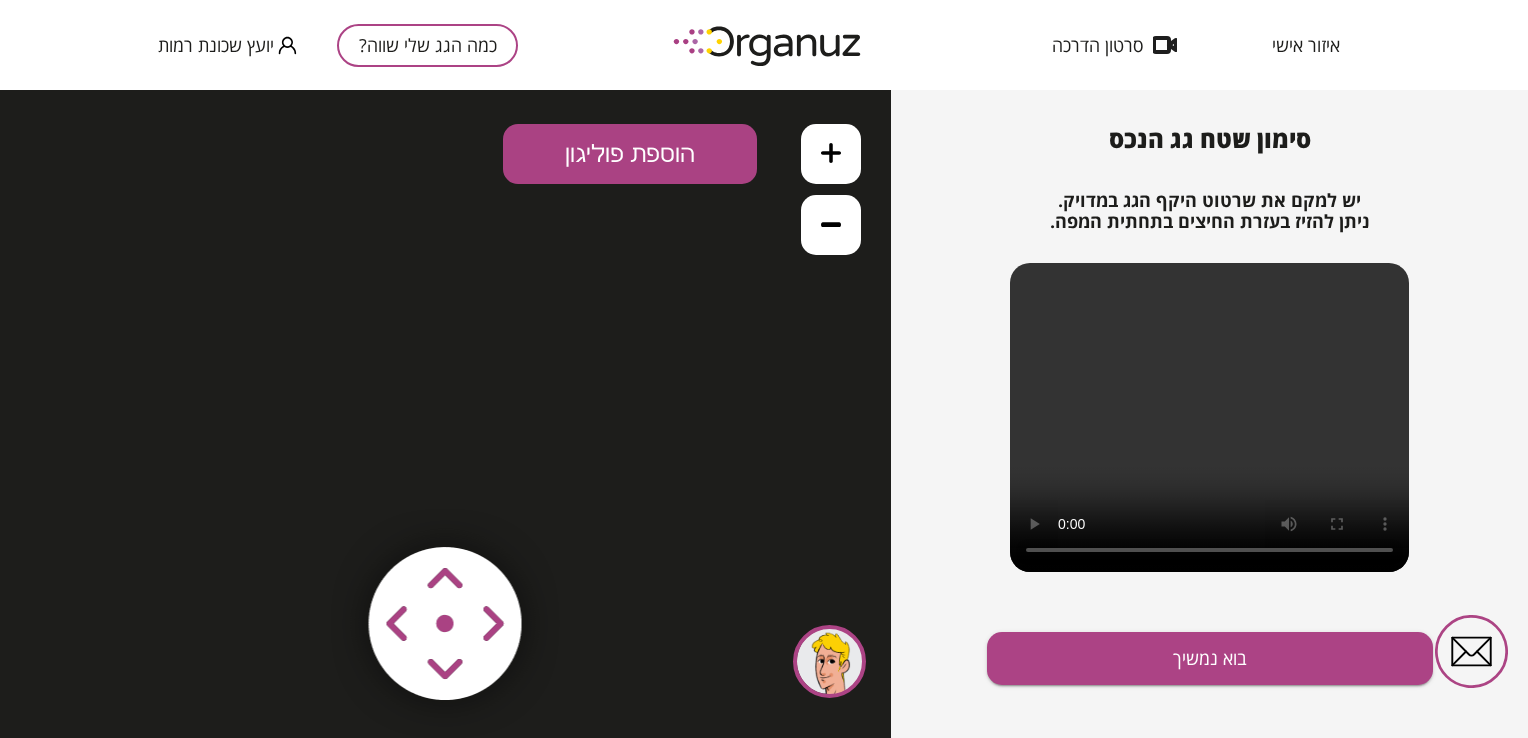 click at bounding box center (1209, 417) 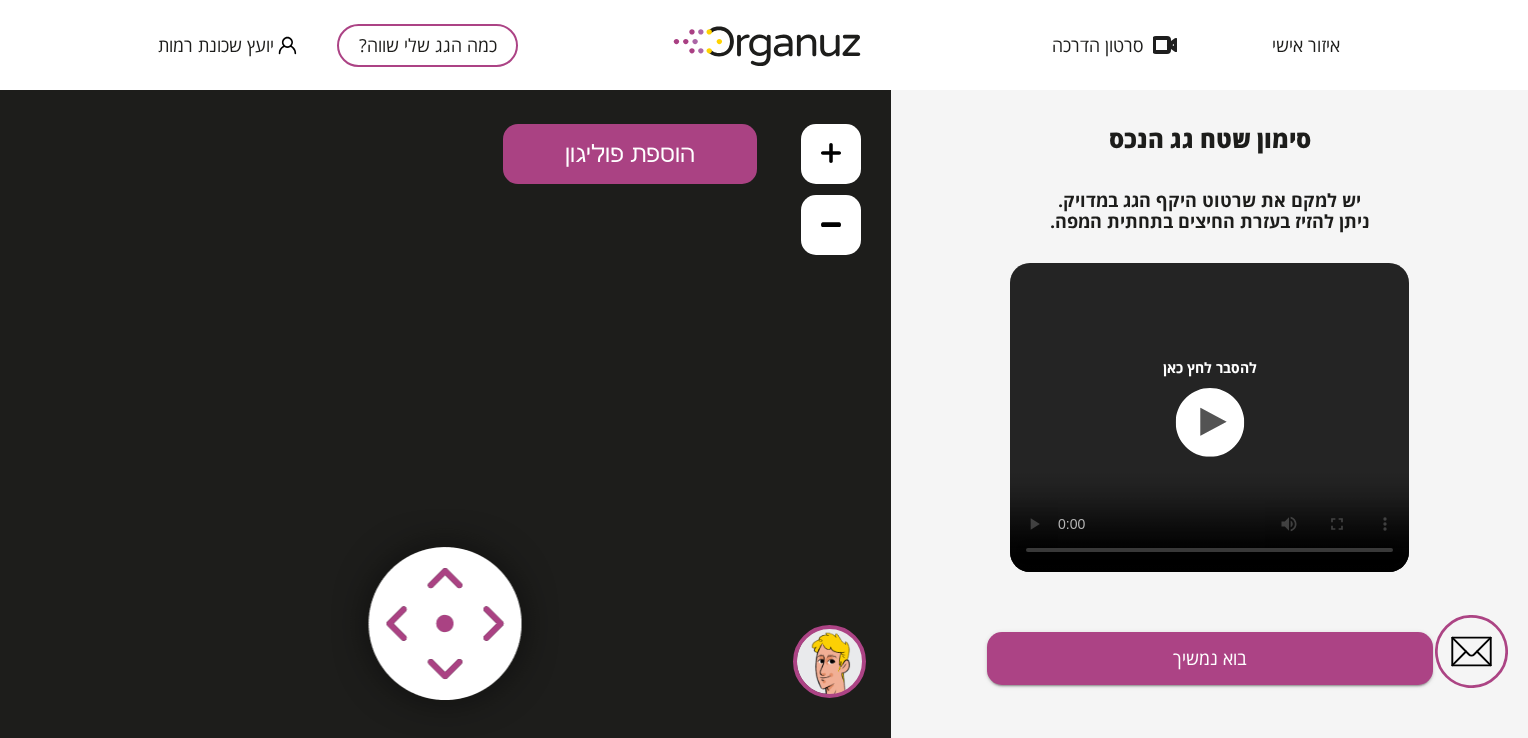 drag, startPoint x: 1024, startPoint y: 552, endPoint x: 1157, endPoint y: 473, distance: 154.69324 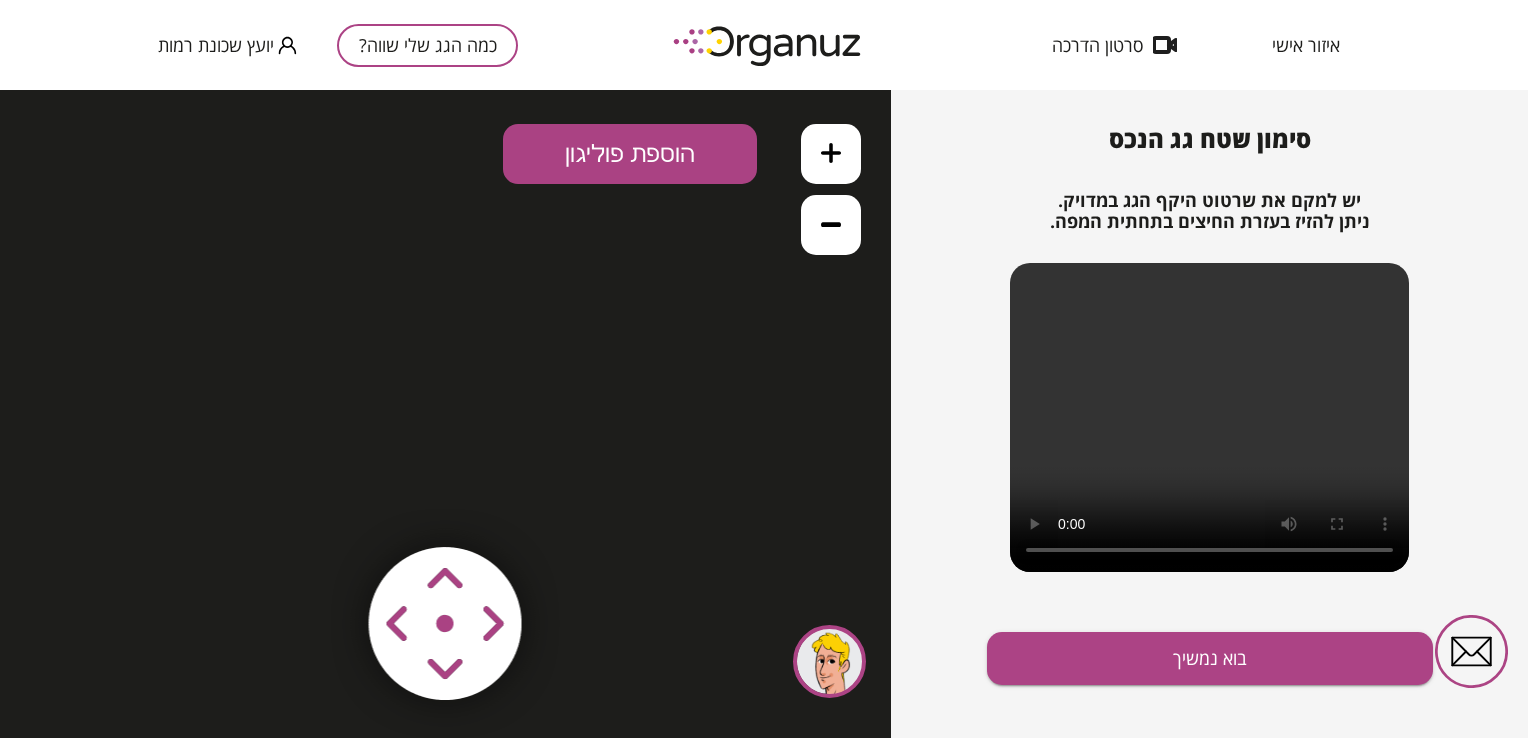 click on ".st0 {
fill: #FFFFFF;
}
0" at bounding box center (445, 414) 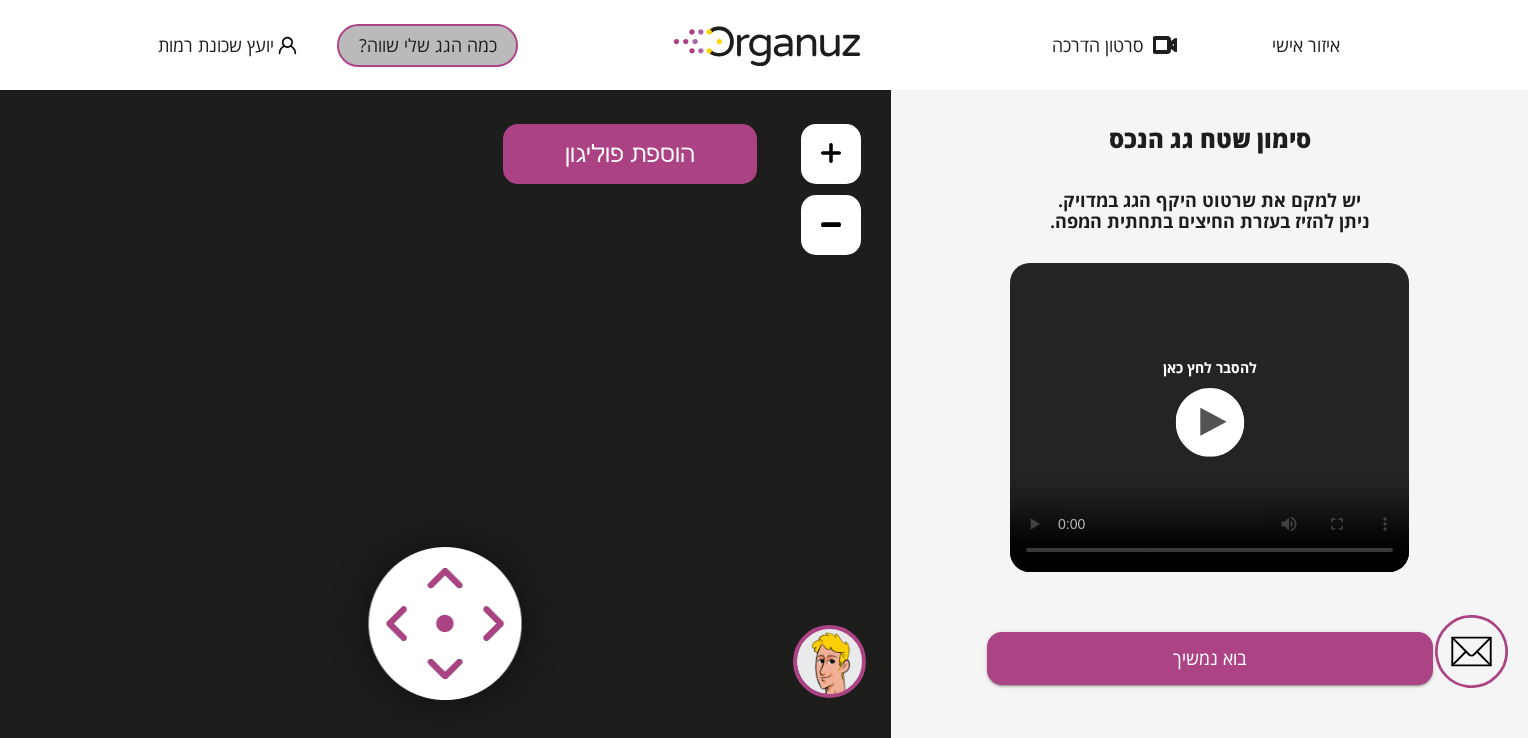 click on "כמה הגג שלי שווה?" at bounding box center (427, 45) 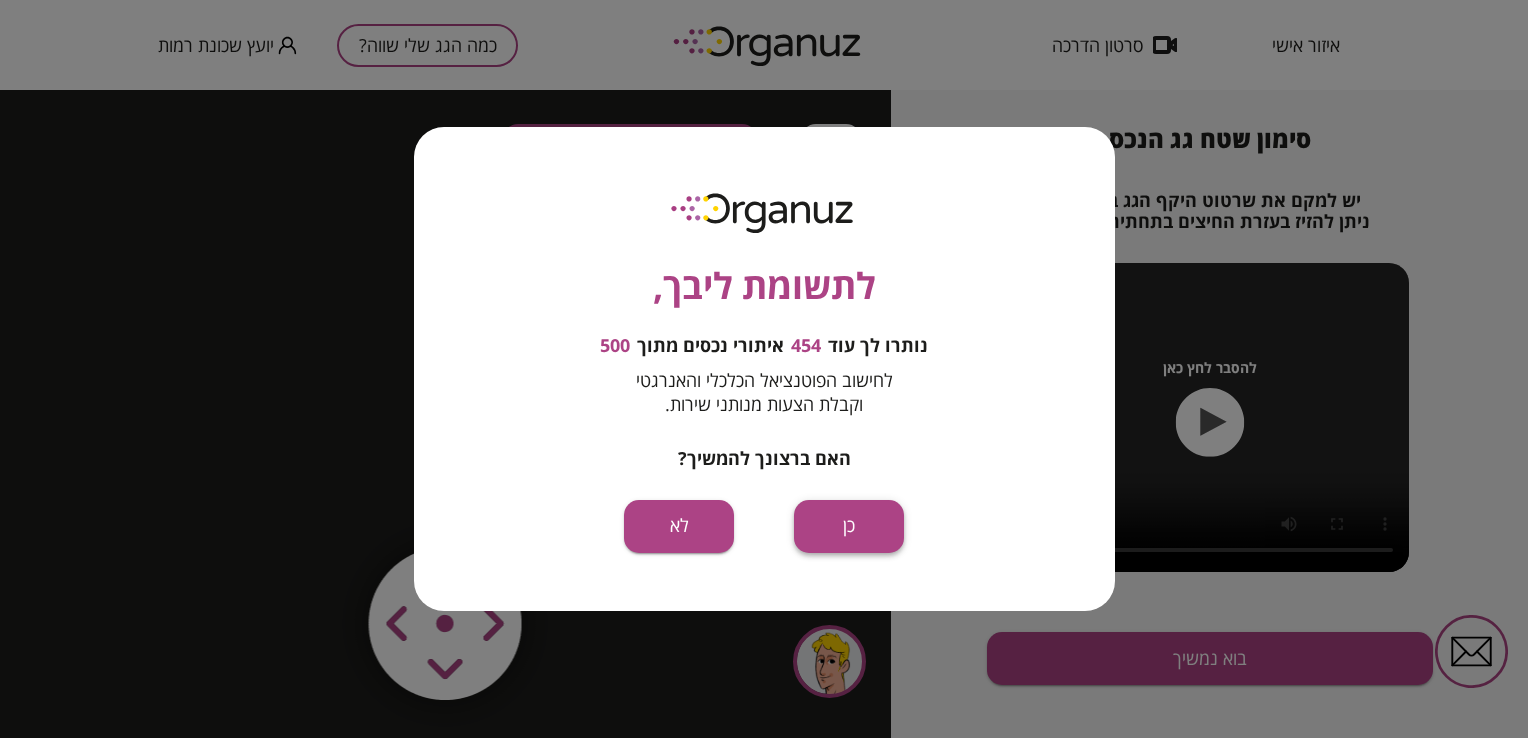 click on "כן" at bounding box center [849, 526] 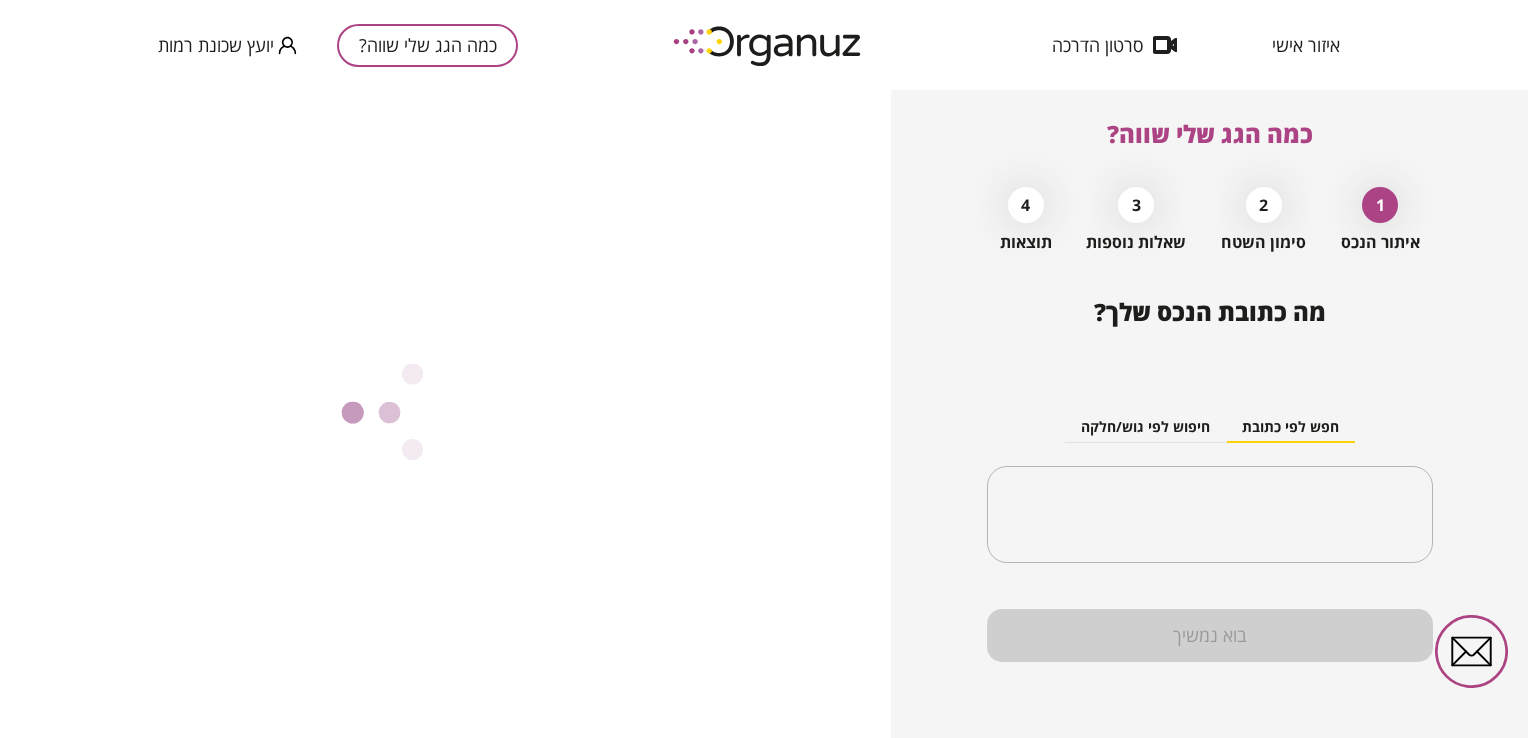 scroll, scrollTop: 8, scrollLeft: 0, axis: vertical 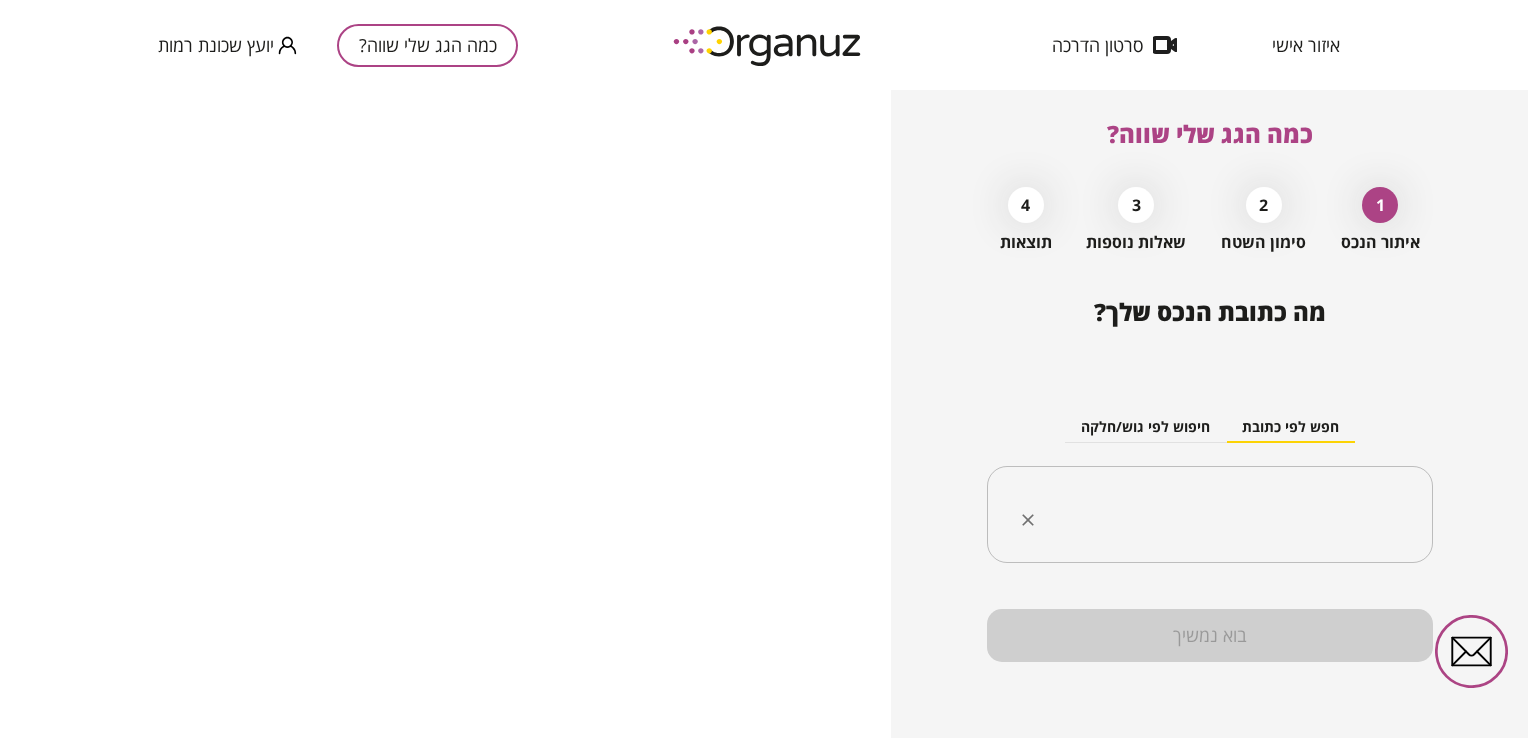 click at bounding box center (1217, 515) 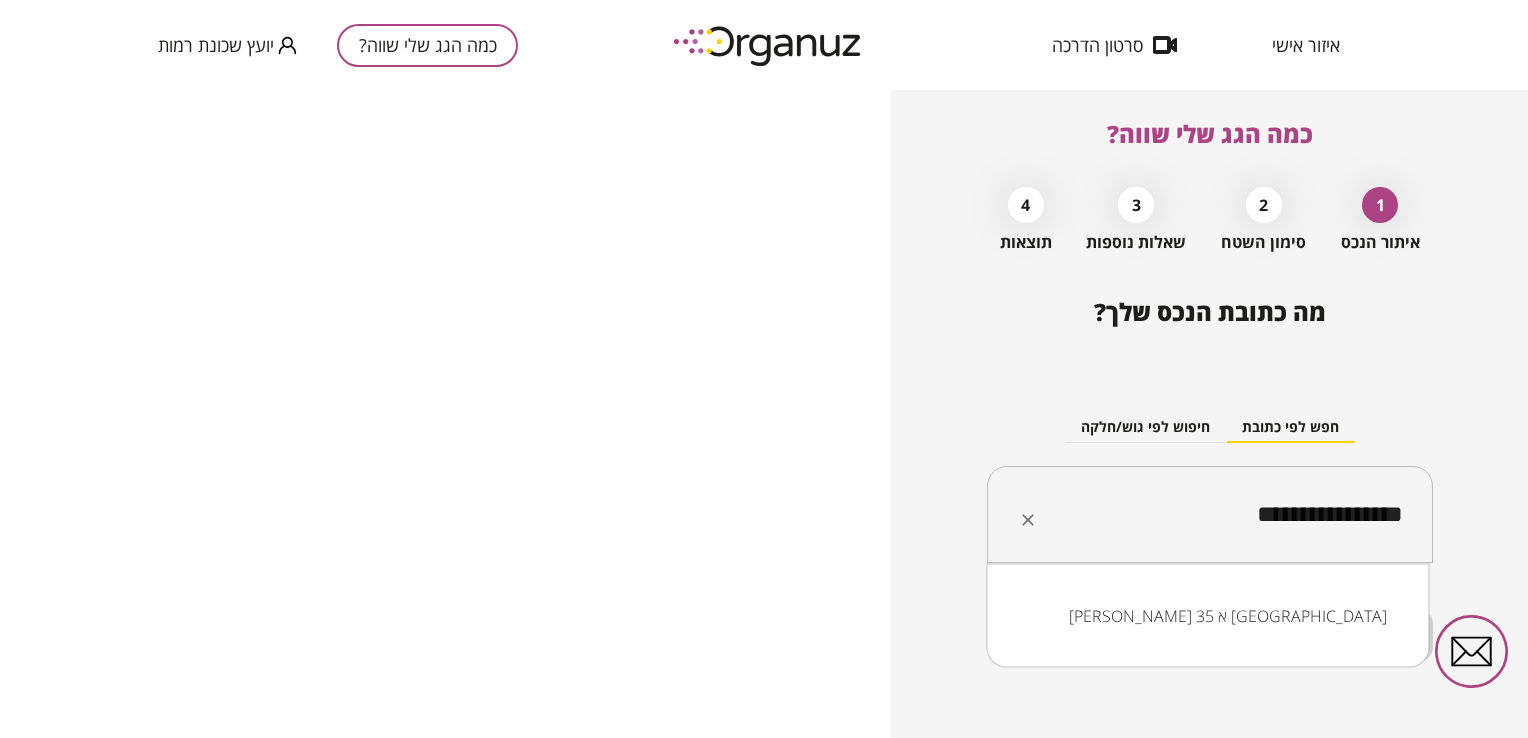 drag, startPoint x: 1247, startPoint y: 516, endPoint x: 1221, endPoint y: 546, distance: 39.698868 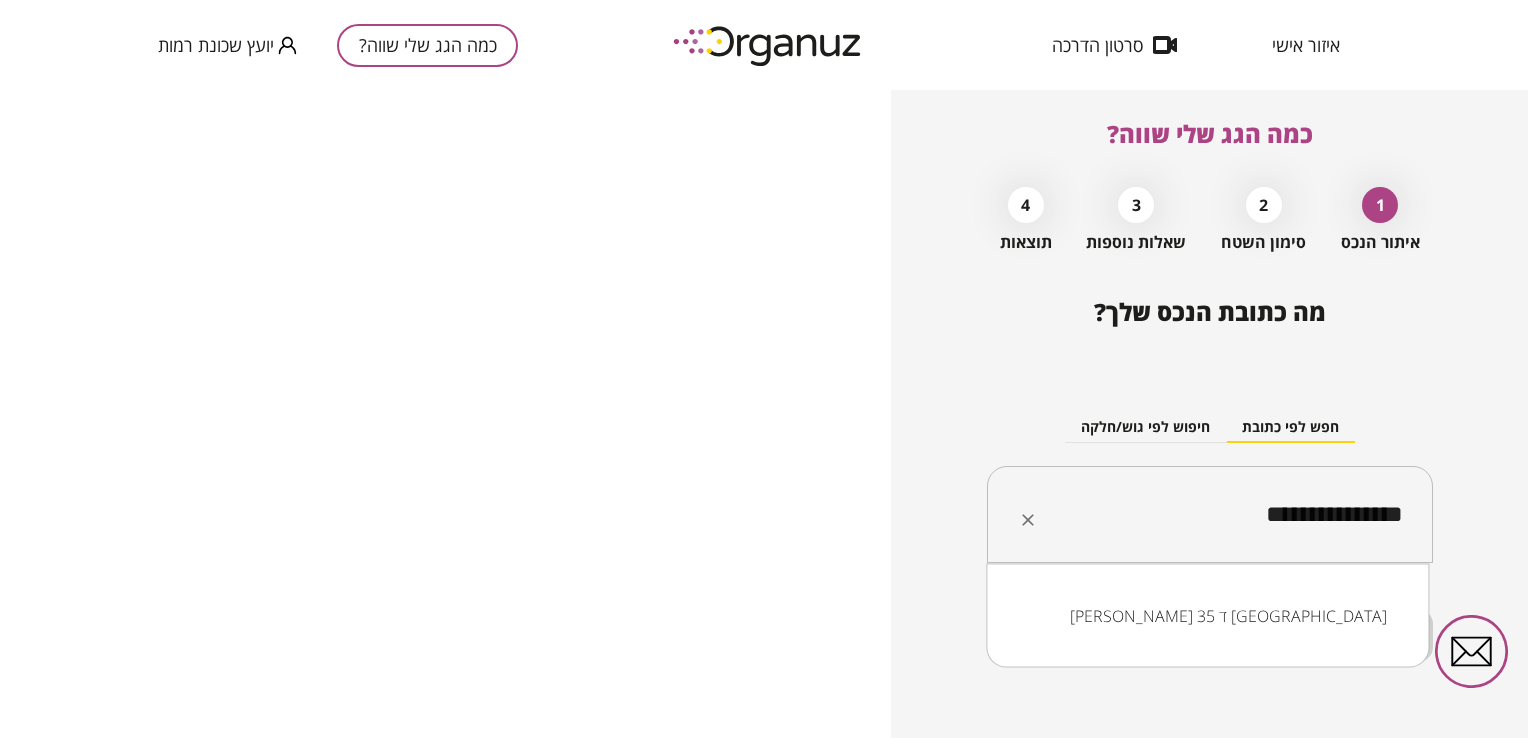click on "[PERSON_NAME] 35 ד [GEOGRAPHIC_DATA]" at bounding box center [1207, 616] 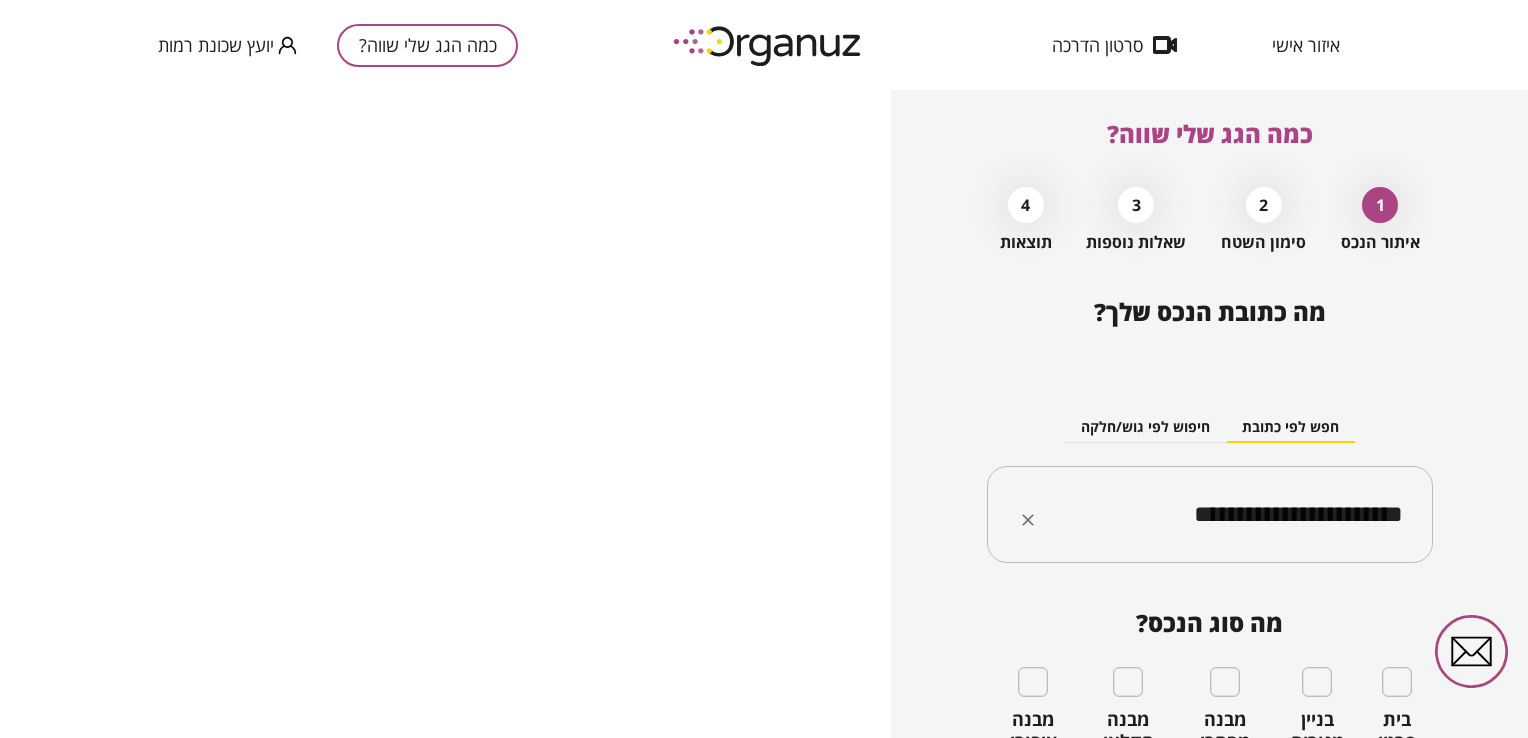 type on "**********" 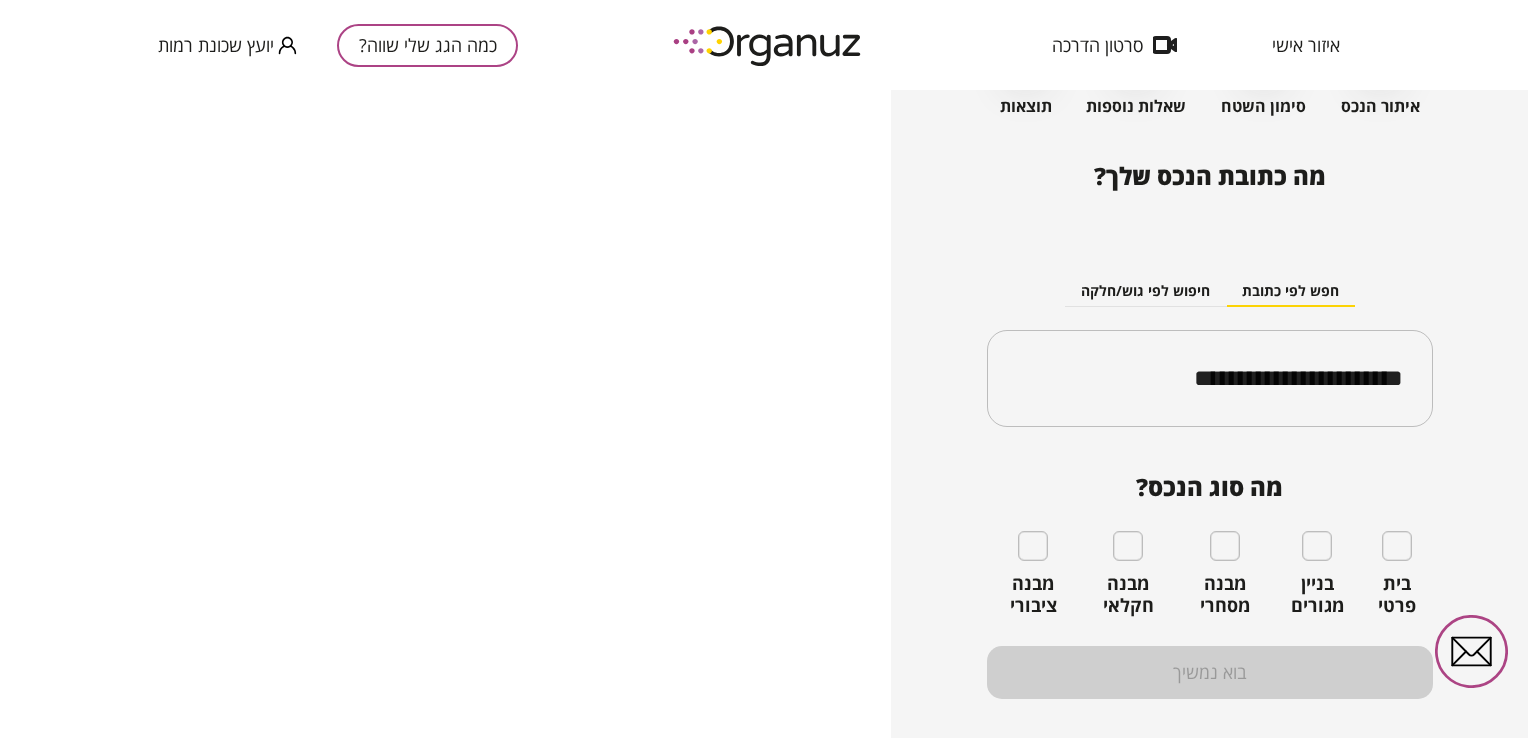 scroll, scrollTop: 181, scrollLeft: 0, axis: vertical 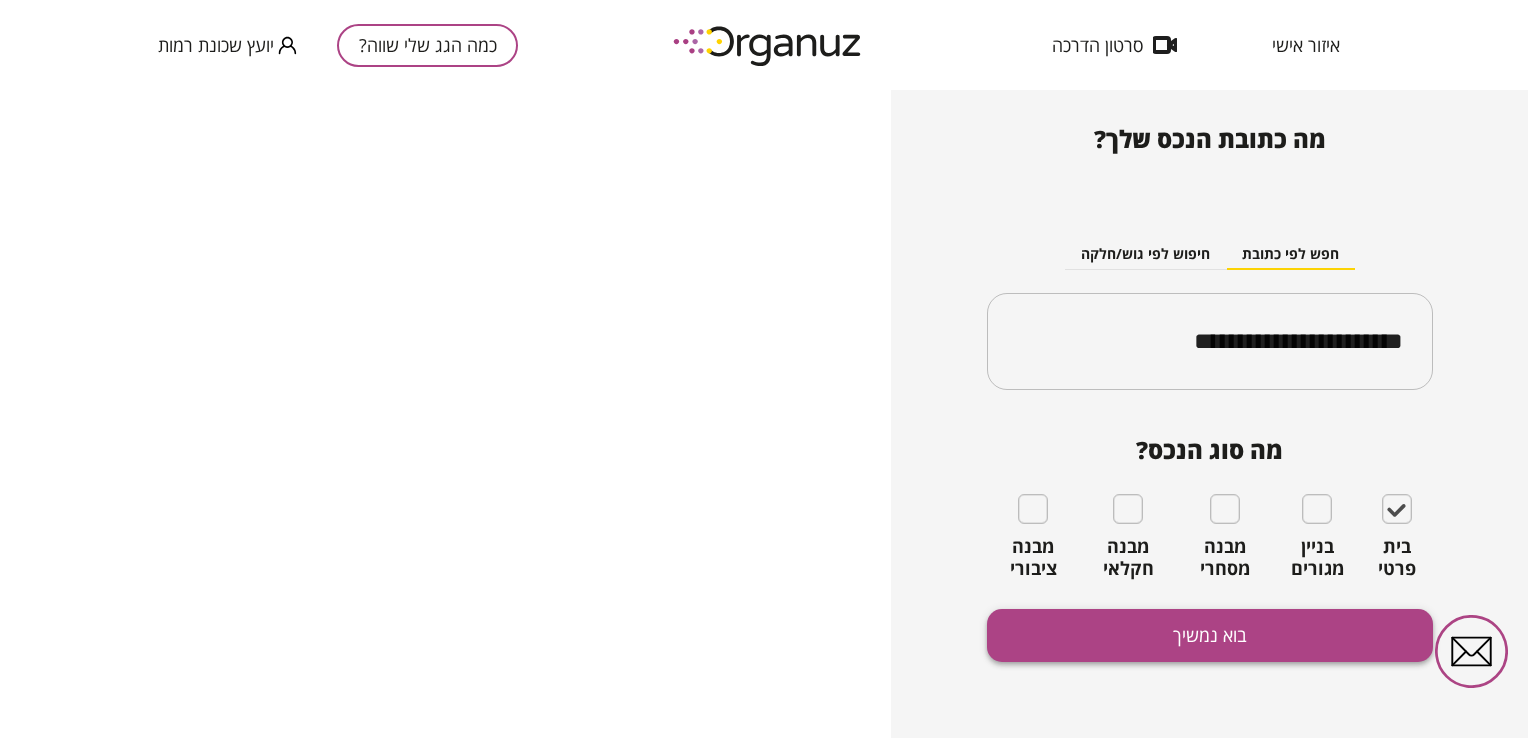 click on "בוא נמשיך" at bounding box center [1210, 635] 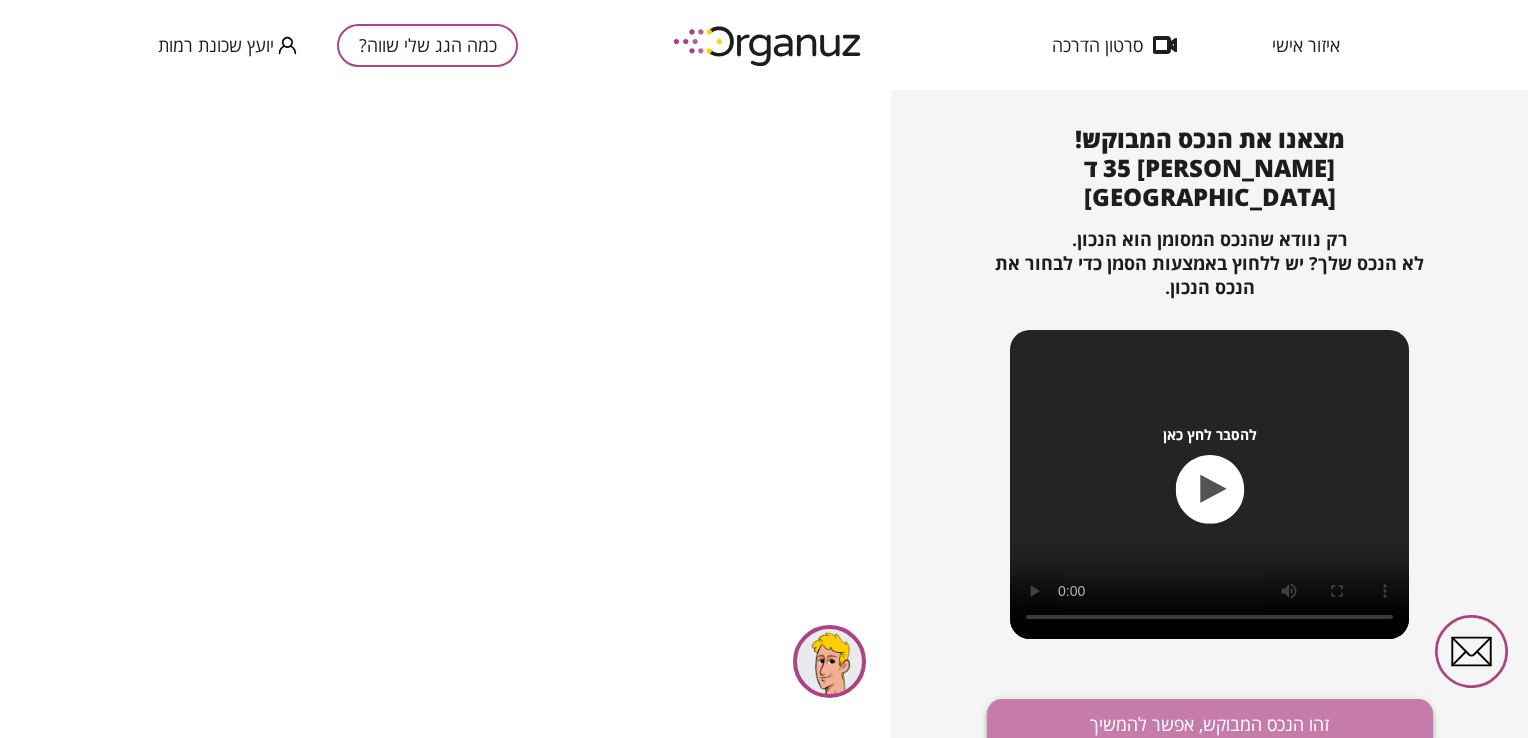 click on "זהו הנכס המבוקש, אפשר להמשיך" at bounding box center [1210, 725] 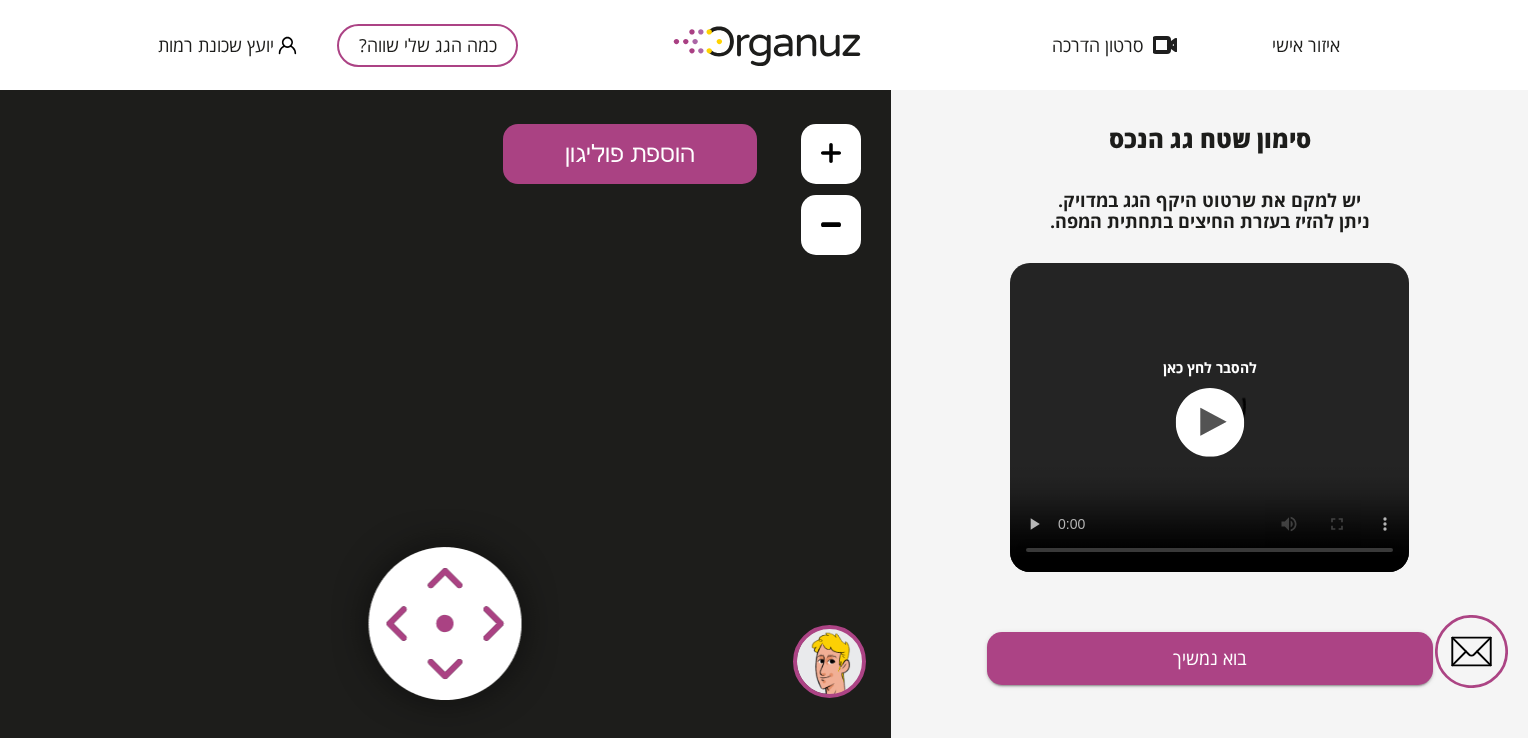 scroll, scrollTop: 0, scrollLeft: 0, axis: both 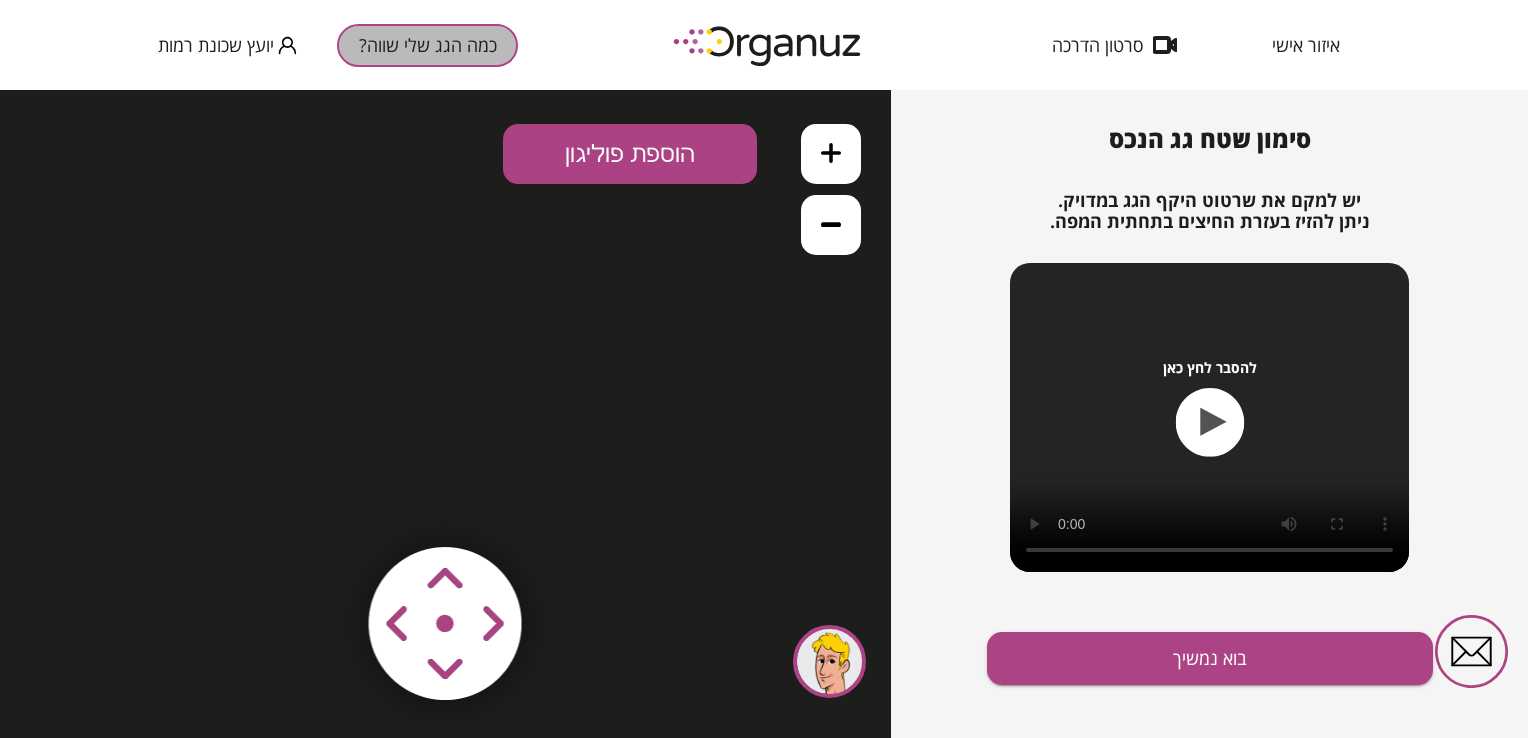 click on "כמה הגג שלי שווה?" at bounding box center [427, 45] 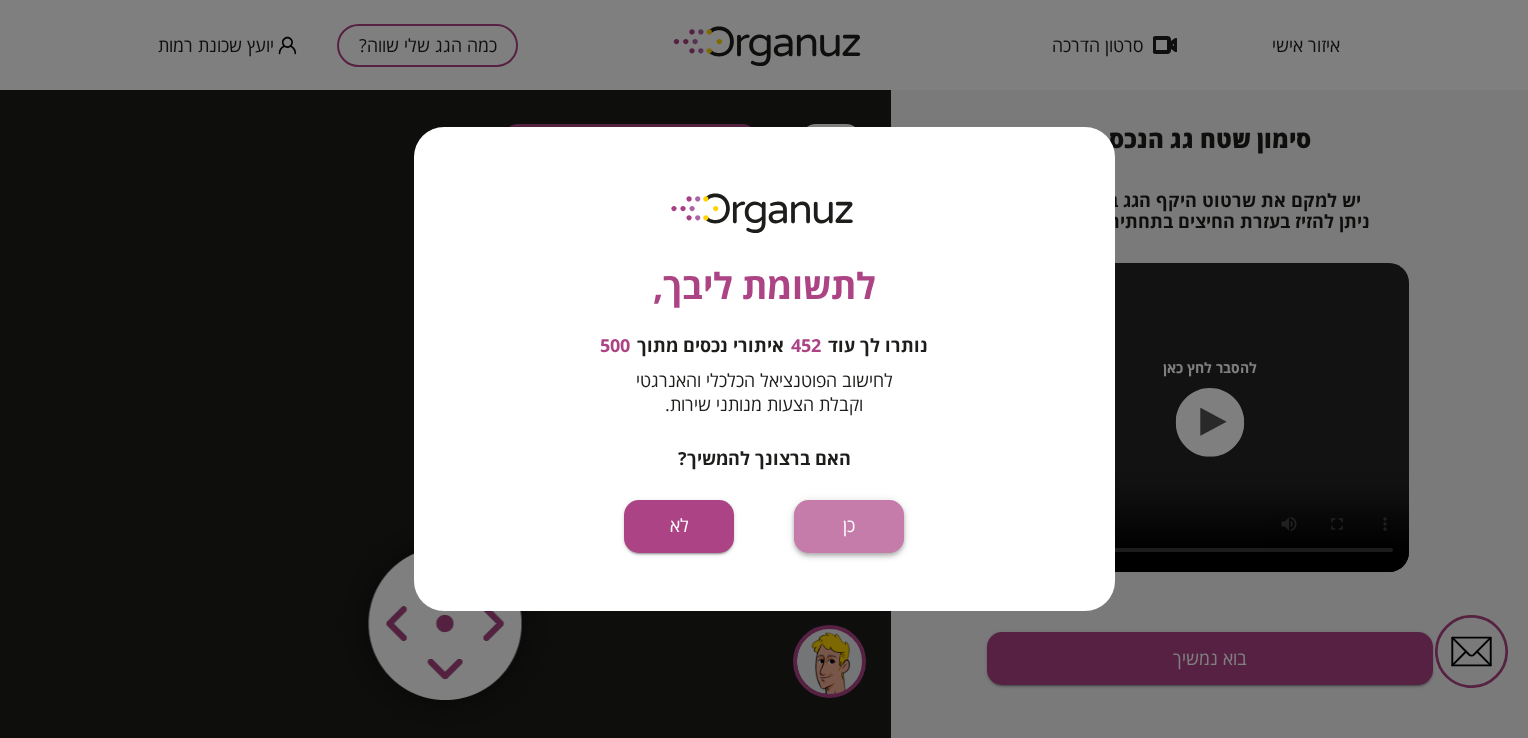 click on "כן" at bounding box center (849, 526) 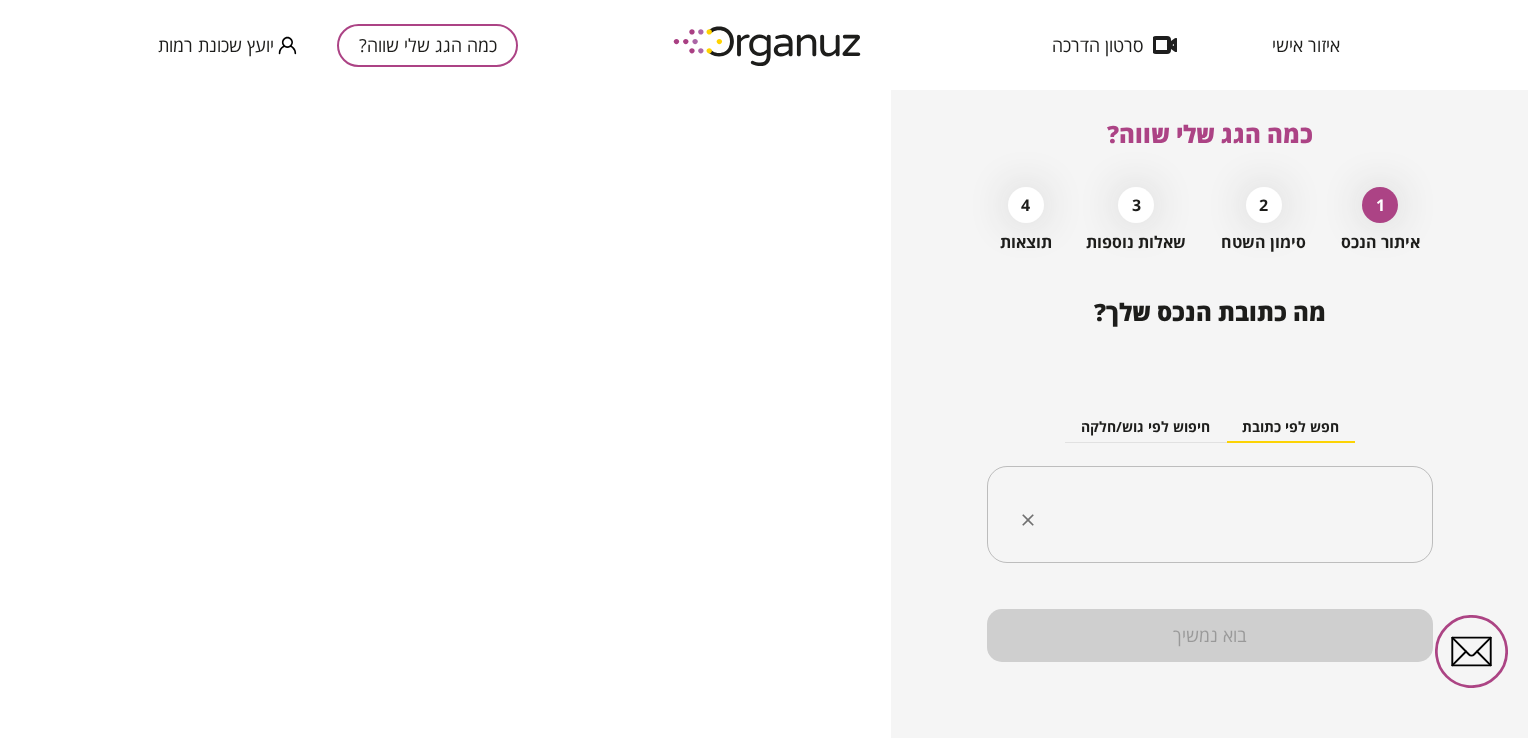 click at bounding box center (1217, 515) 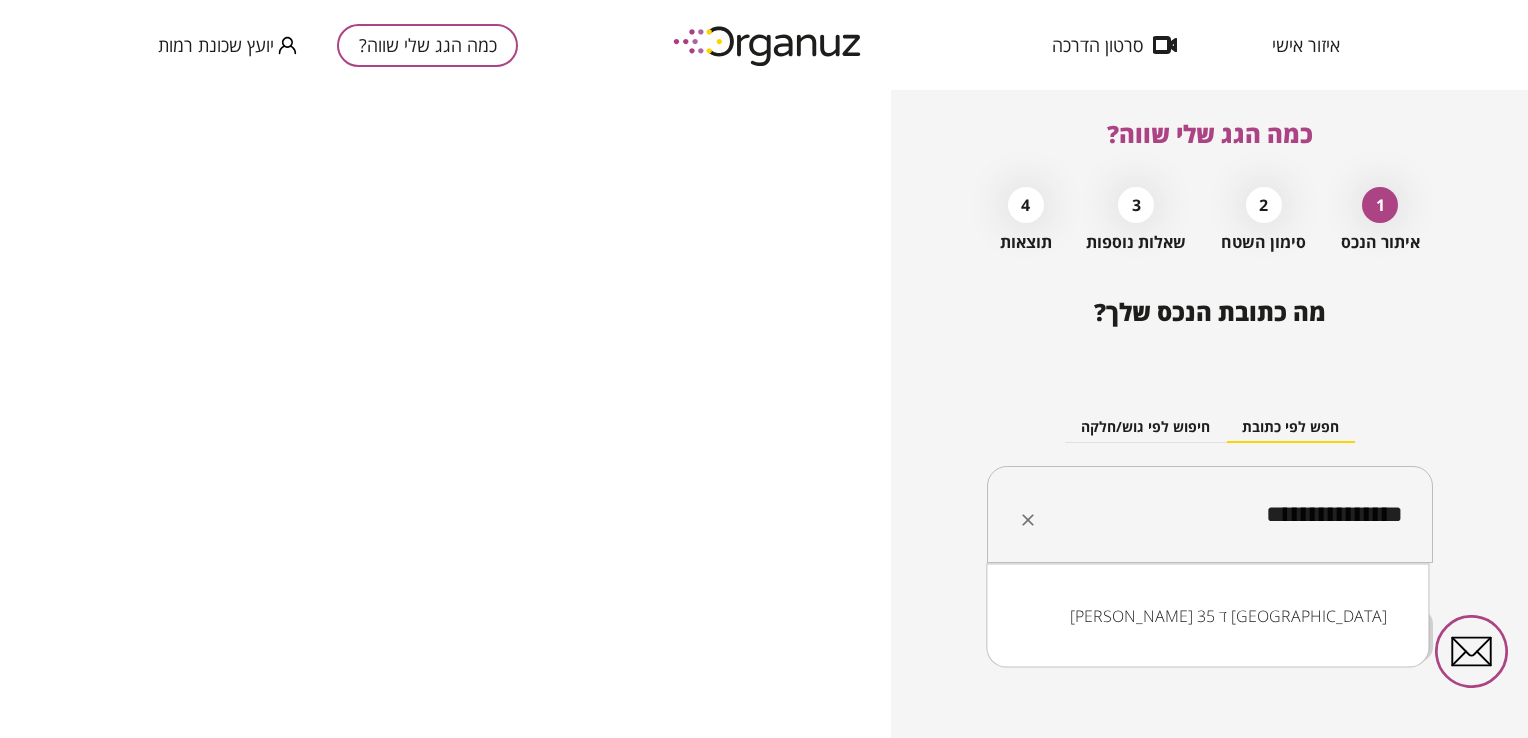 click on "[PERSON_NAME] 35 ד [GEOGRAPHIC_DATA]" at bounding box center [1207, 616] 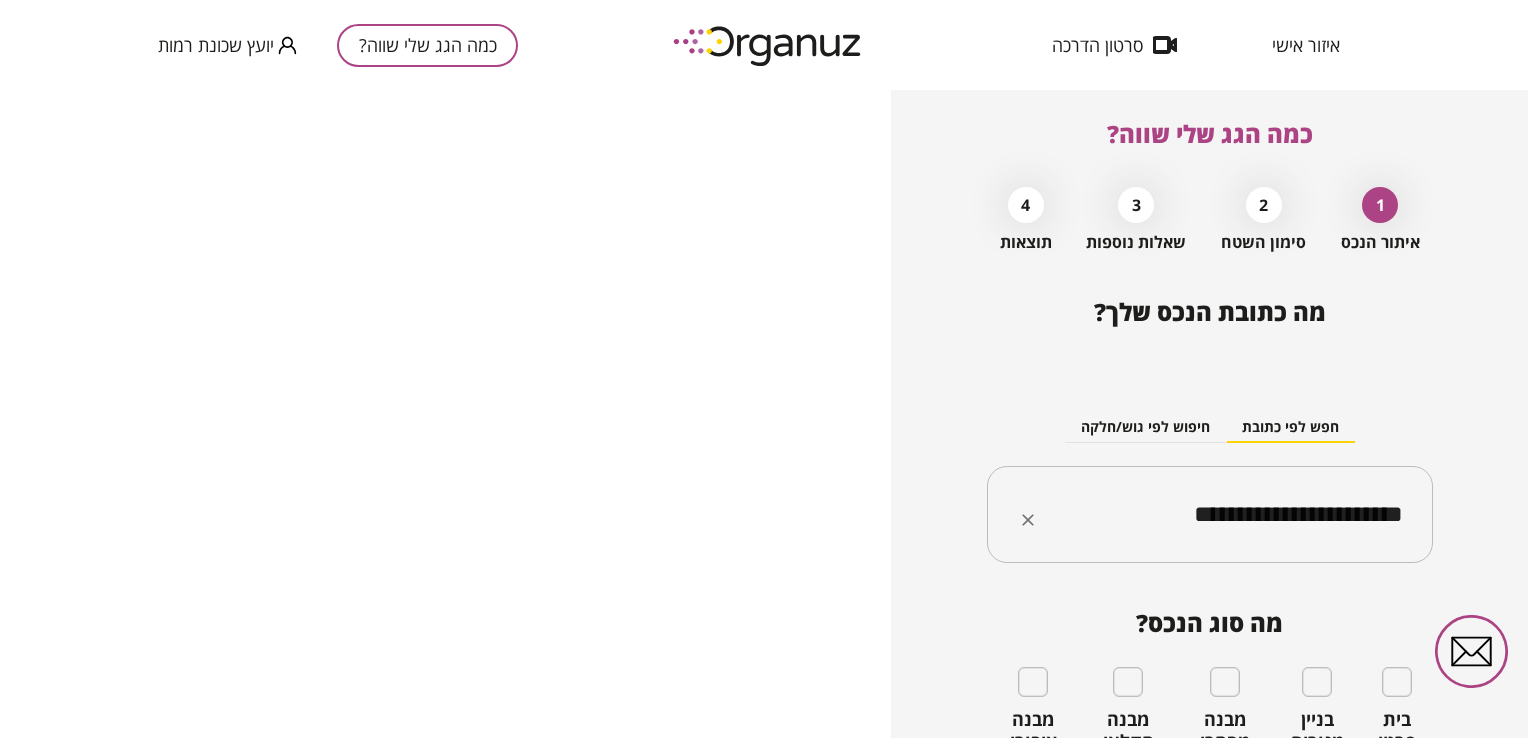 type on "**********" 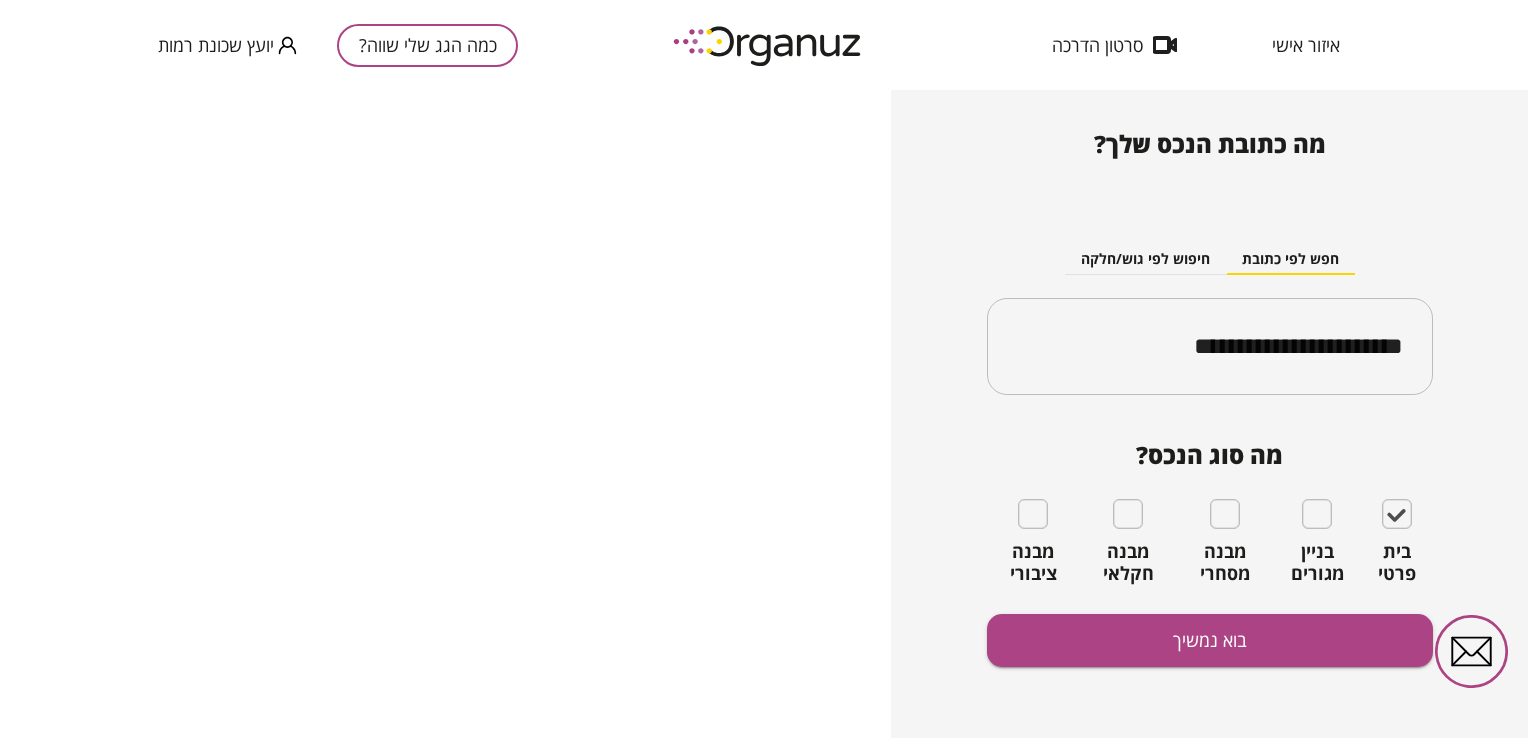 scroll, scrollTop: 181, scrollLeft: 0, axis: vertical 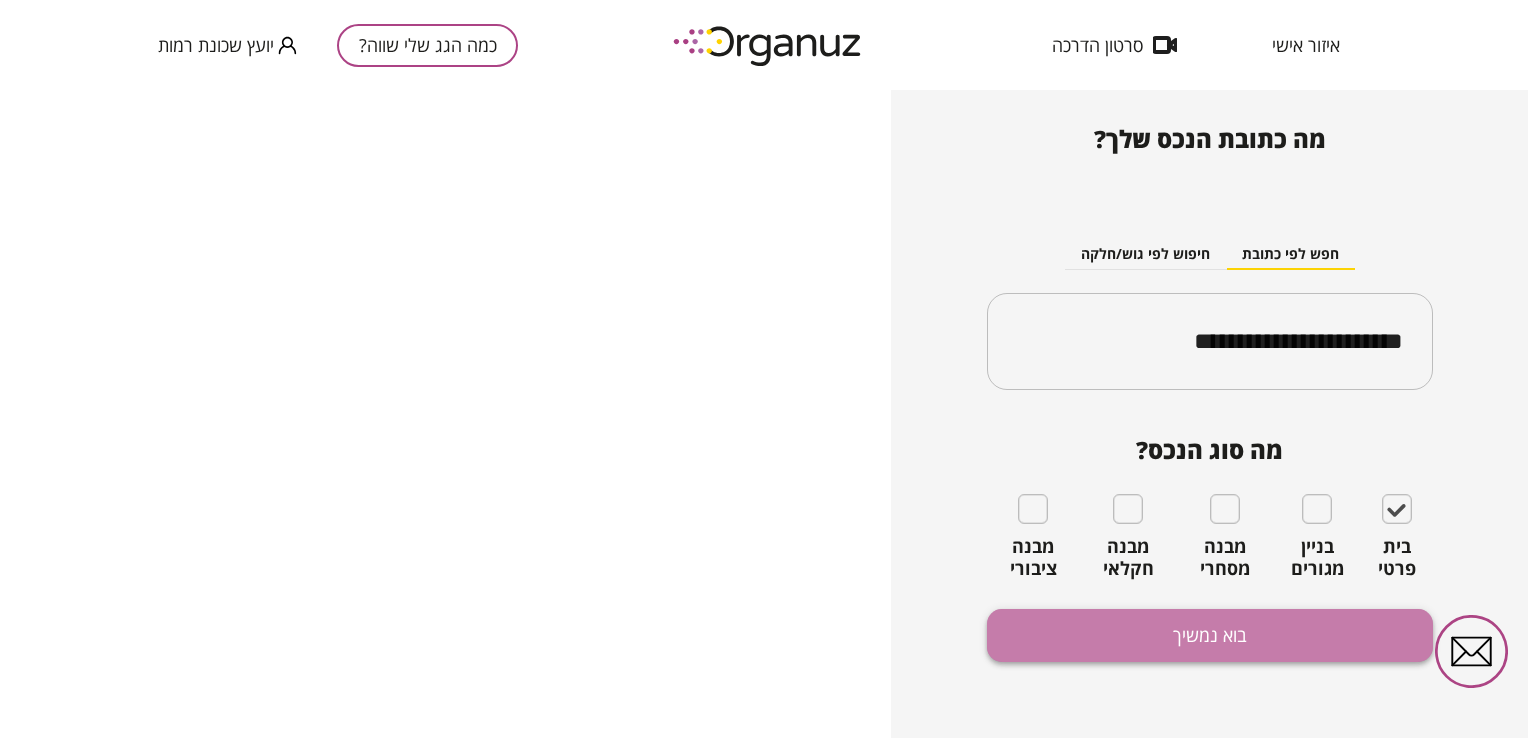 click on "בוא נמשיך" at bounding box center (1210, 635) 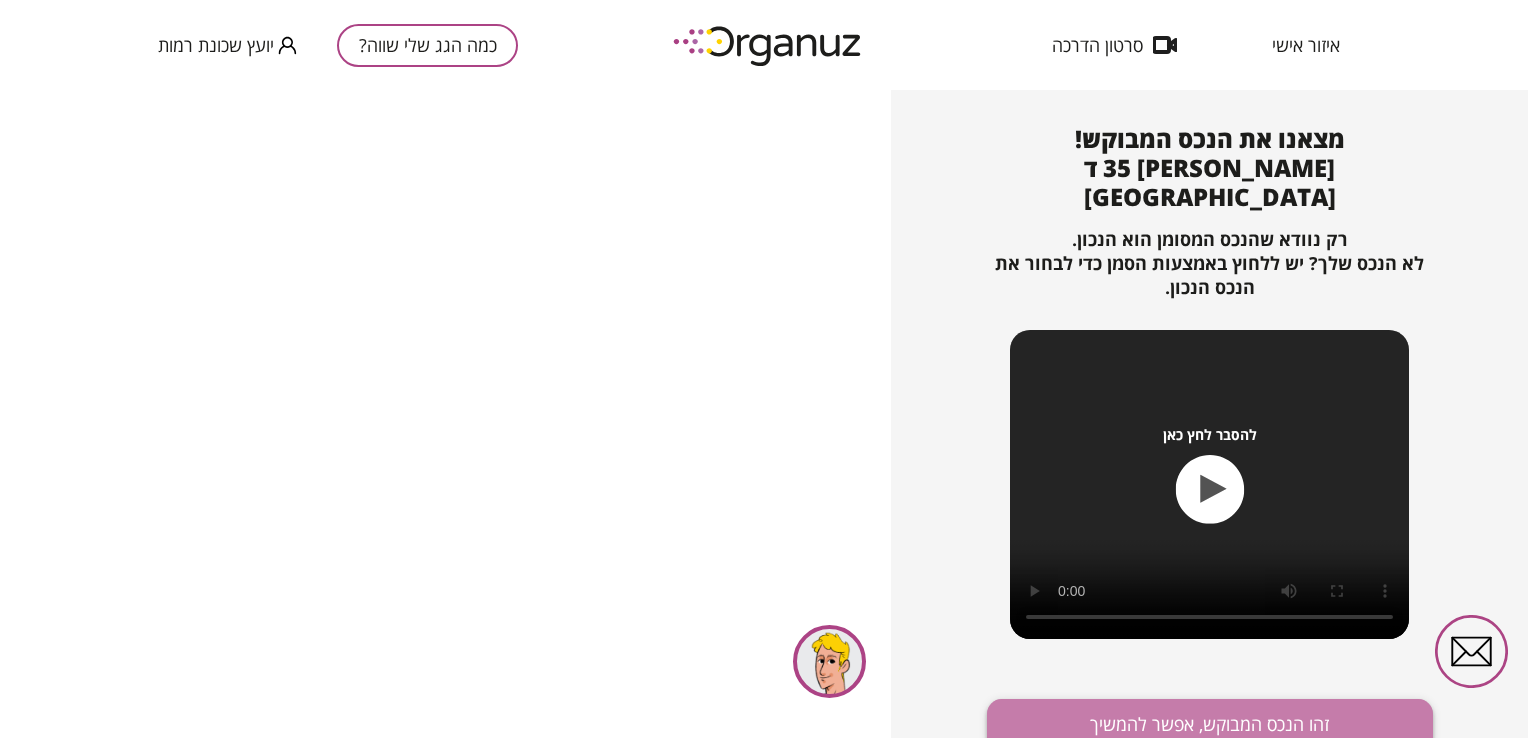 click on "זהו הנכס המבוקש, אפשר להמשיך" at bounding box center (1210, 725) 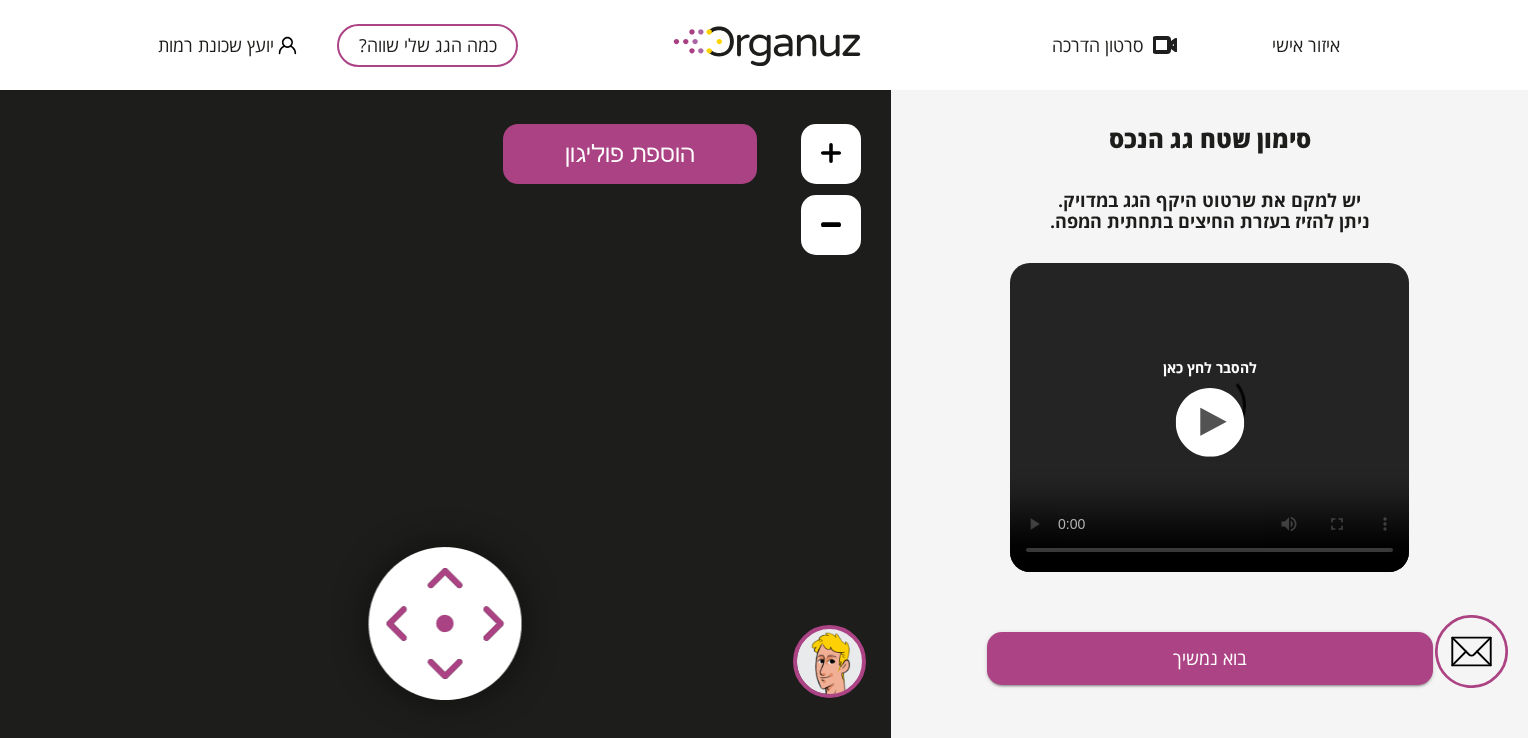 scroll, scrollTop: 0, scrollLeft: 0, axis: both 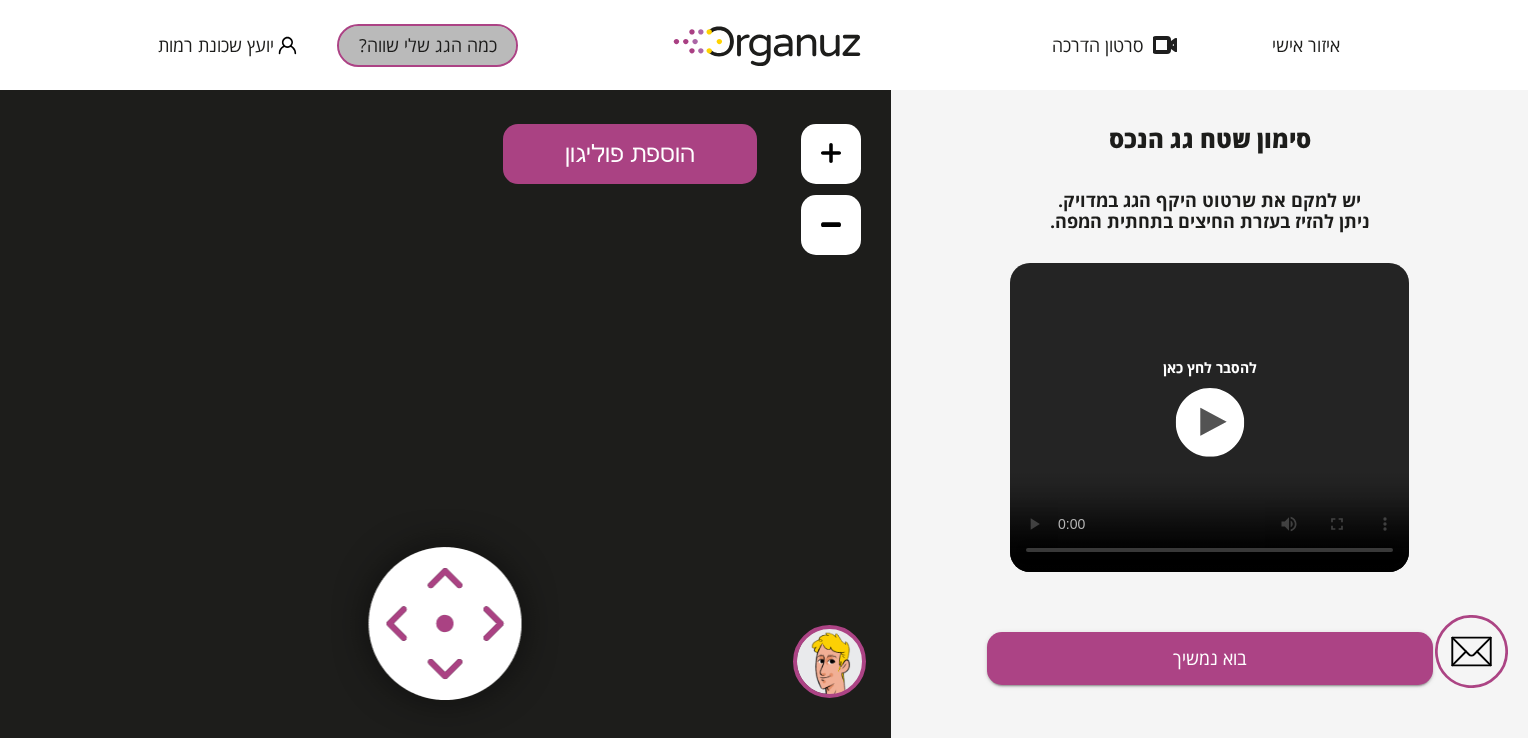 click on "כמה הגג שלי שווה?" at bounding box center (427, 45) 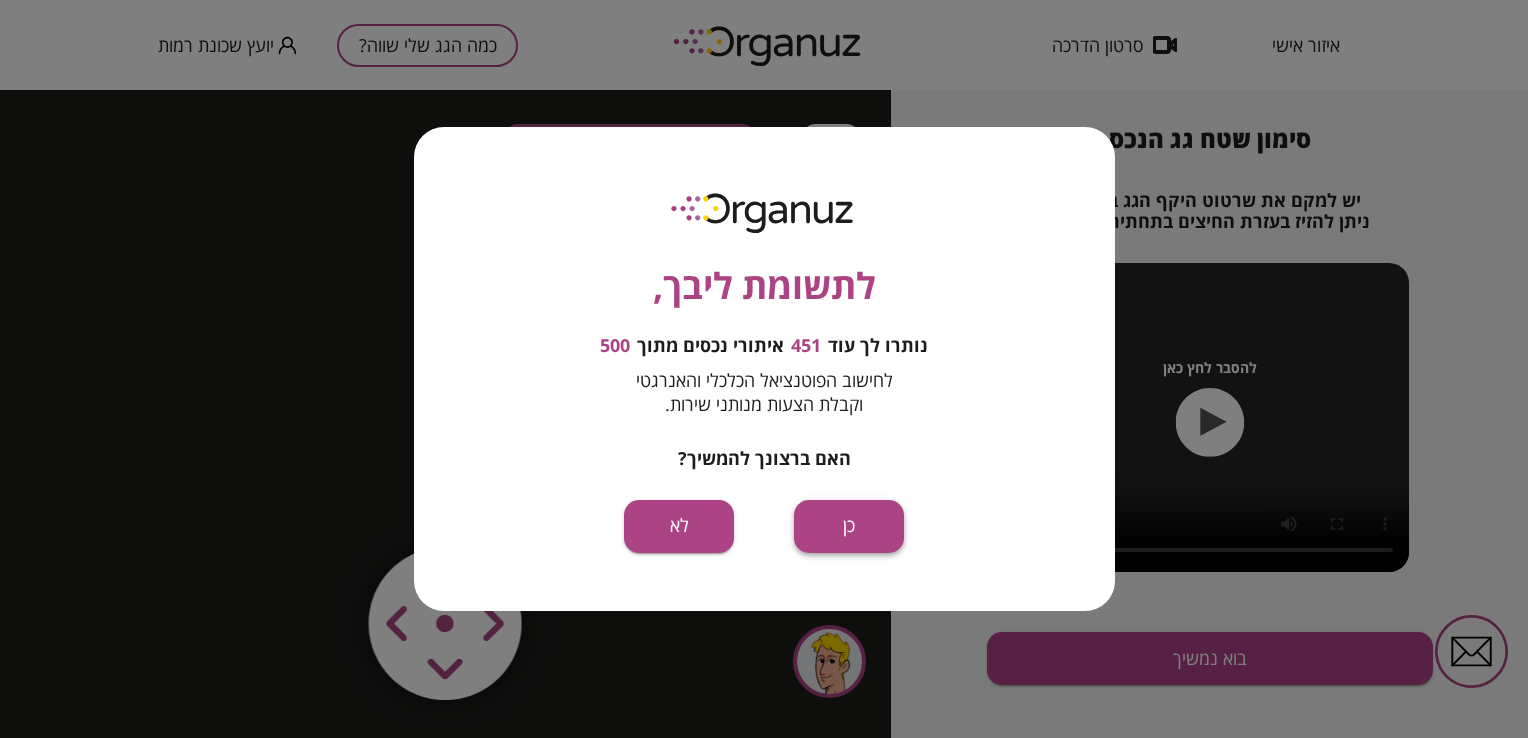 drag, startPoint x: 870, startPoint y: 440, endPoint x: 871, endPoint y: 530, distance: 90.005554 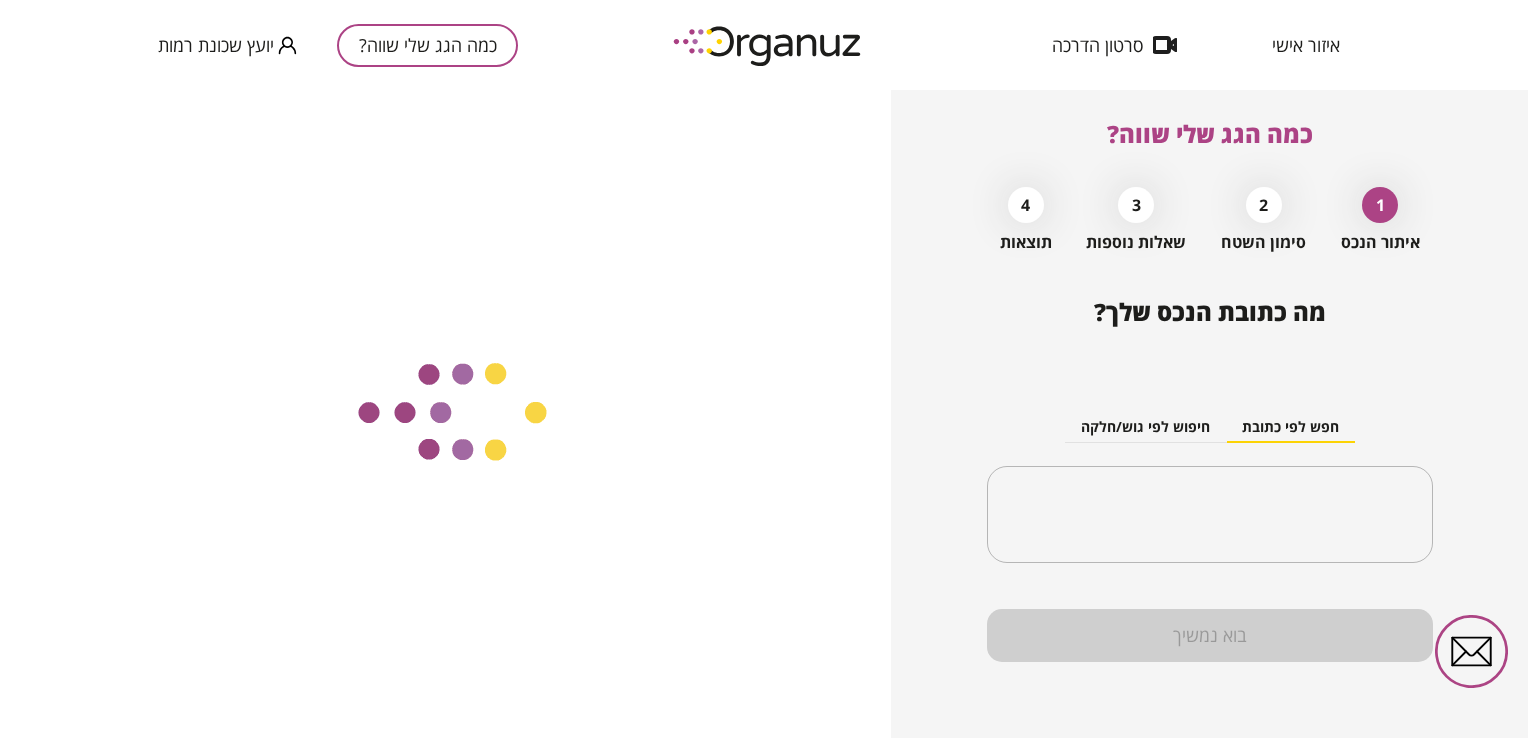 scroll, scrollTop: 8, scrollLeft: 0, axis: vertical 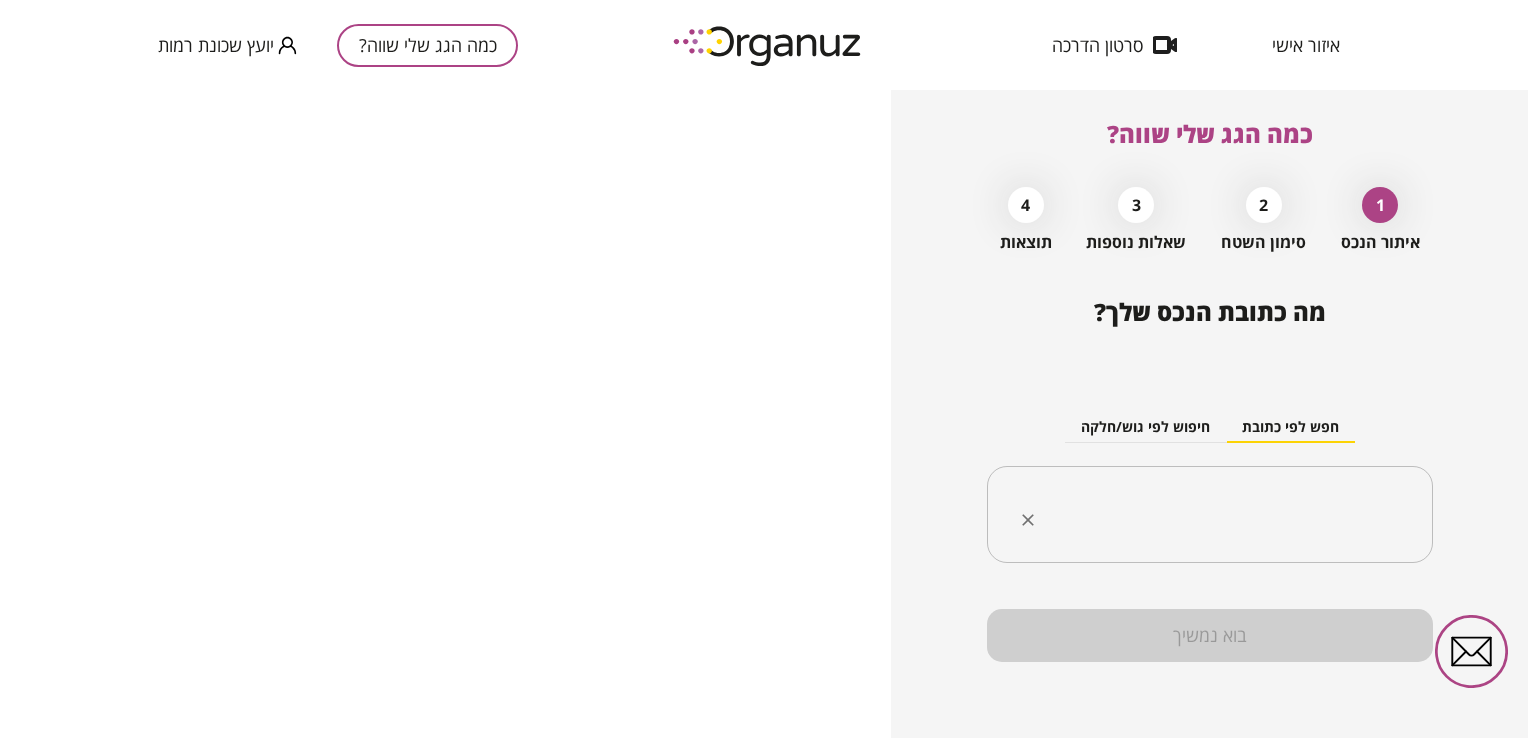 click at bounding box center [1217, 515] 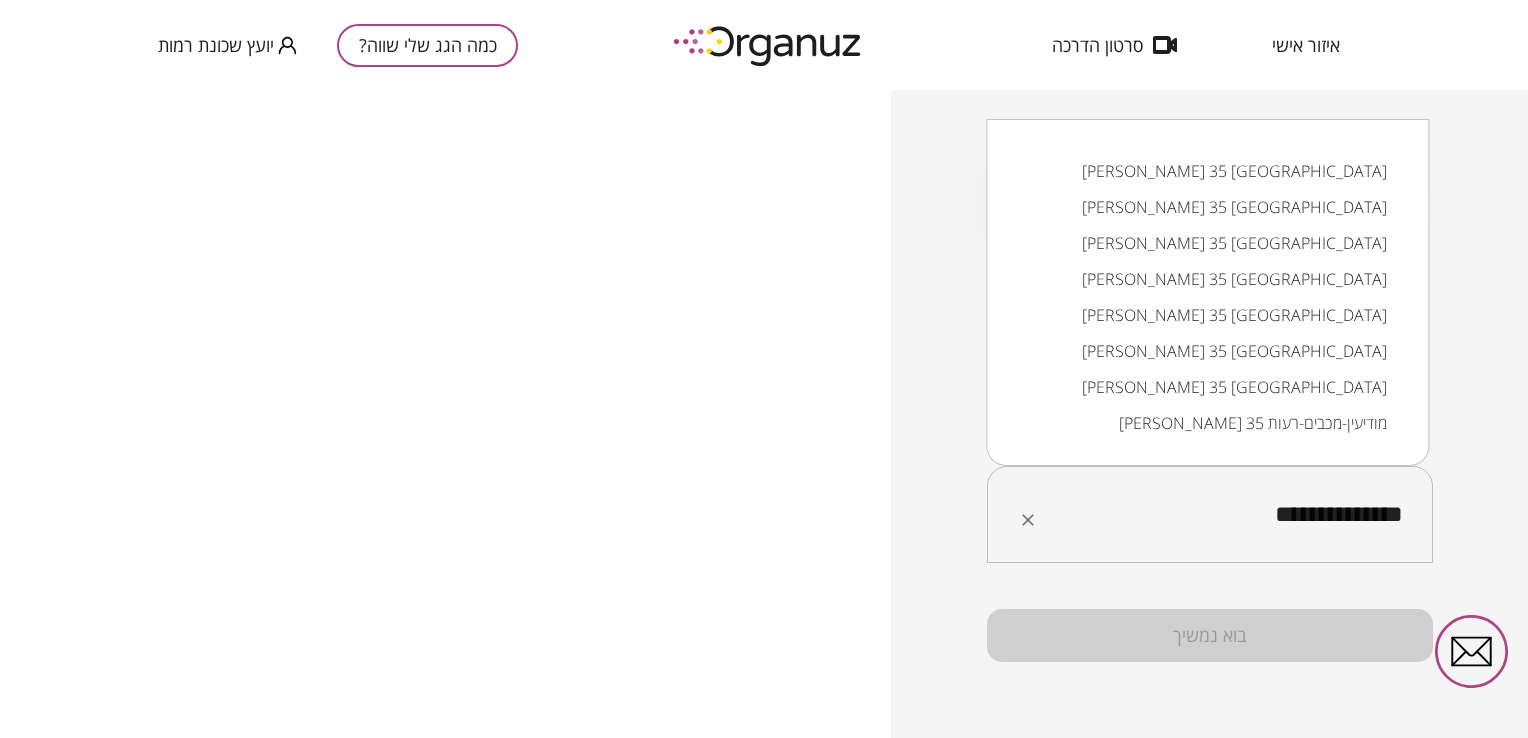click on "[PERSON_NAME] 35 [GEOGRAPHIC_DATA]" at bounding box center [1207, 171] 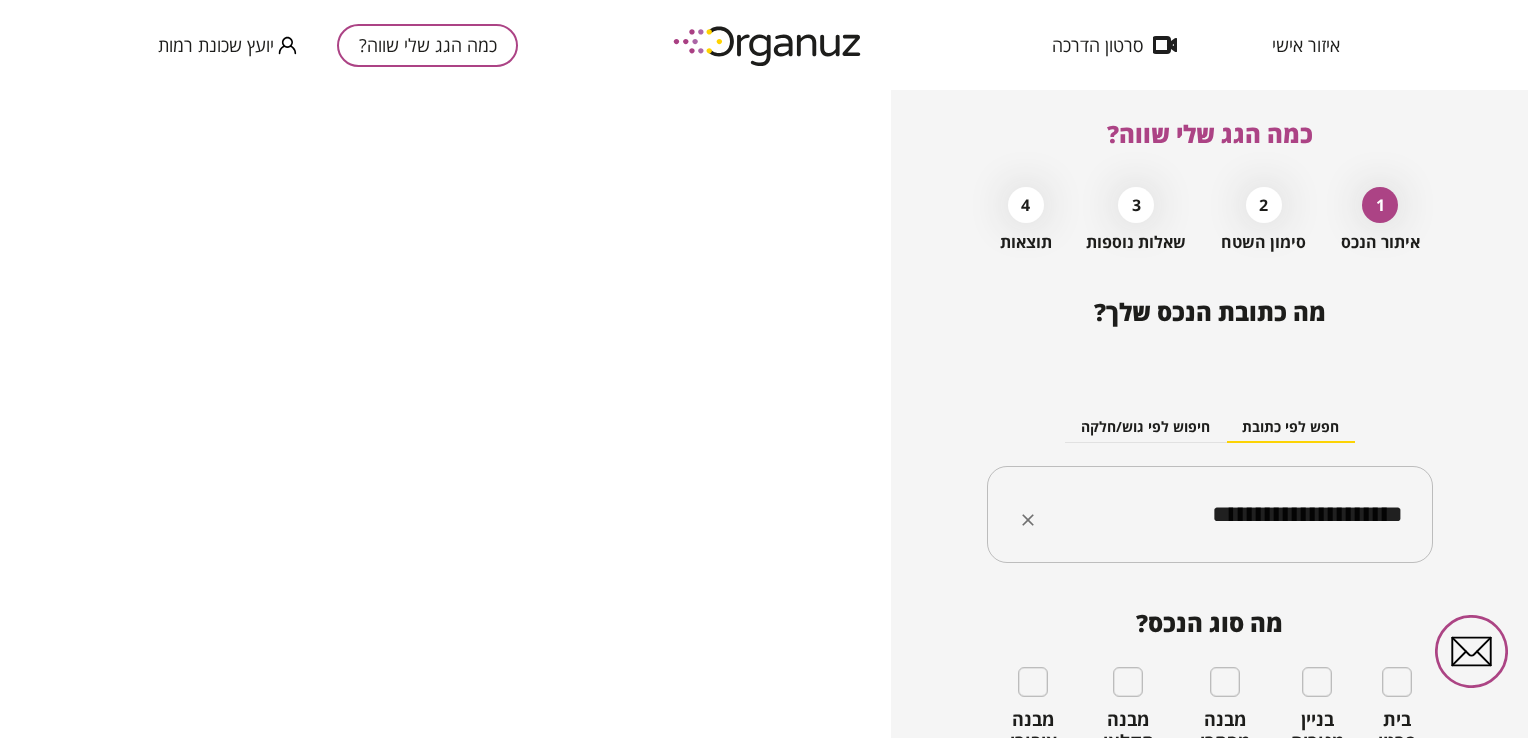type on "**********" 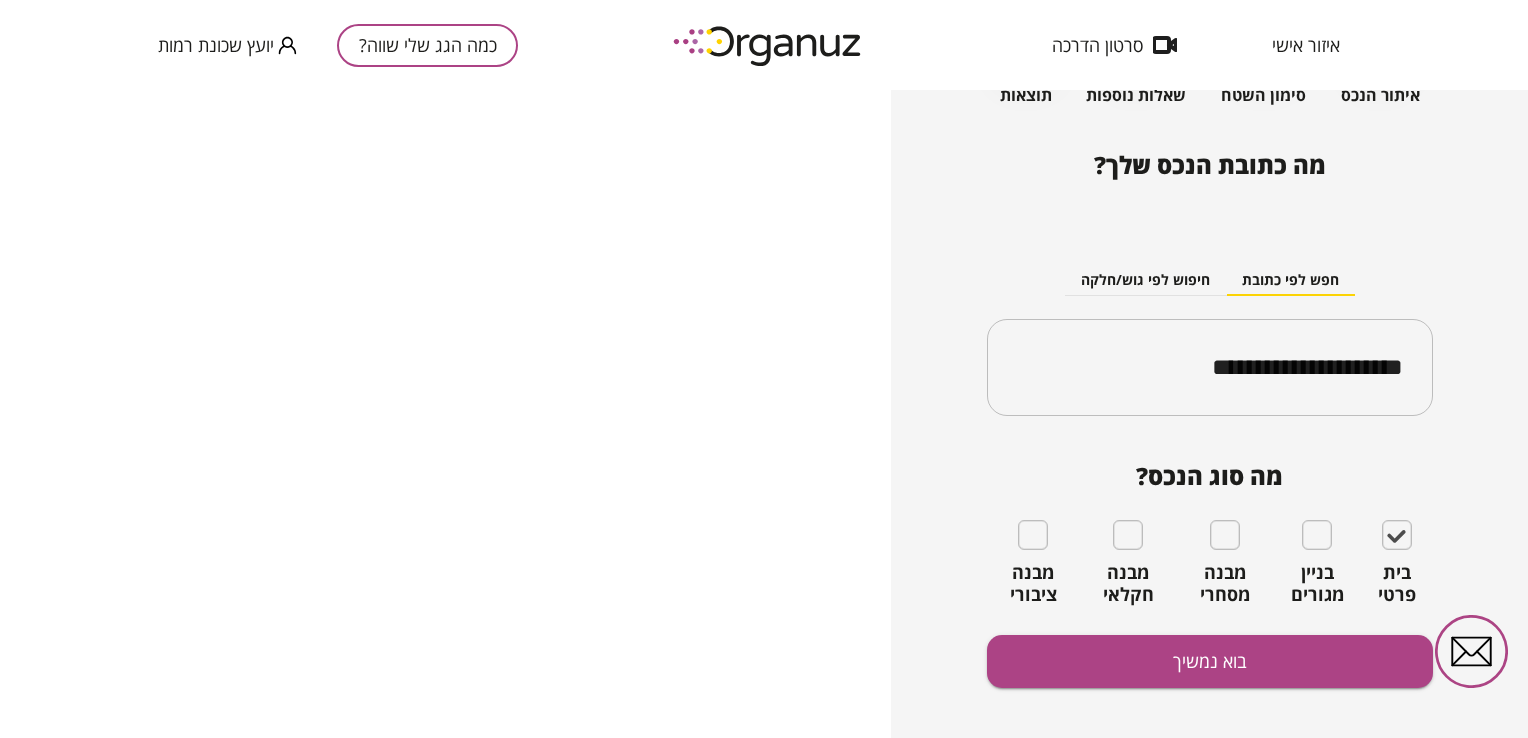 scroll, scrollTop: 181, scrollLeft: 0, axis: vertical 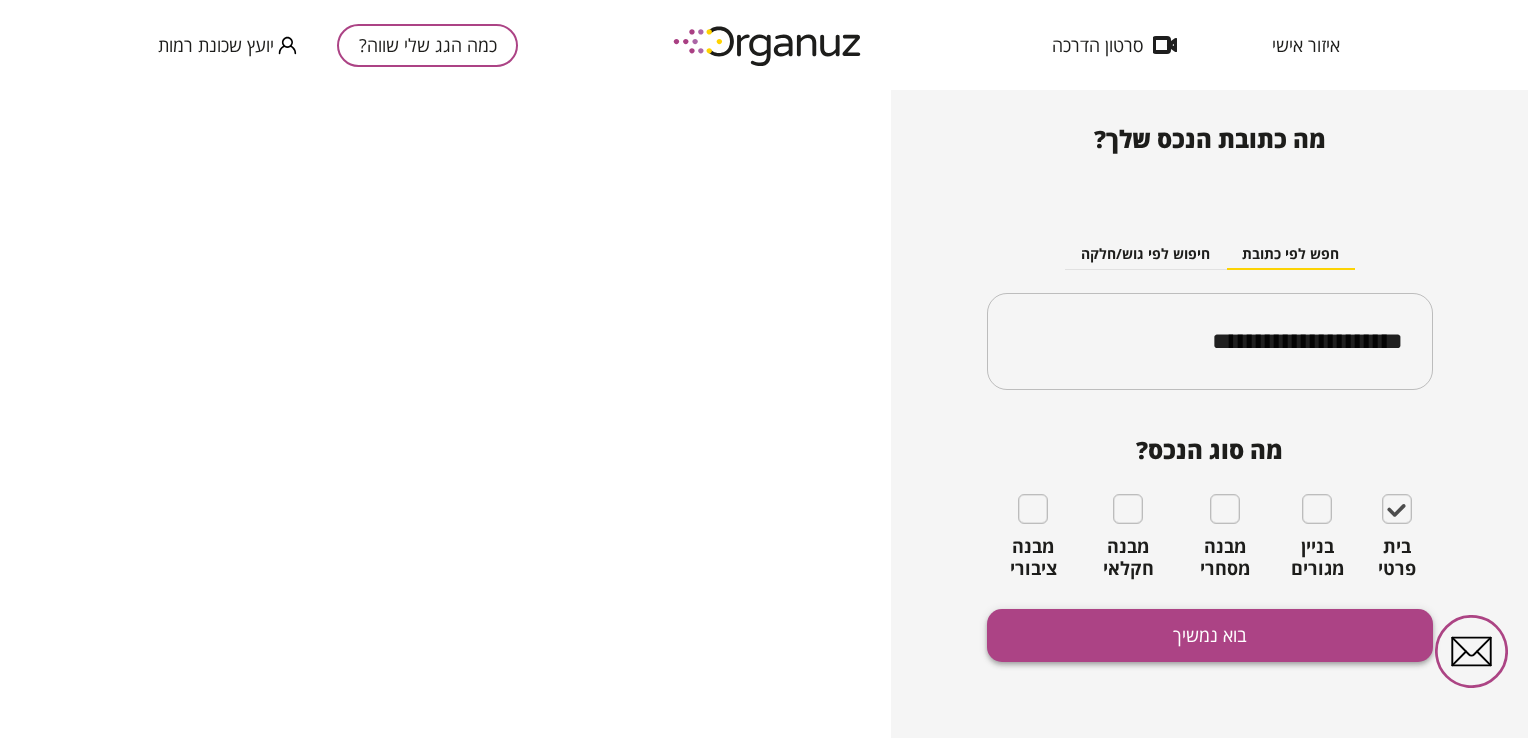 click on "בוא נמשיך" at bounding box center (1210, 635) 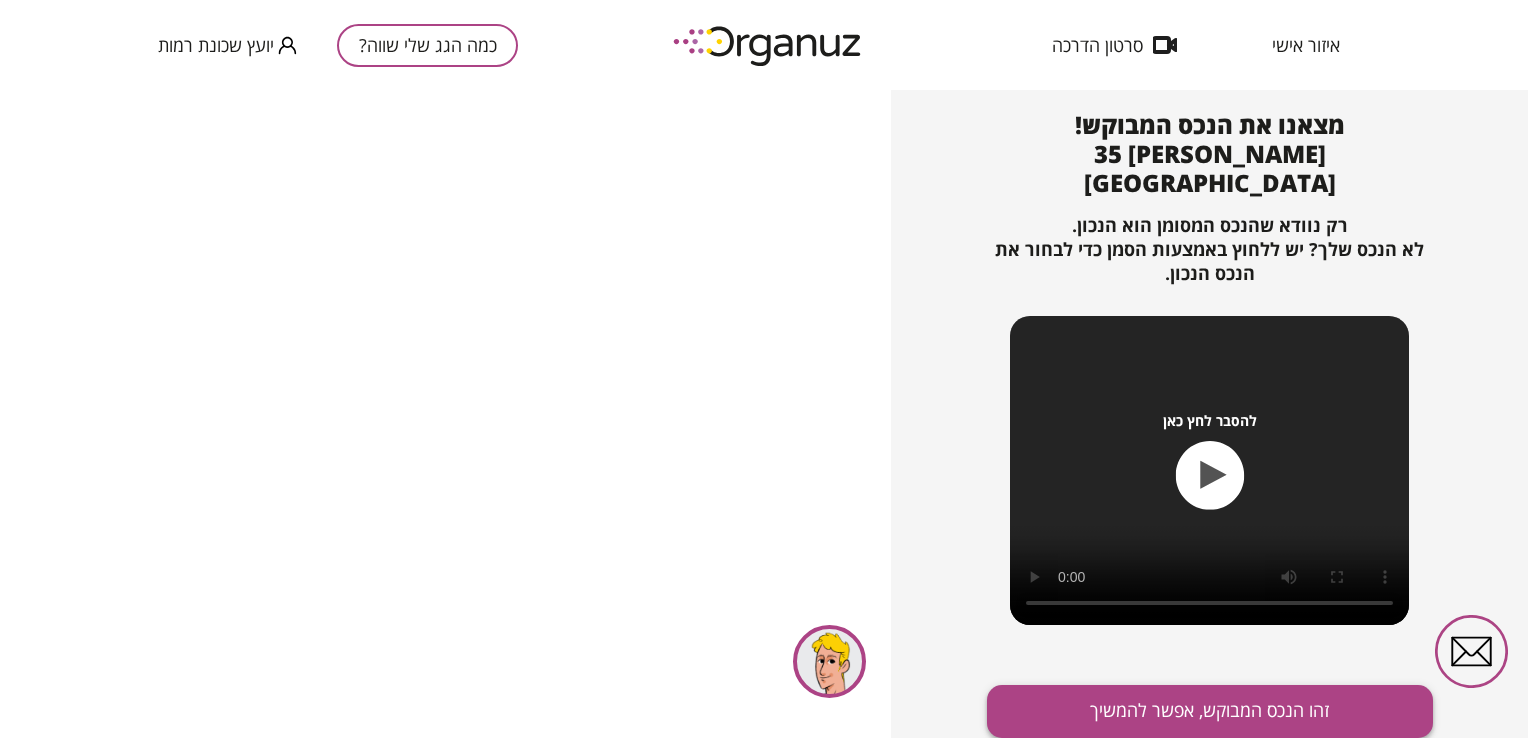 scroll, scrollTop: 206, scrollLeft: 0, axis: vertical 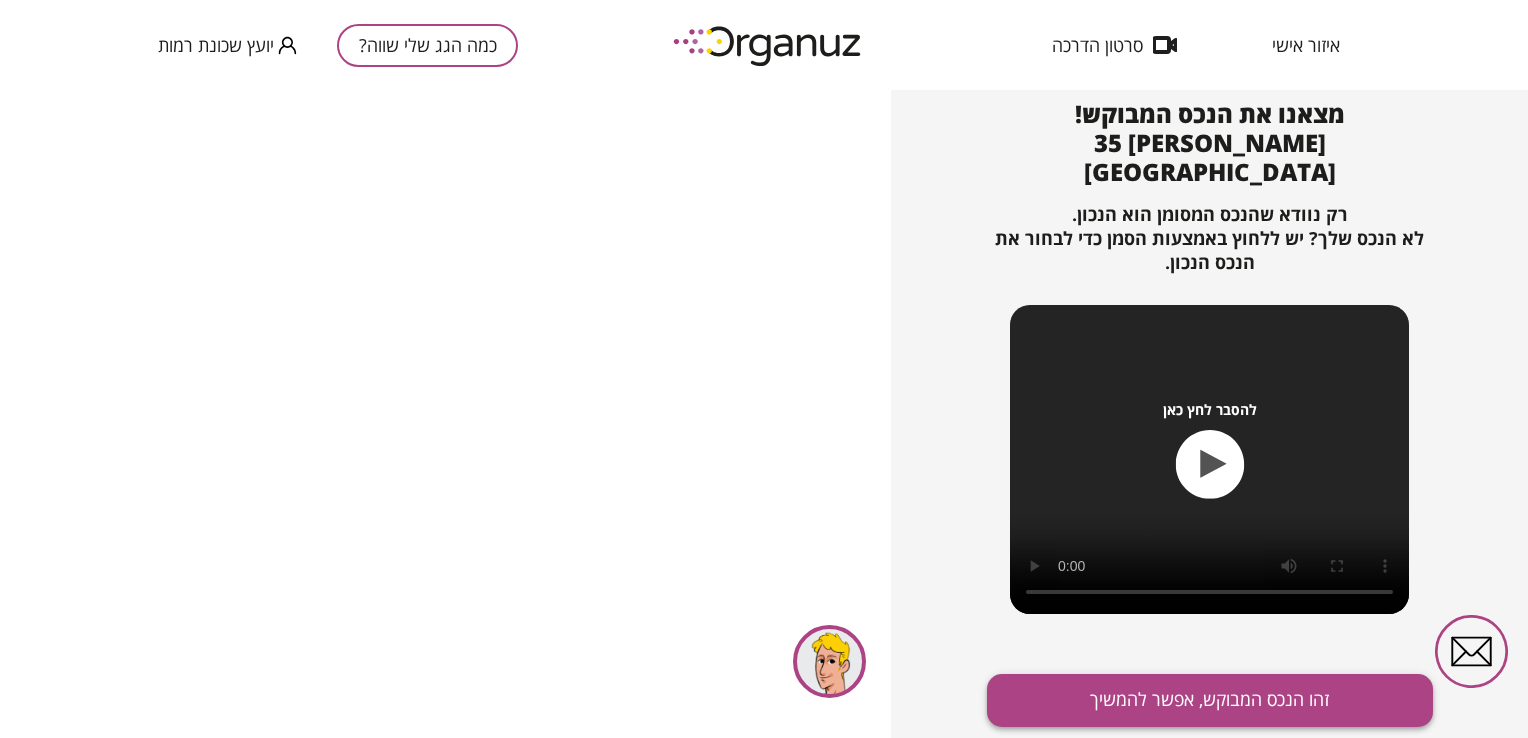 click on "מצאנו את הנכס המבוקש!  [PERSON_NAME] 35 באר שבע  רק נוודא שהנכס המסומן הוא הנכון.  לא הנכס שלך? יש ללחוץ באמצעות הסמן כדי לבחור את הנכס הנכון. להסבר לחץ כאן זהו הנכס המבוקש, אפשר להמשיך" at bounding box center (1210, 424) 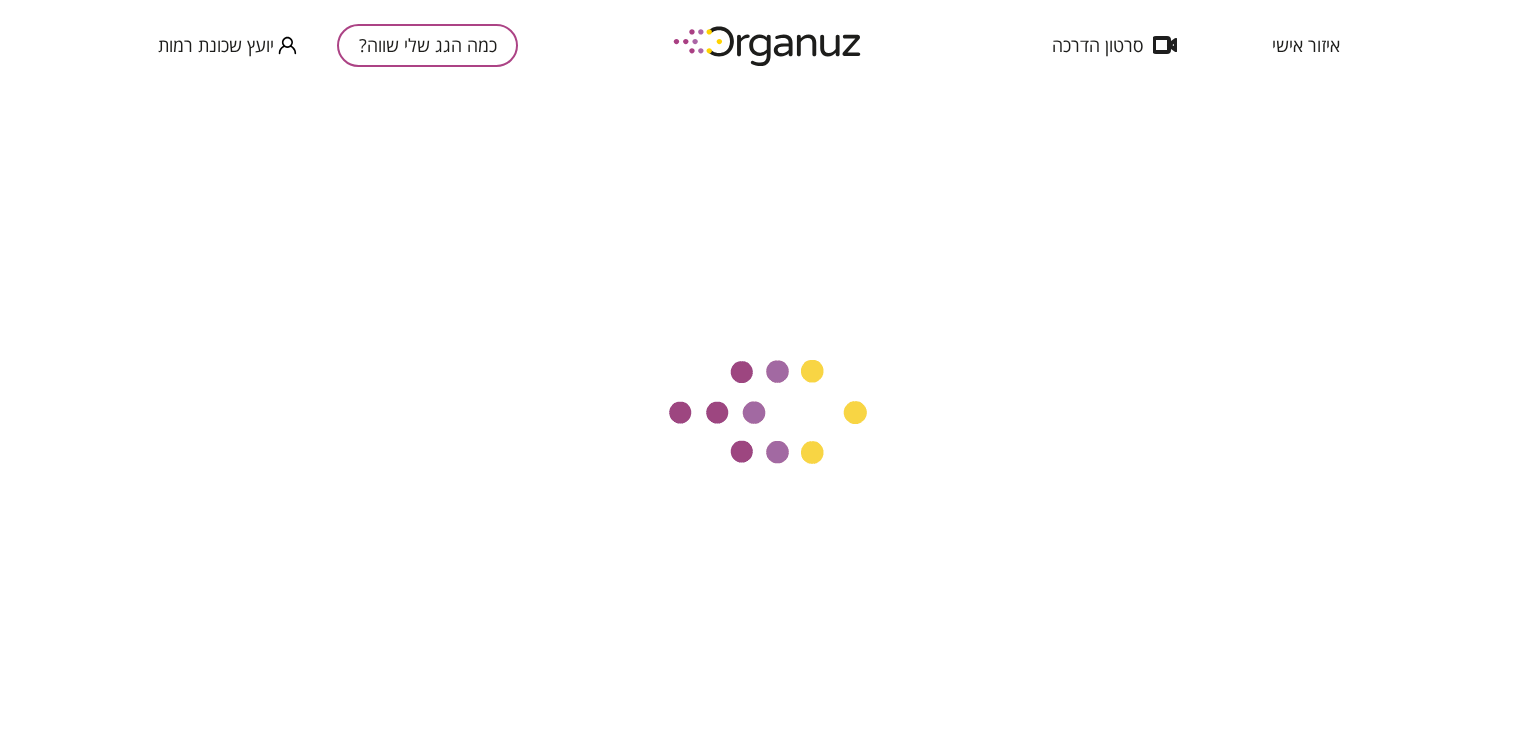 scroll, scrollTop: 204, scrollLeft: 0, axis: vertical 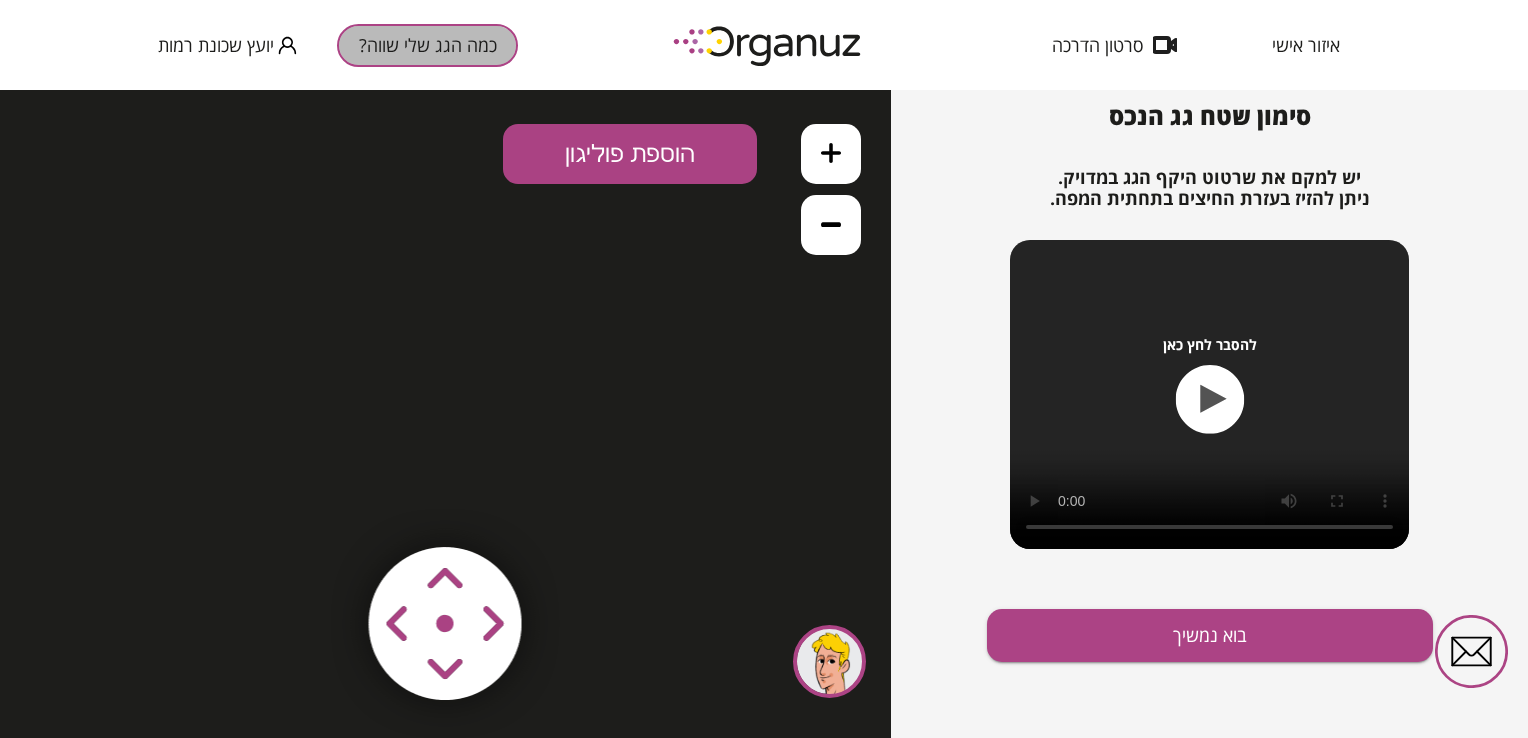 click on "כמה הגג שלי שווה?" at bounding box center (427, 45) 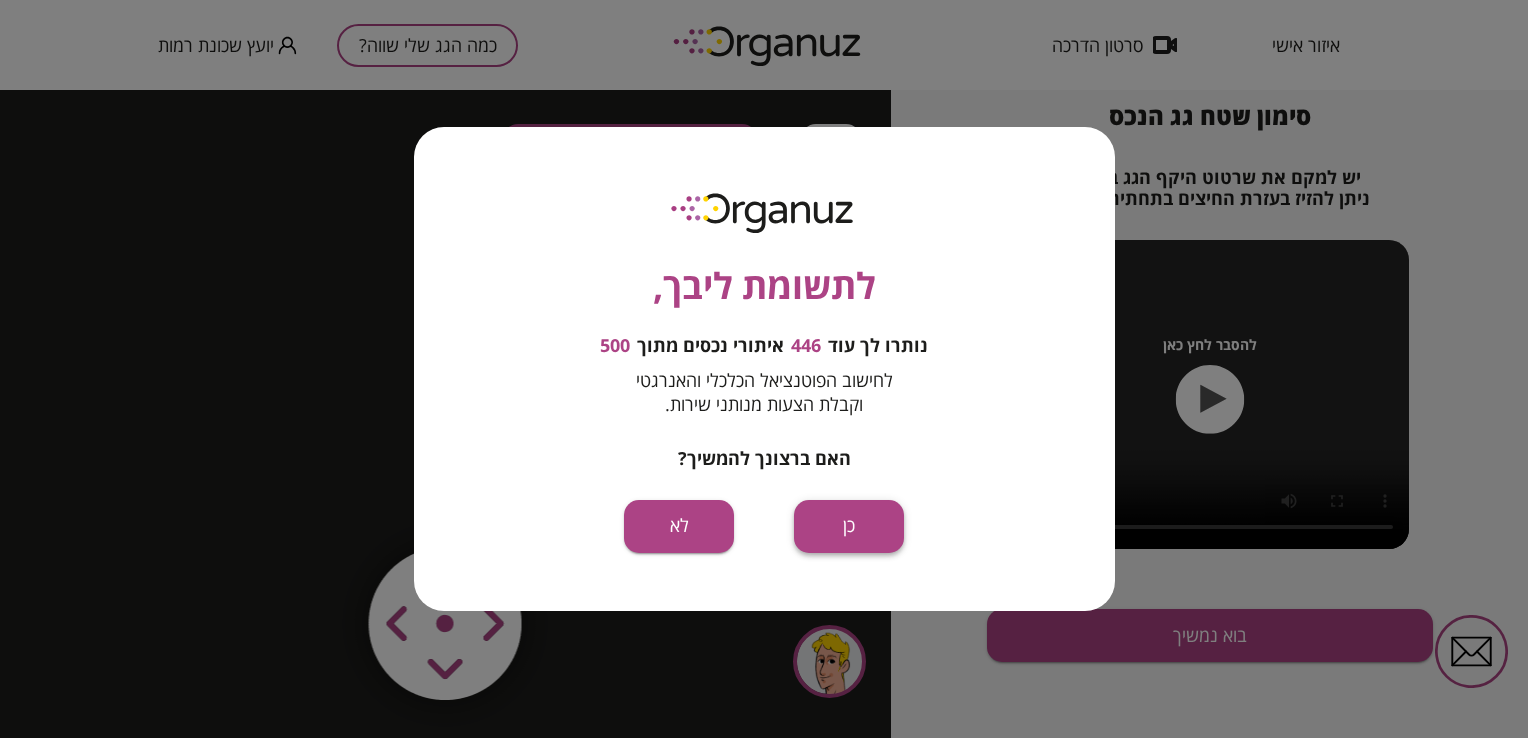 click on "כן" at bounding box center (849, 526) 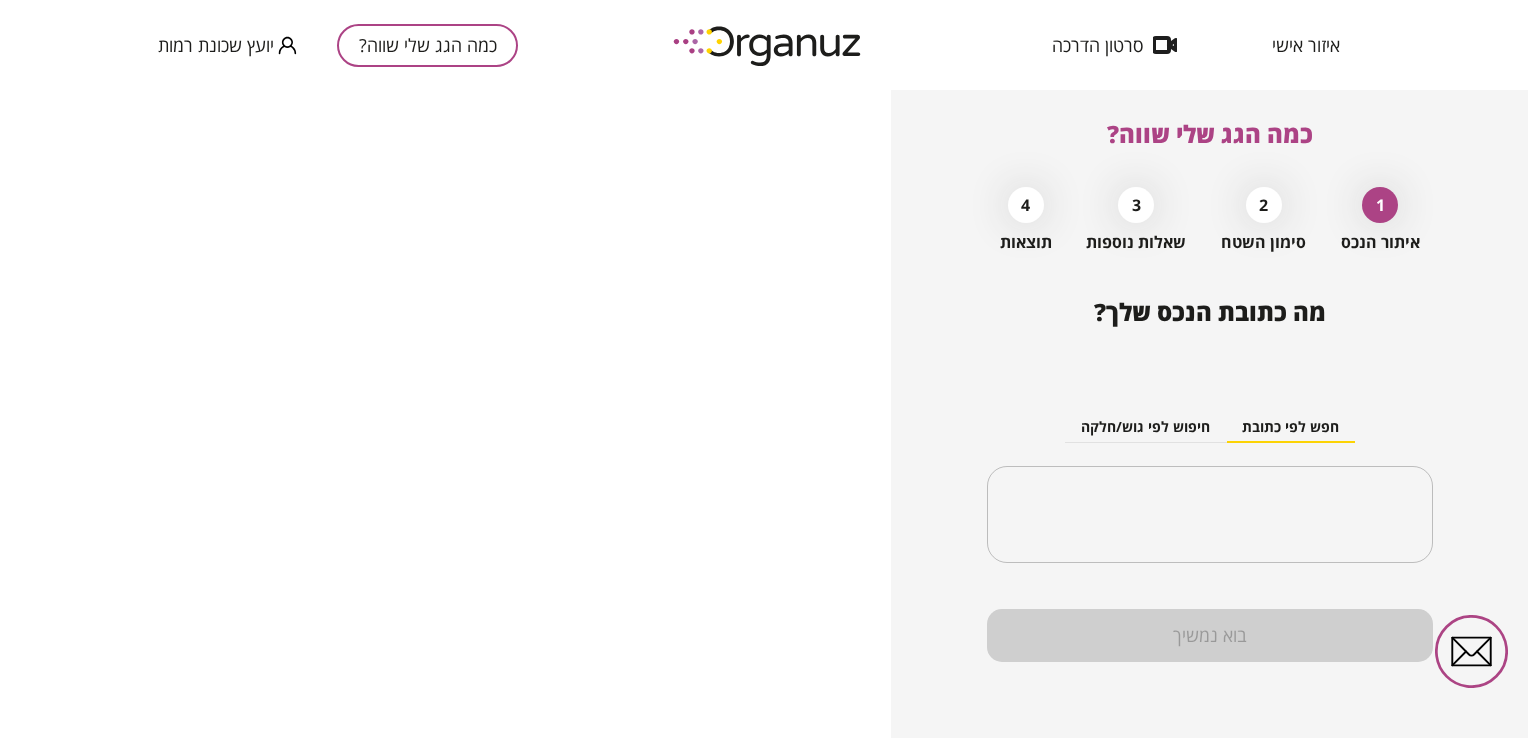 scroll, scrollTop: 8, scrollLeft: 0, axis: vertical 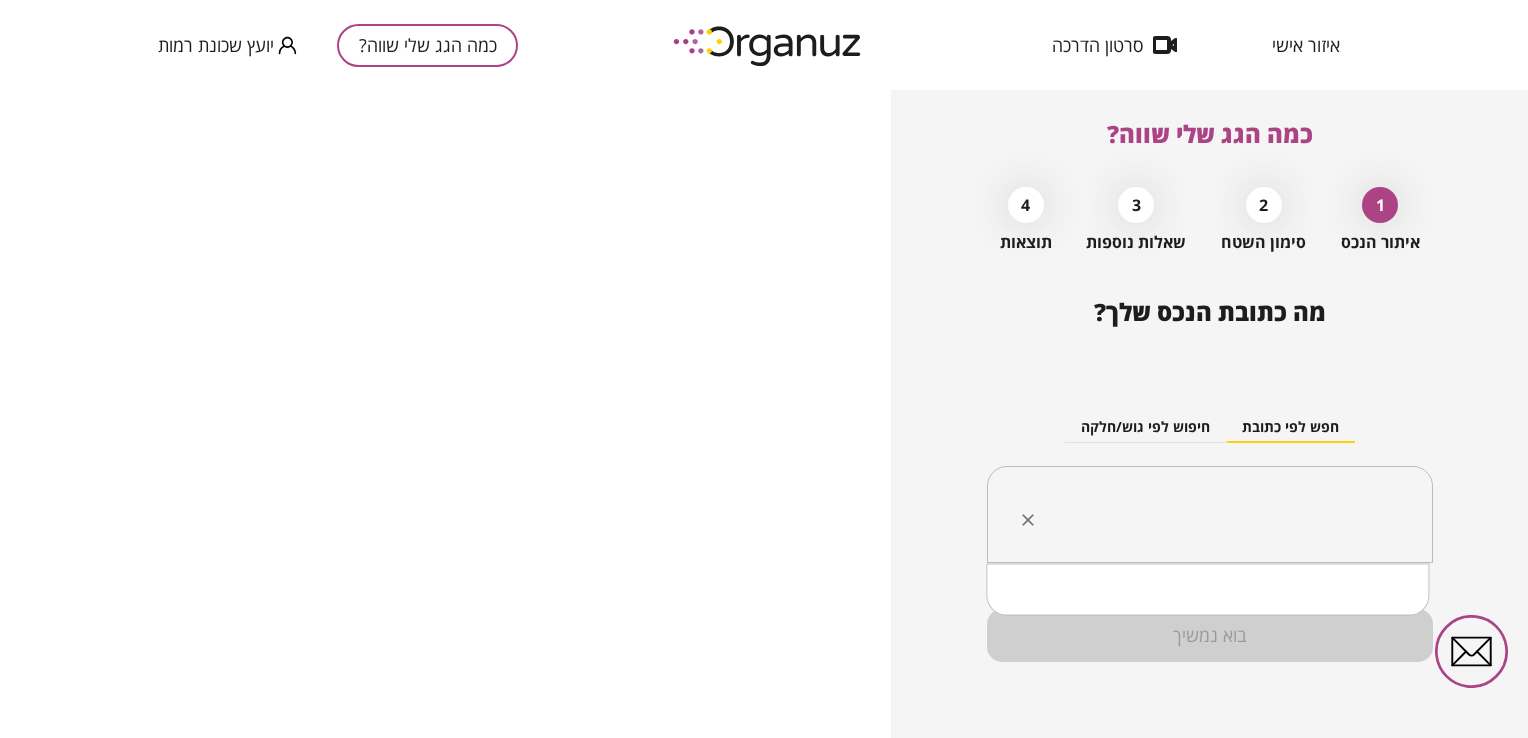 click at bounding box center [1217, 515] 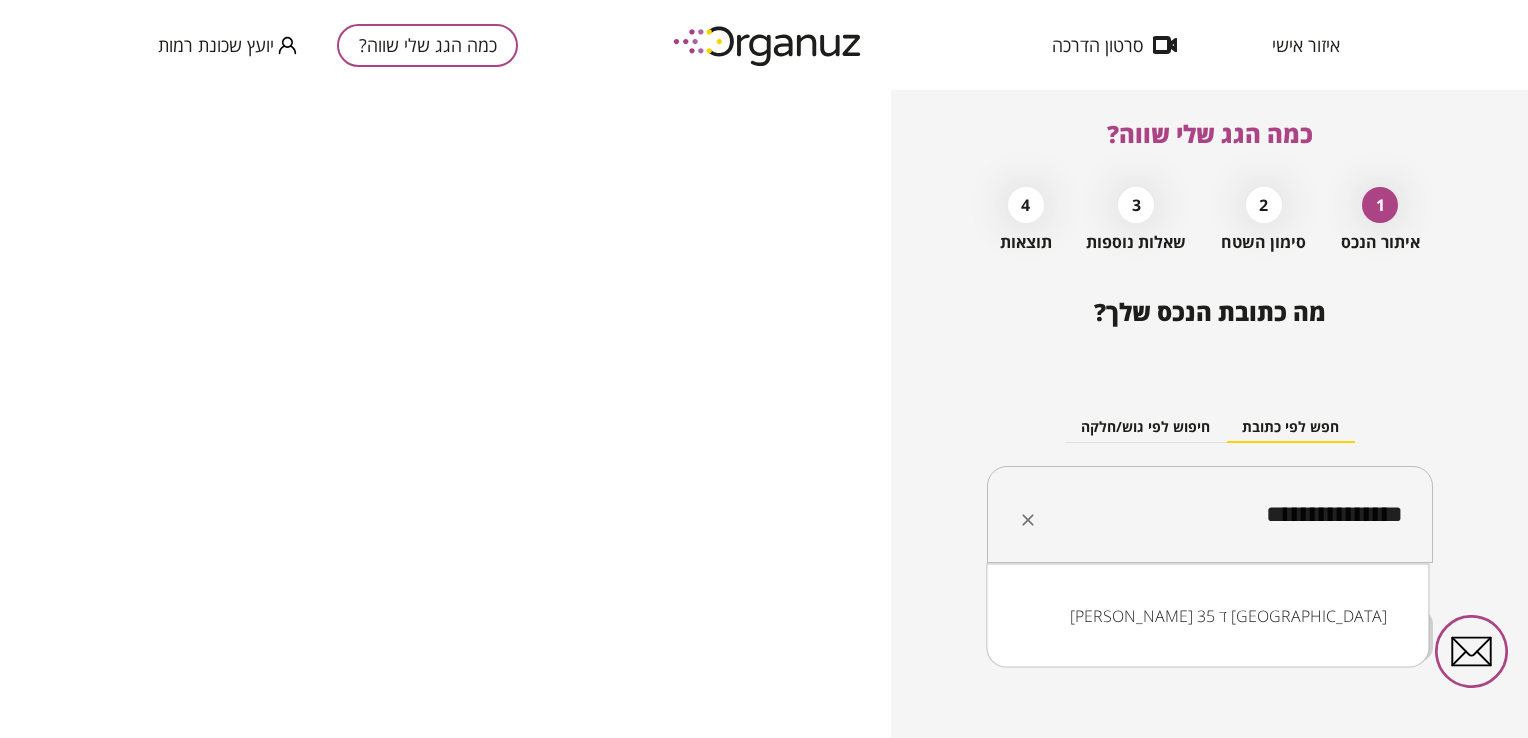 click on "[PERSON_NAME] 35 ד [GEOGRAPHIC_DATA]" at bounding box center [1207, 616] 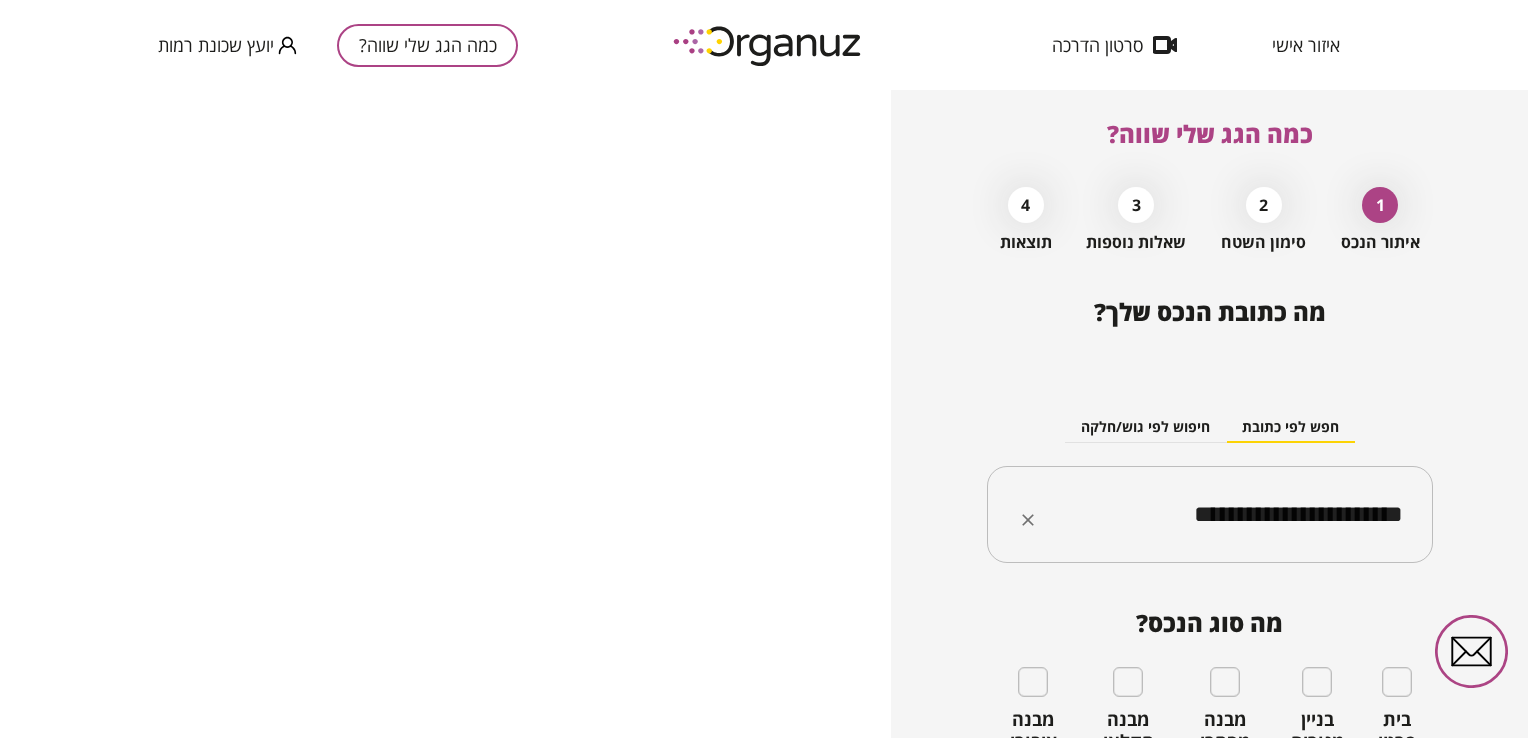 type on "**********" 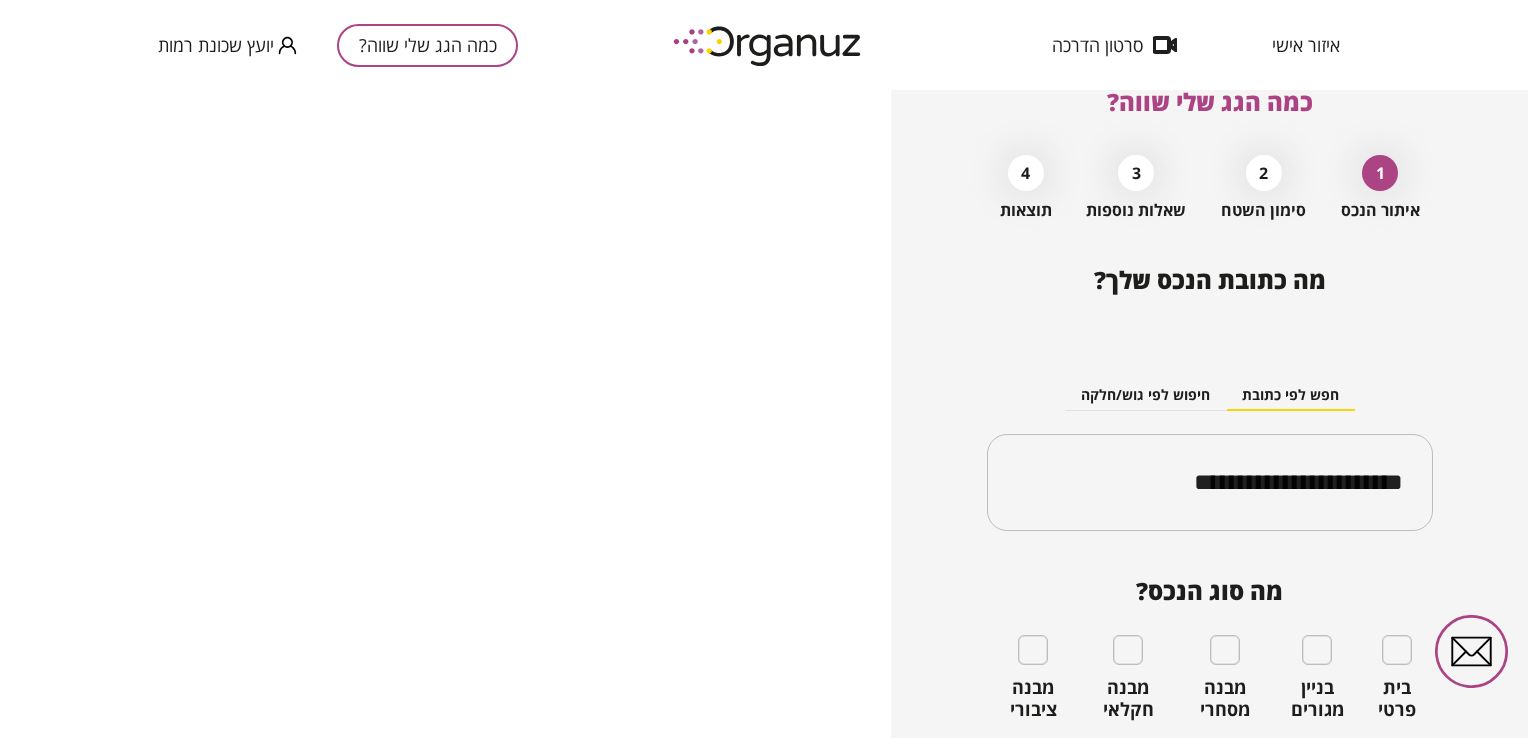 scroll, scrollTop: 181, scrollLeft: 0, axis: vertical 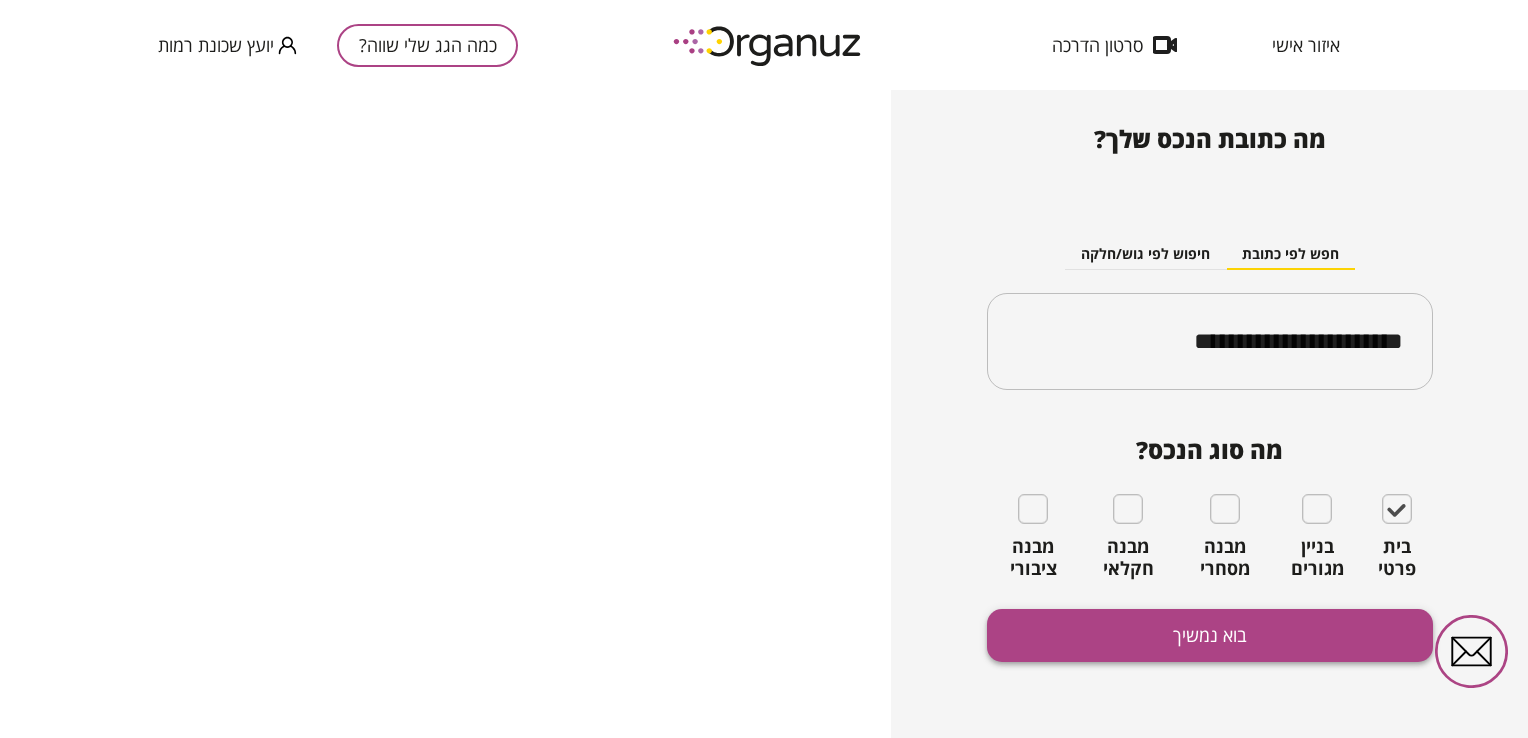 click on "בוא נמשיך" at bounding box center (1210, 635) 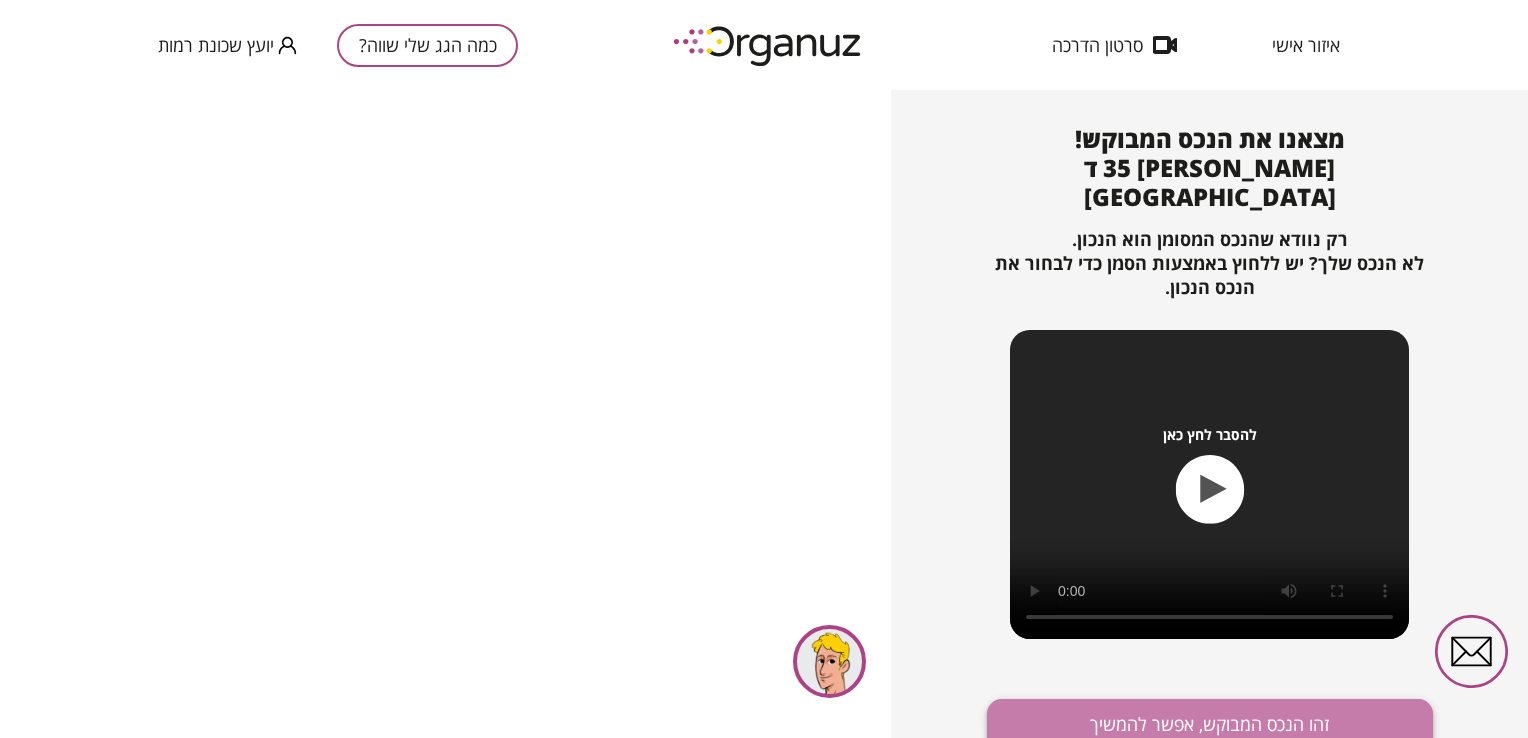 click on "זהו הנכס המבוקש, אפשר להמשיך" at bounding box center (1210, 725) 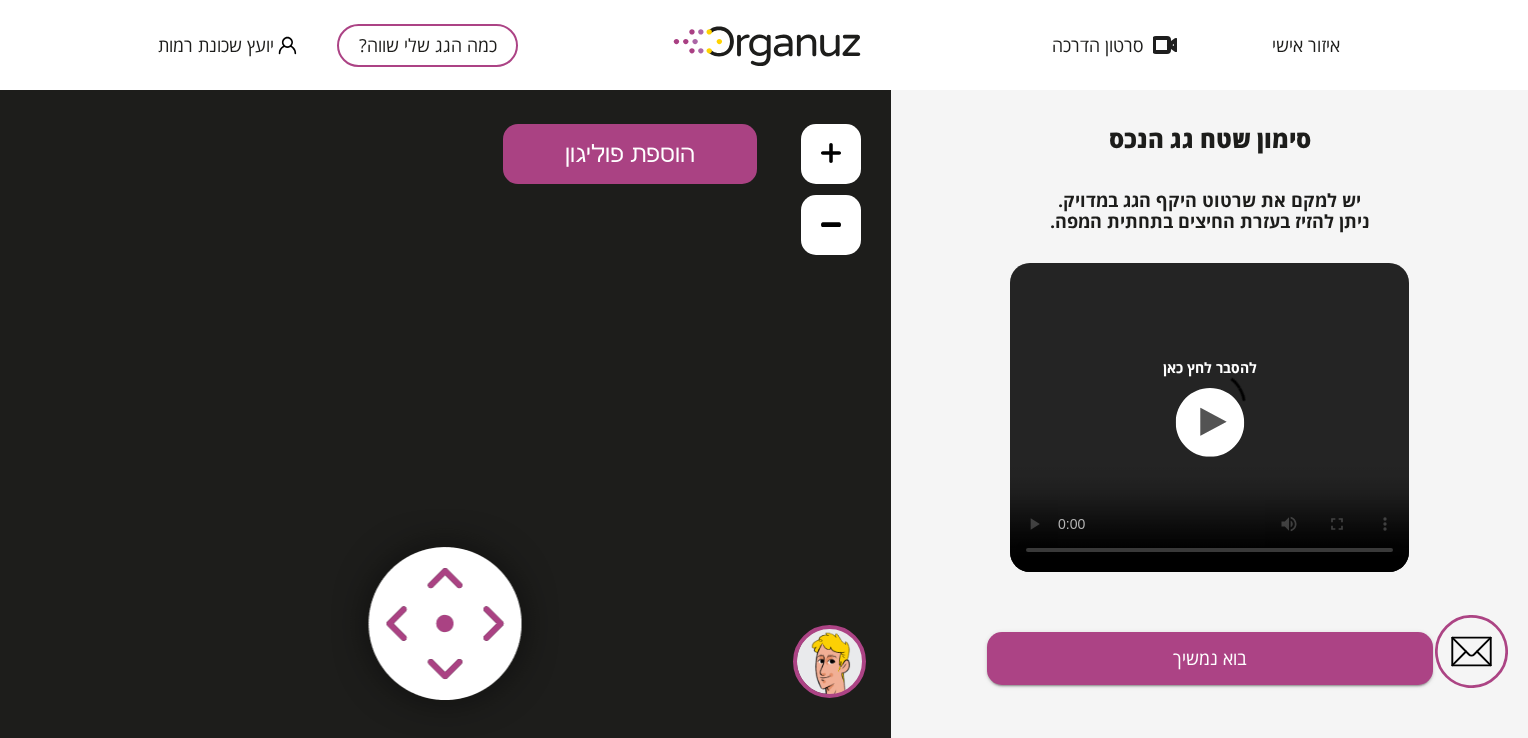 scroll, scrollTop: 0, scrollLeft: 0, axis: both 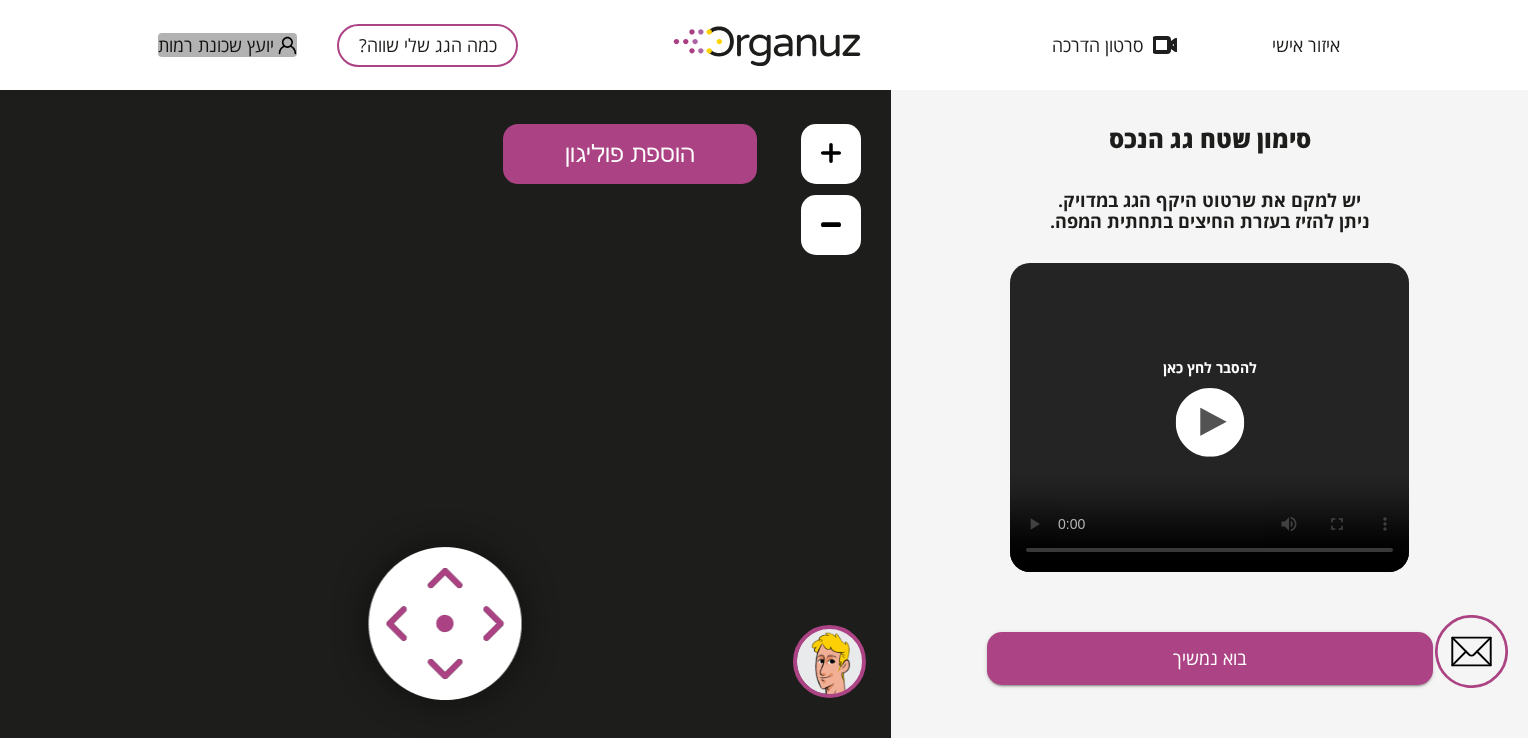 click on "יועץ שכונת רמות" at bounding box center (216, 45) 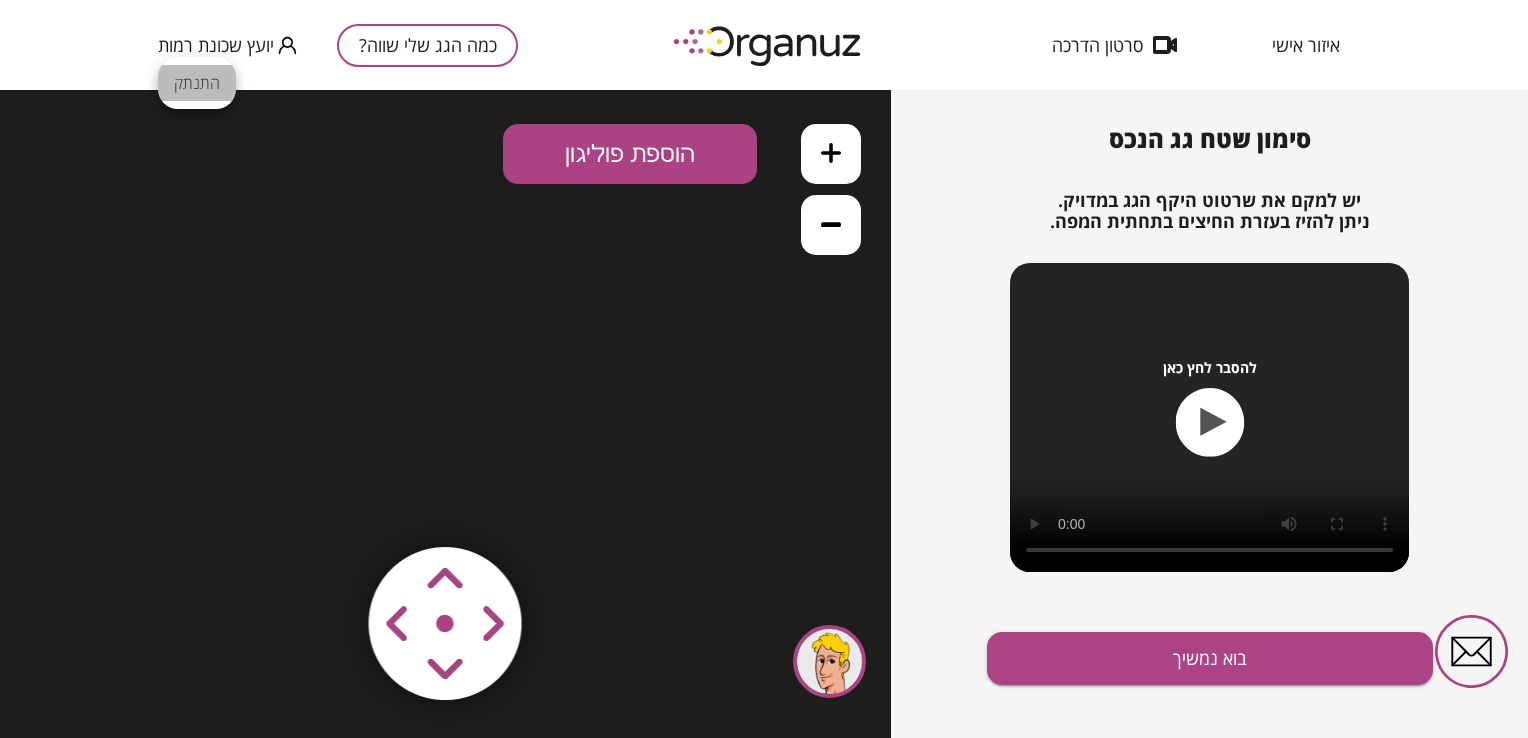 click on "התנתק" at bounding box center (197, 83) 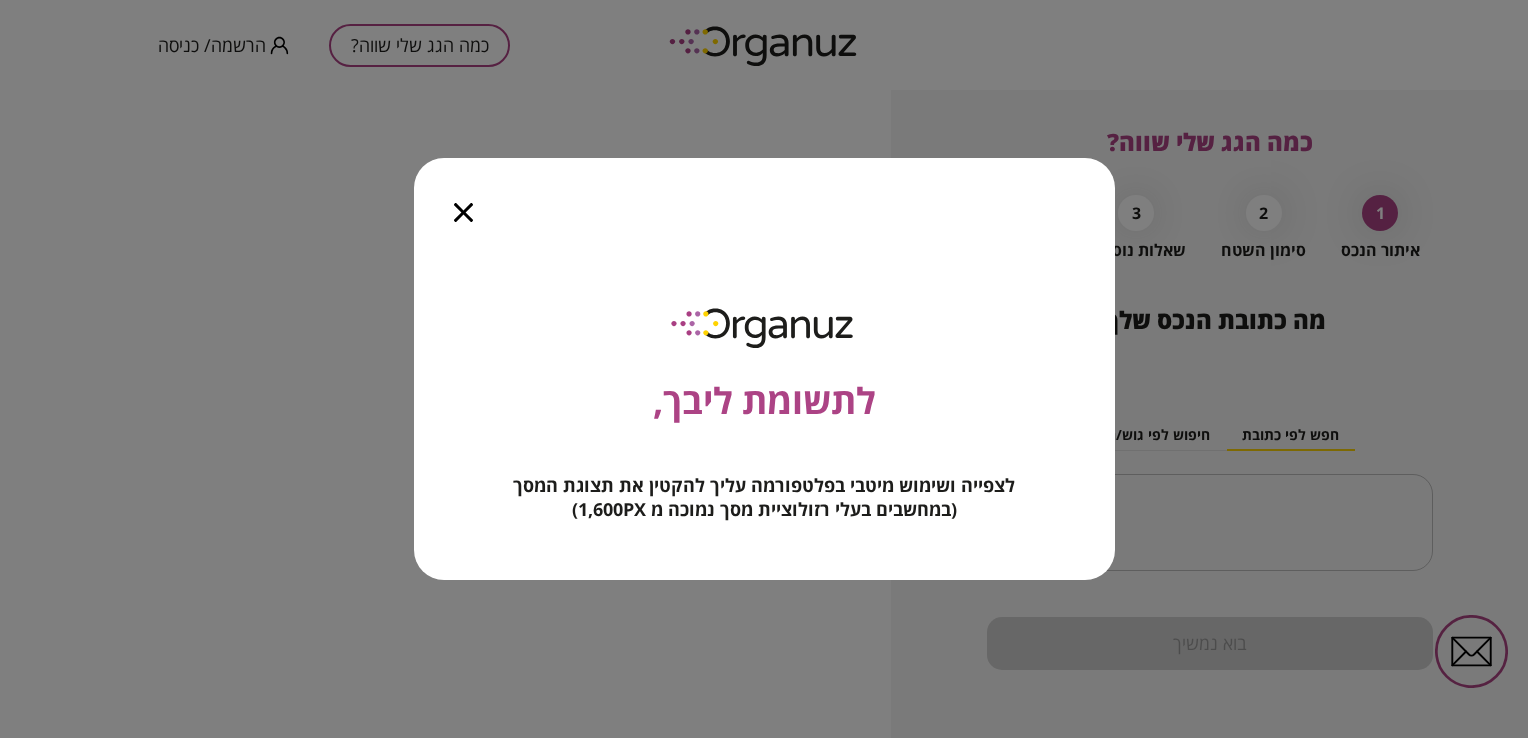 click 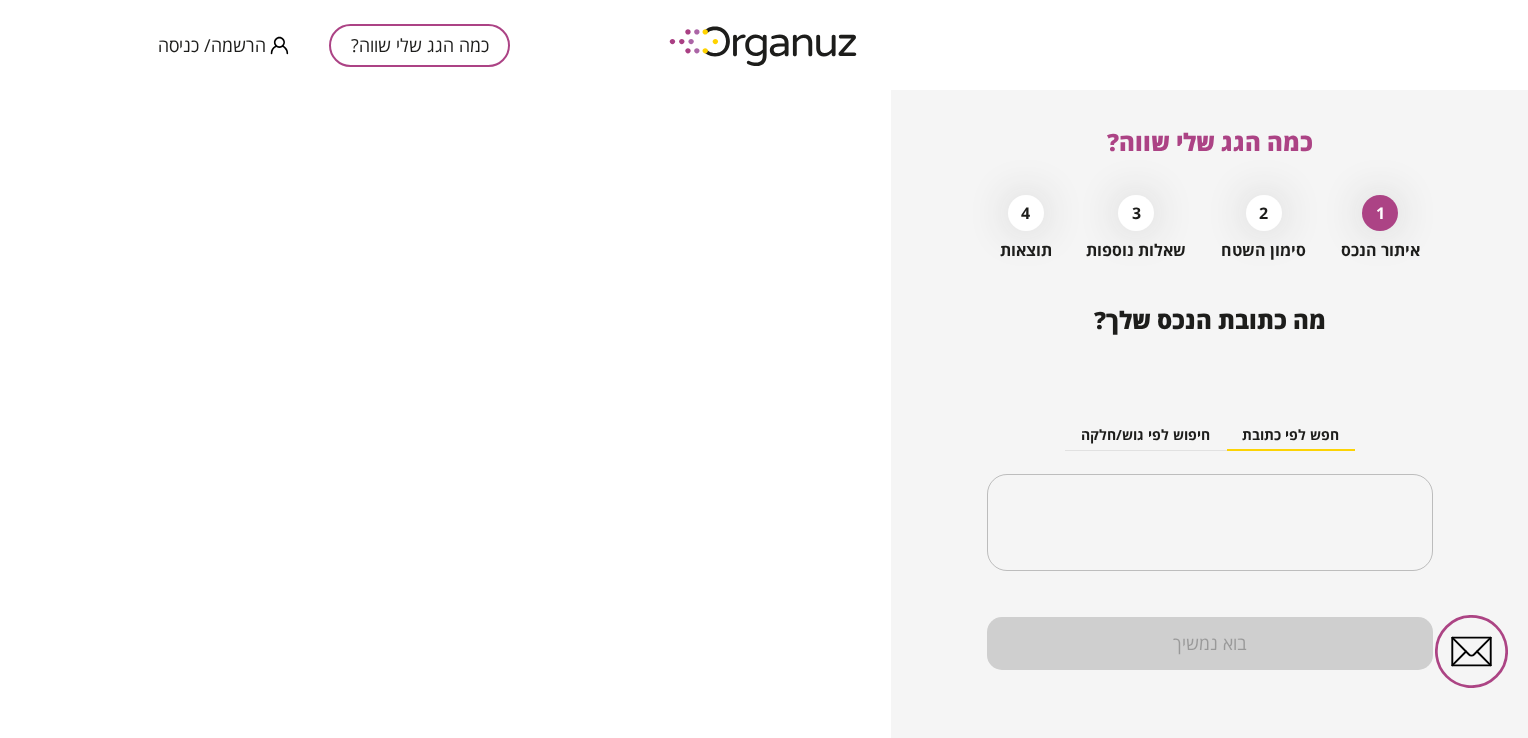 click on "הרשמה/ כניסה" at bounding box center (212, 45) 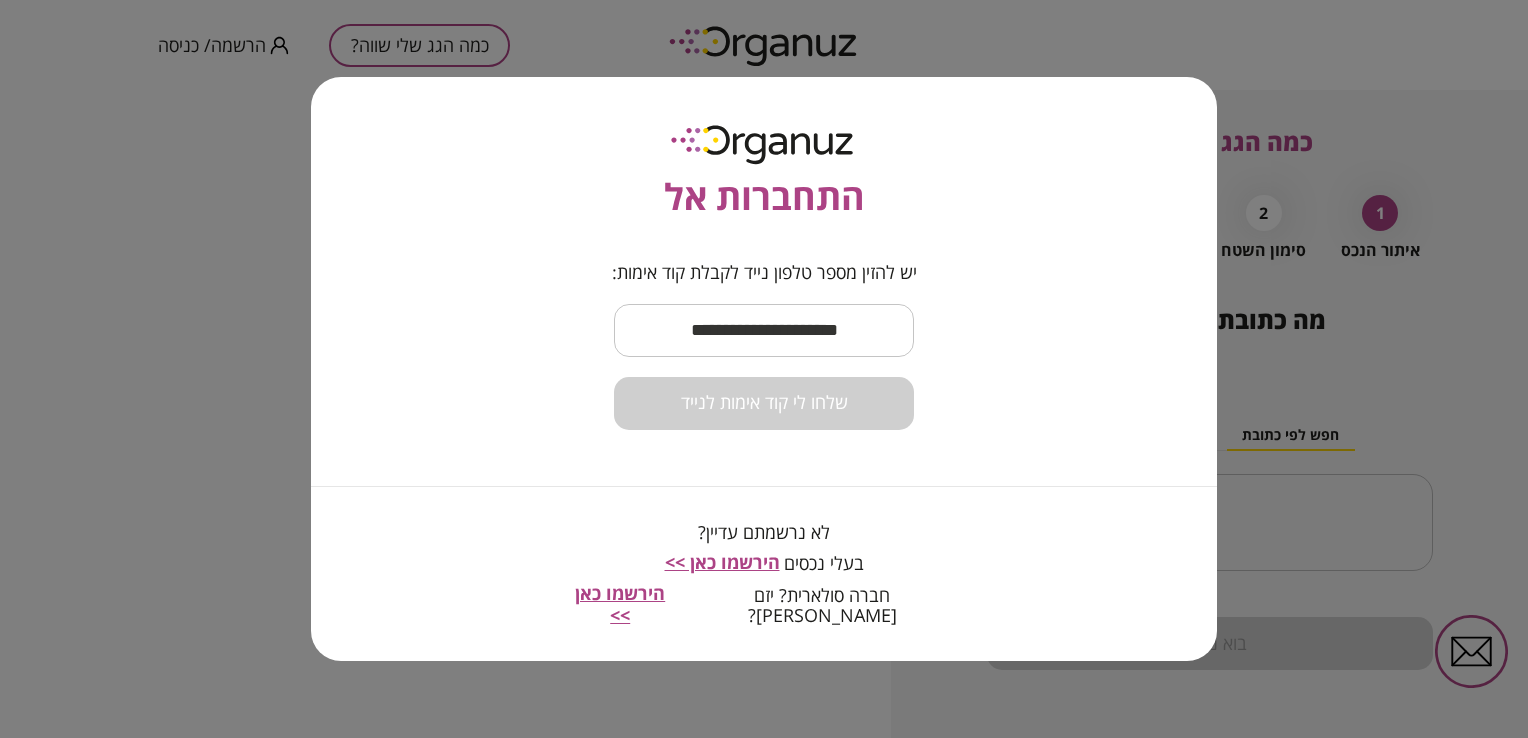 click at bounding box center (764, 330) 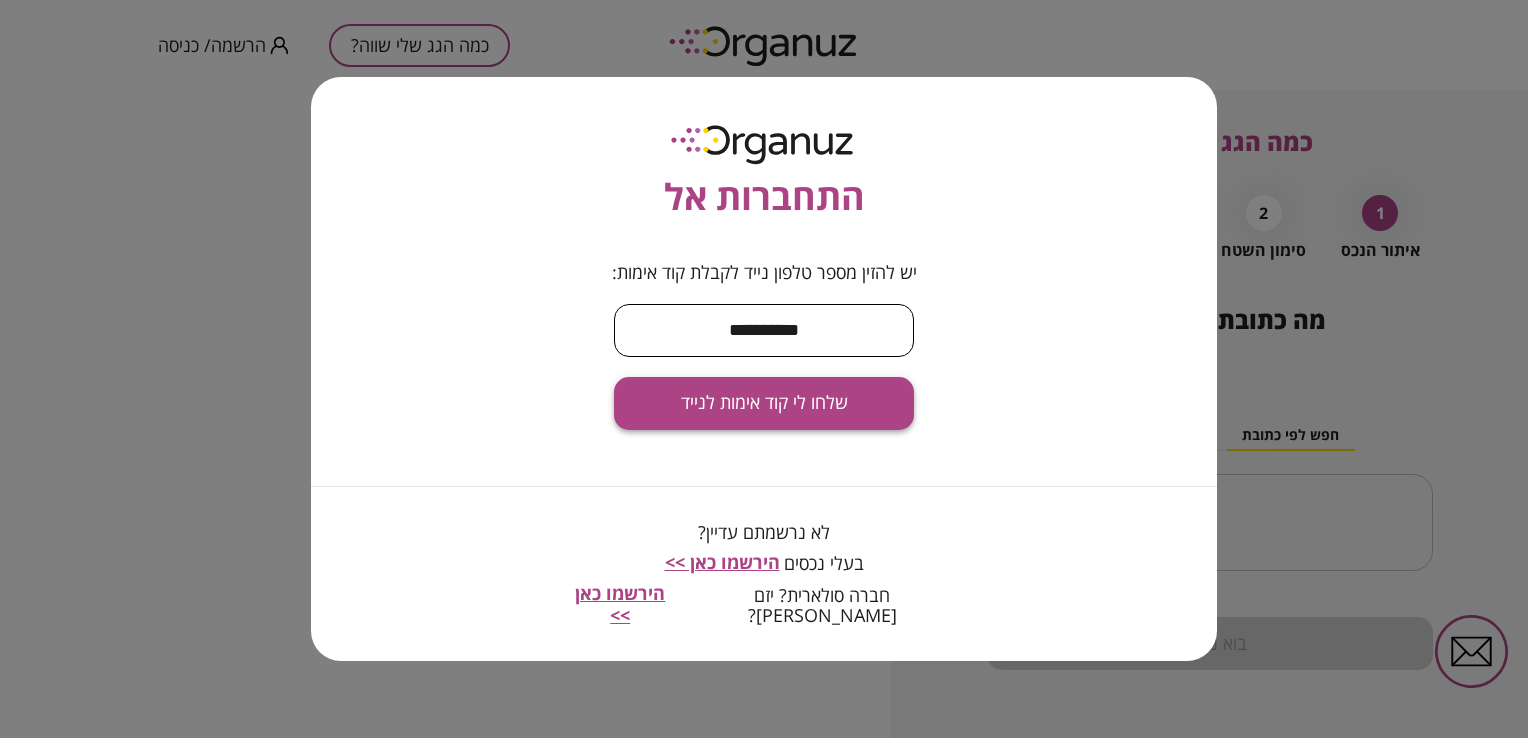 type on "**********" 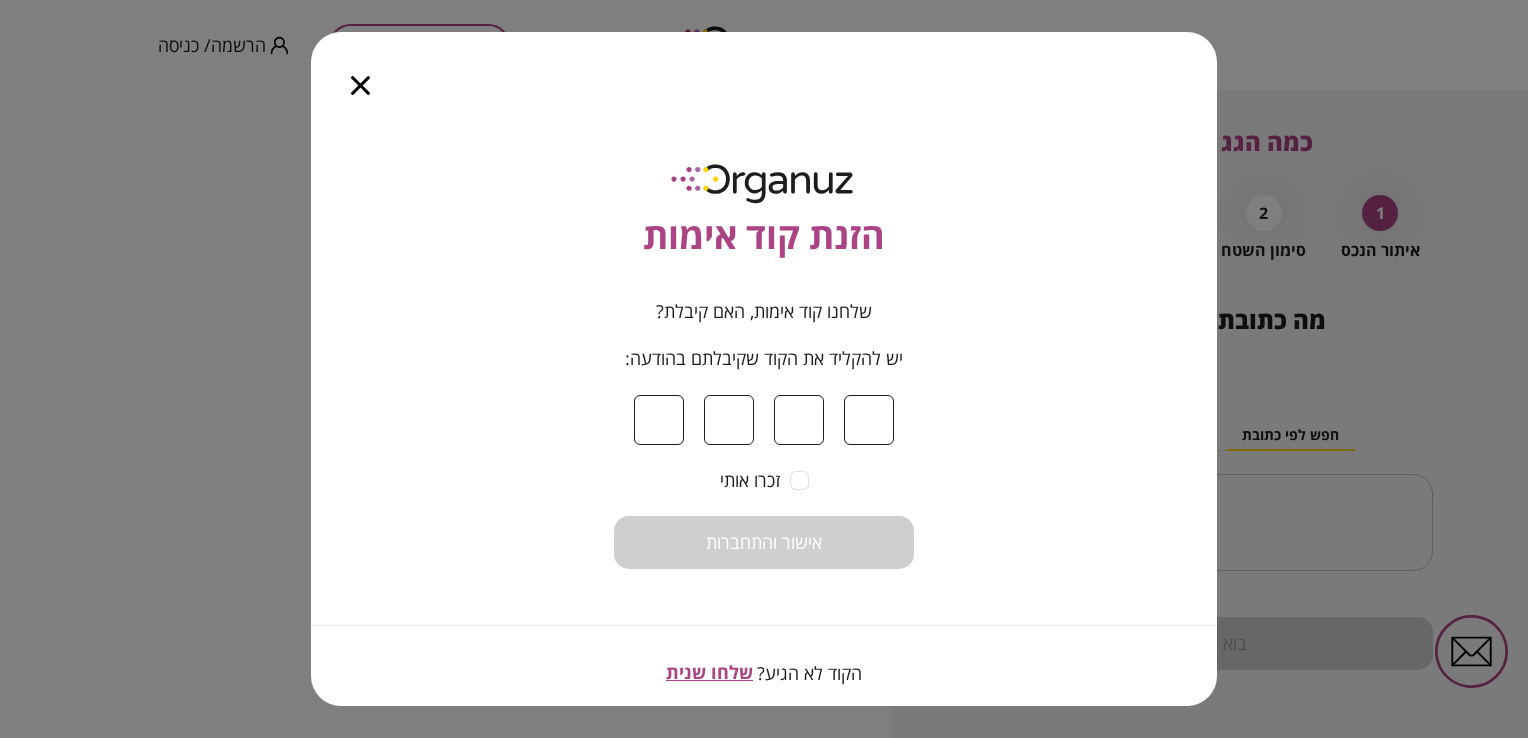type on "*" 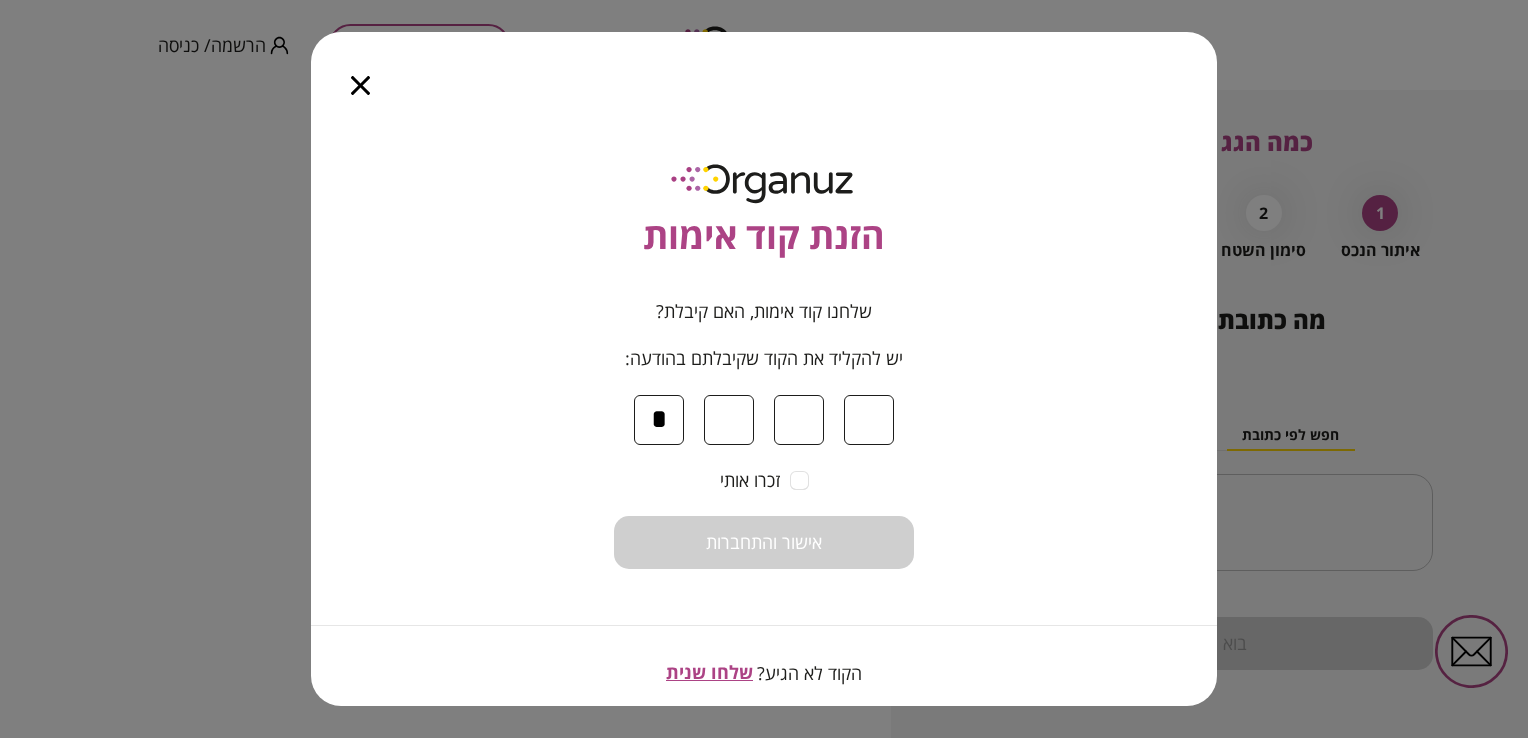 type on "*" 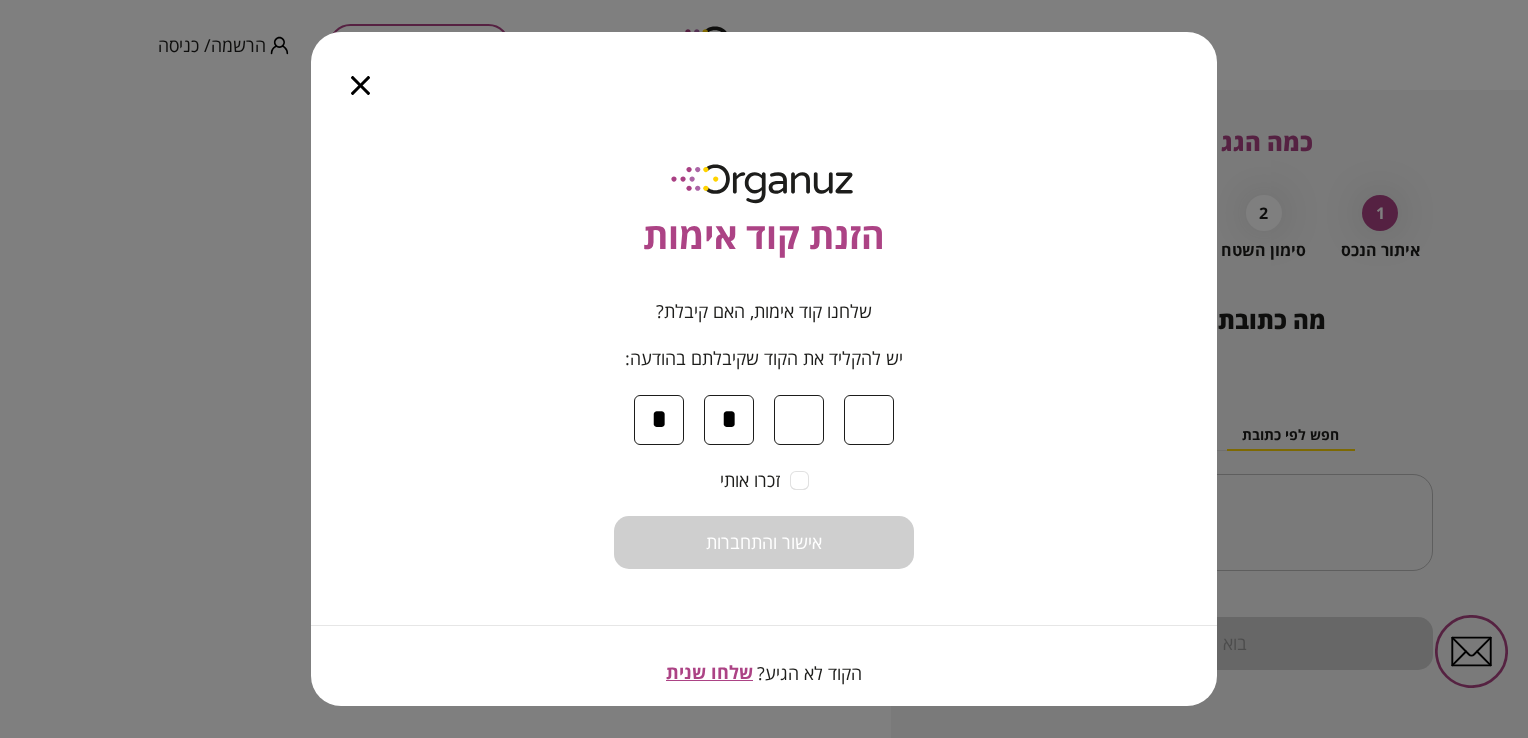 type on "*" 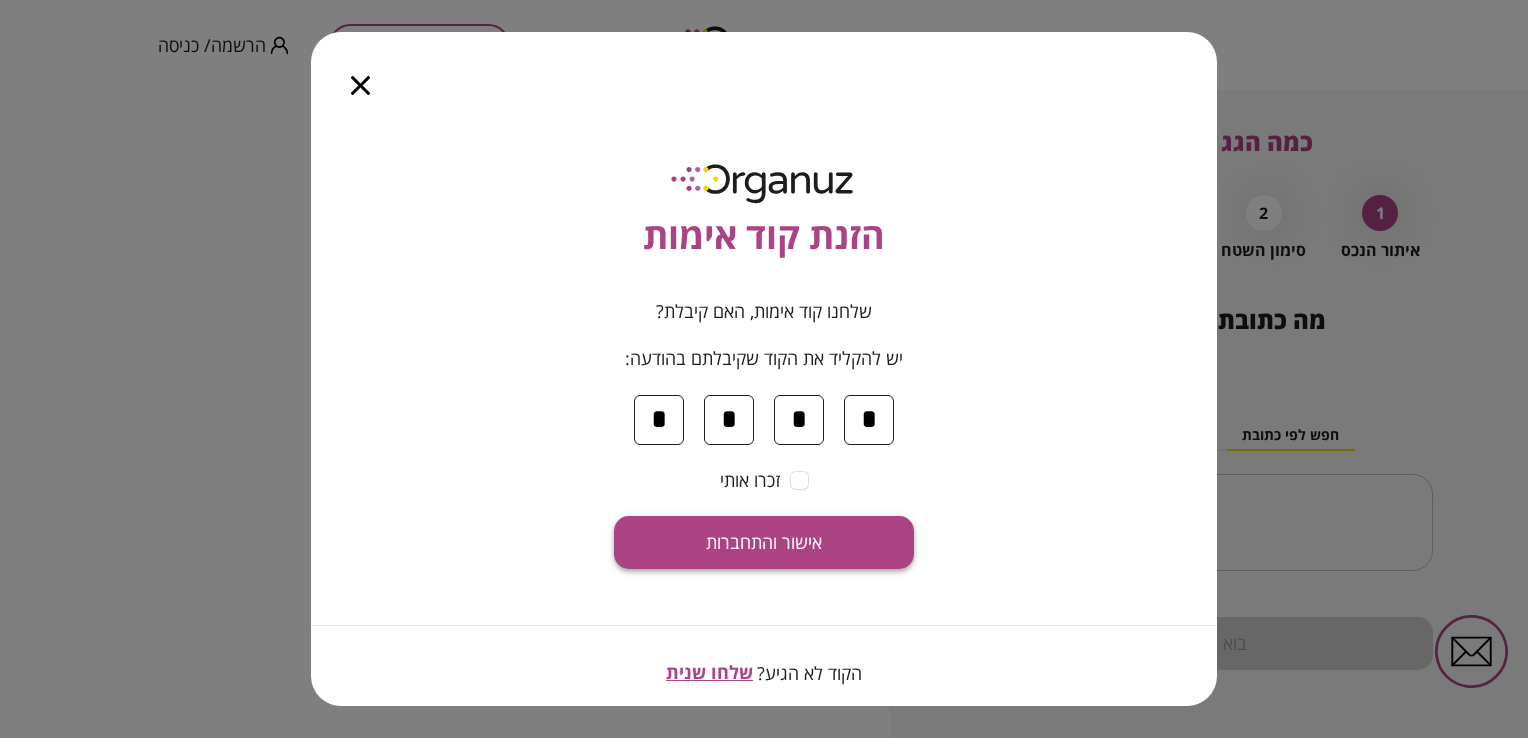 type on "*" 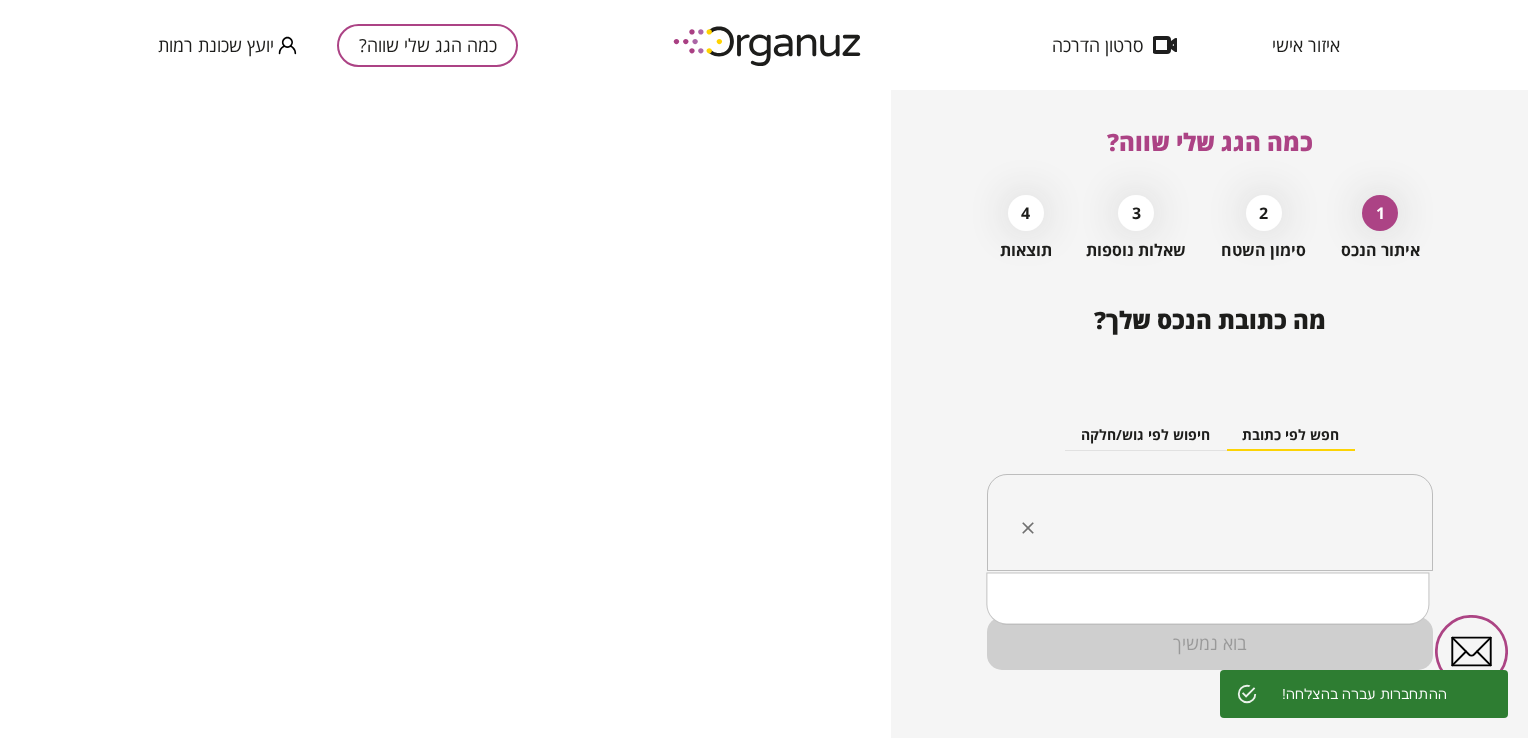 click at bounding box center [1217, 523] 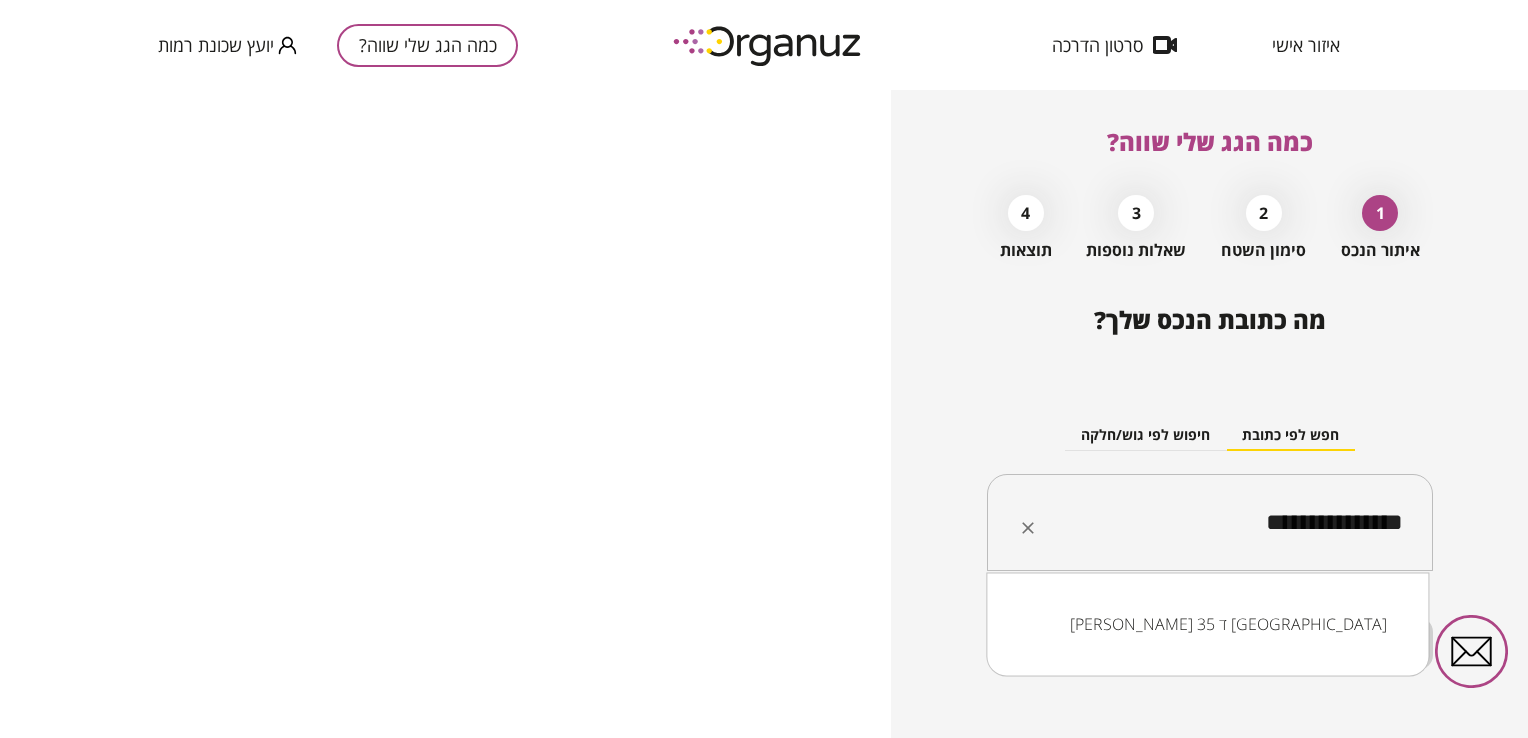 click on "[PERSON_NAME] 35 ד [GEOGRAPHIC_DATA]" at bounding box center (1207, 624) 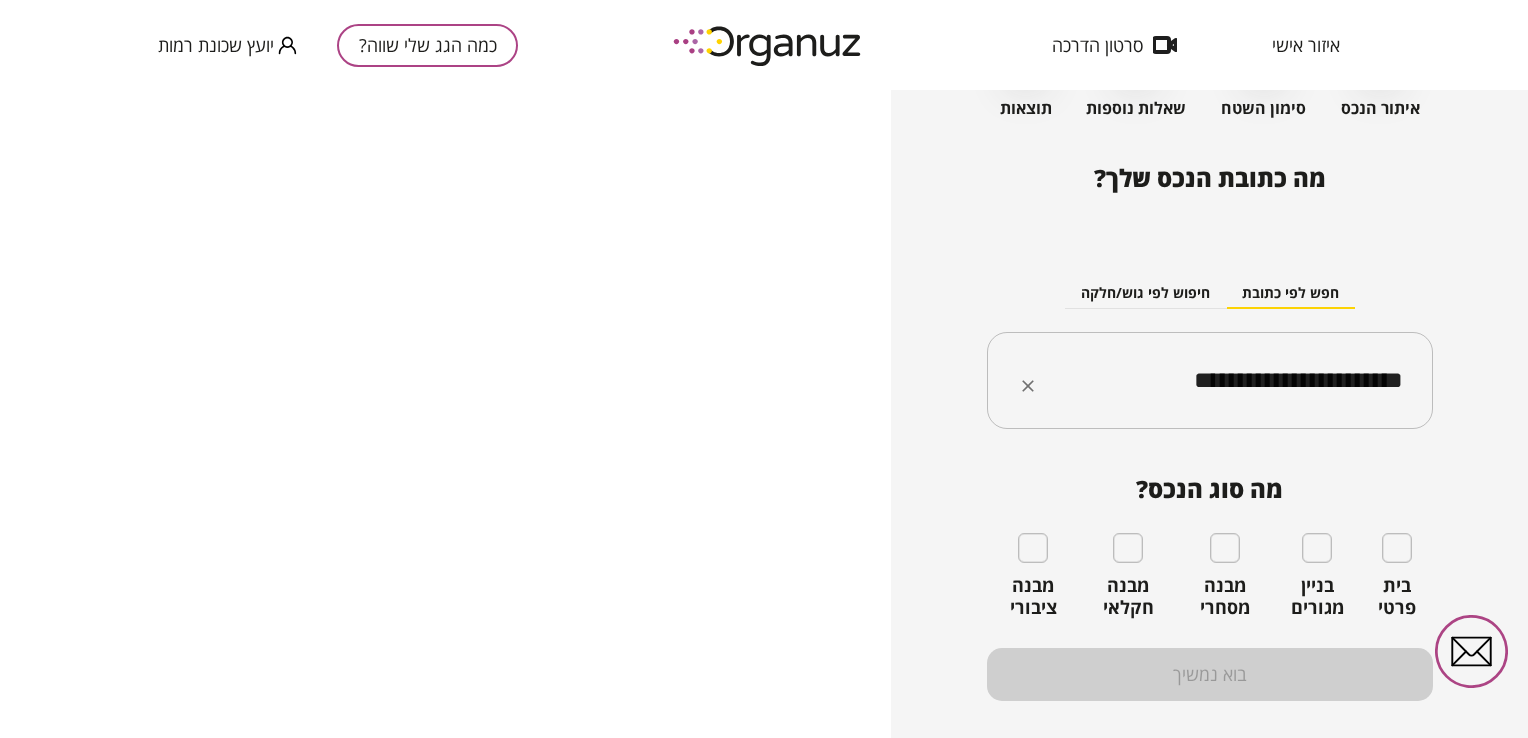 scroll, scrollTop: 150, scrollLeft: 0, axis: vertical 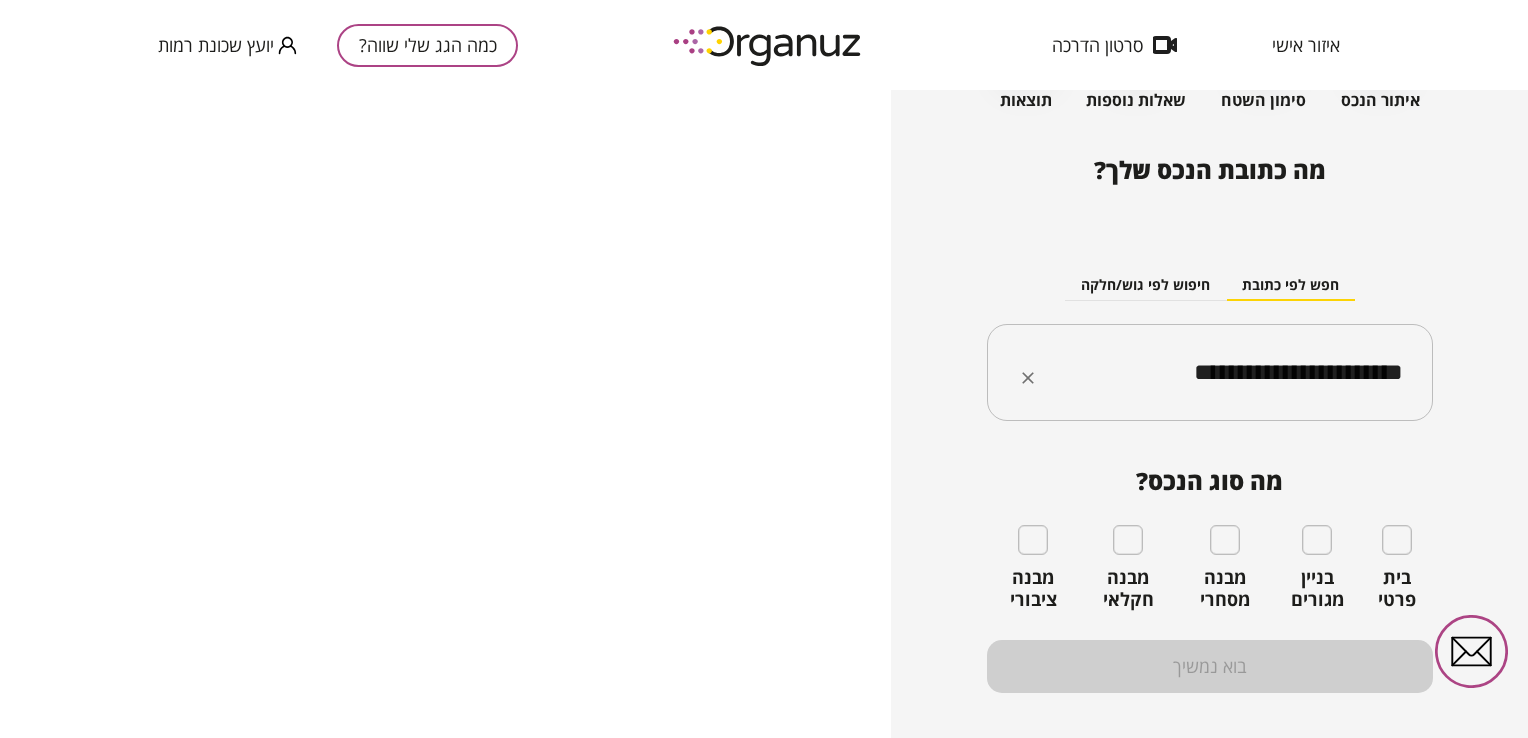 type on "**********" 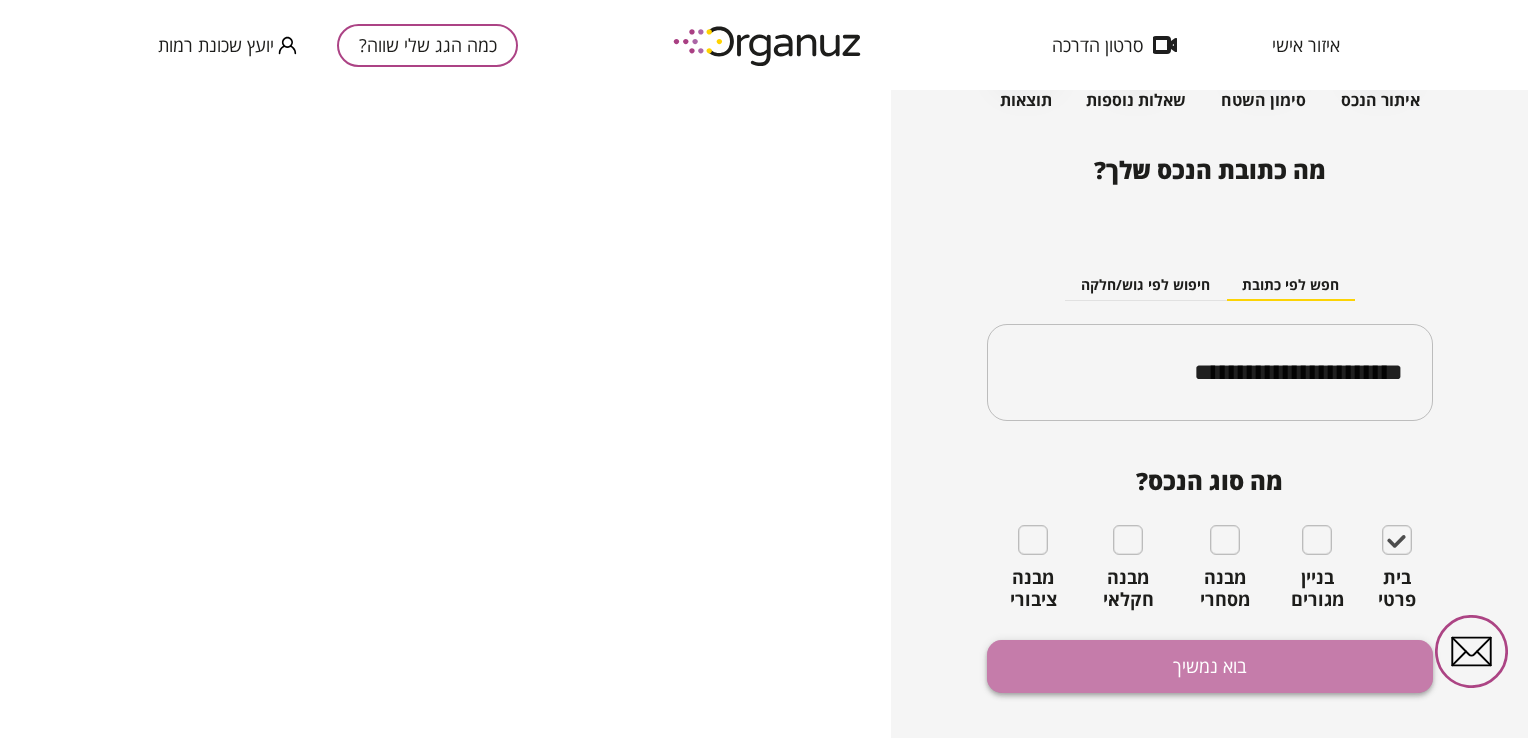 click on "בוא נמשיך" at bounding box center [1210, 666] 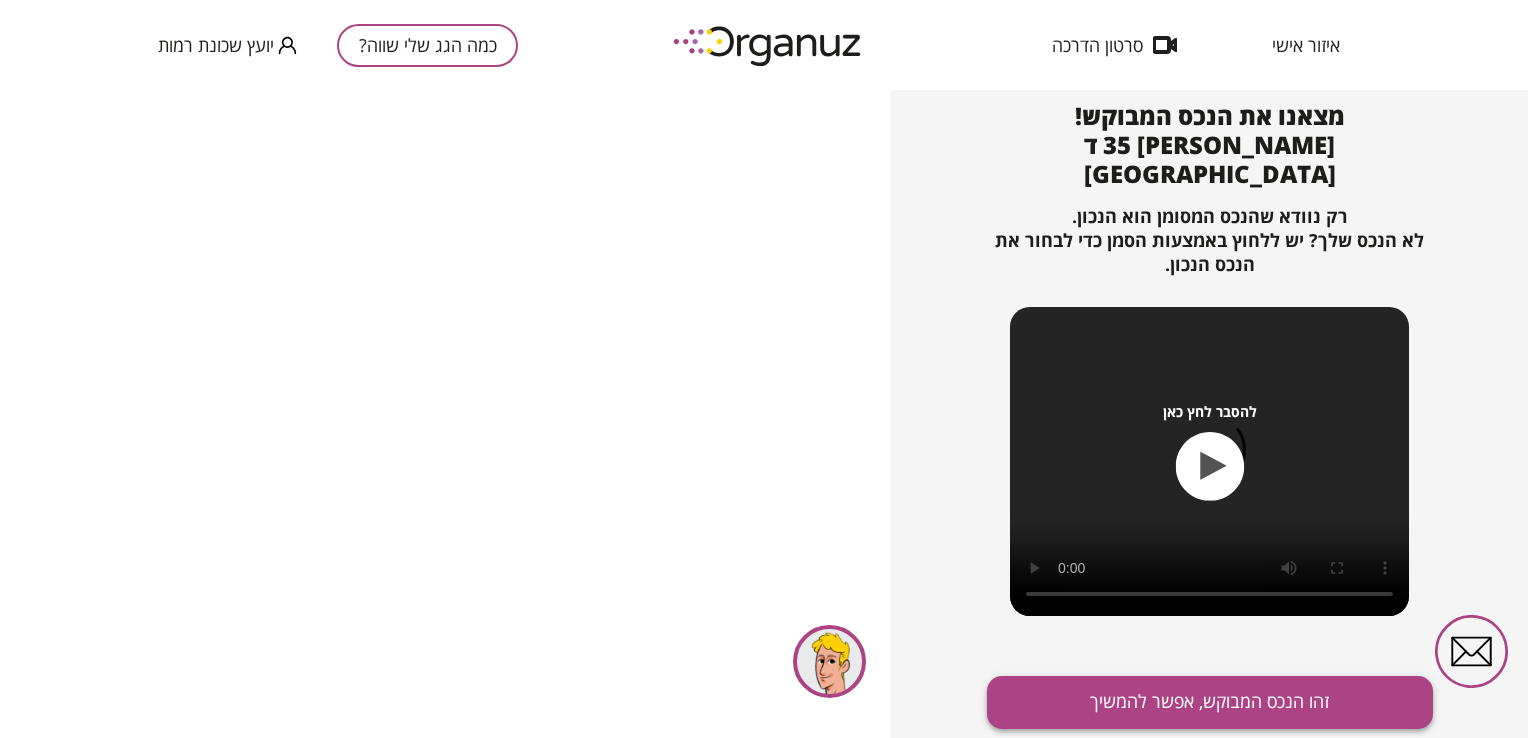 scroll, scrollTop: 216, scrollLeft: 0, axis: vertical 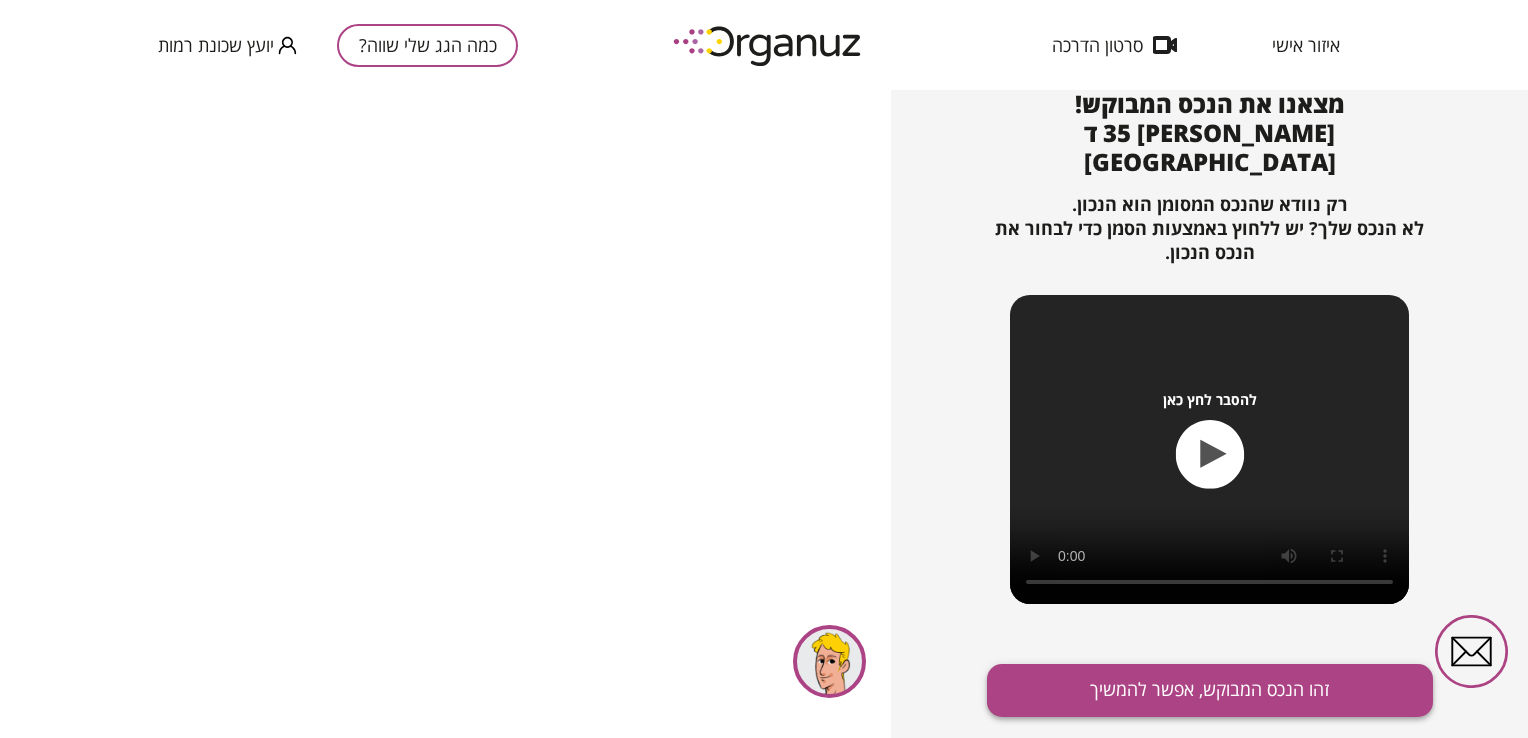 click on "זהו הנכס המבוקש, אפשר להמשיך" at bounding box center [1210, 690] 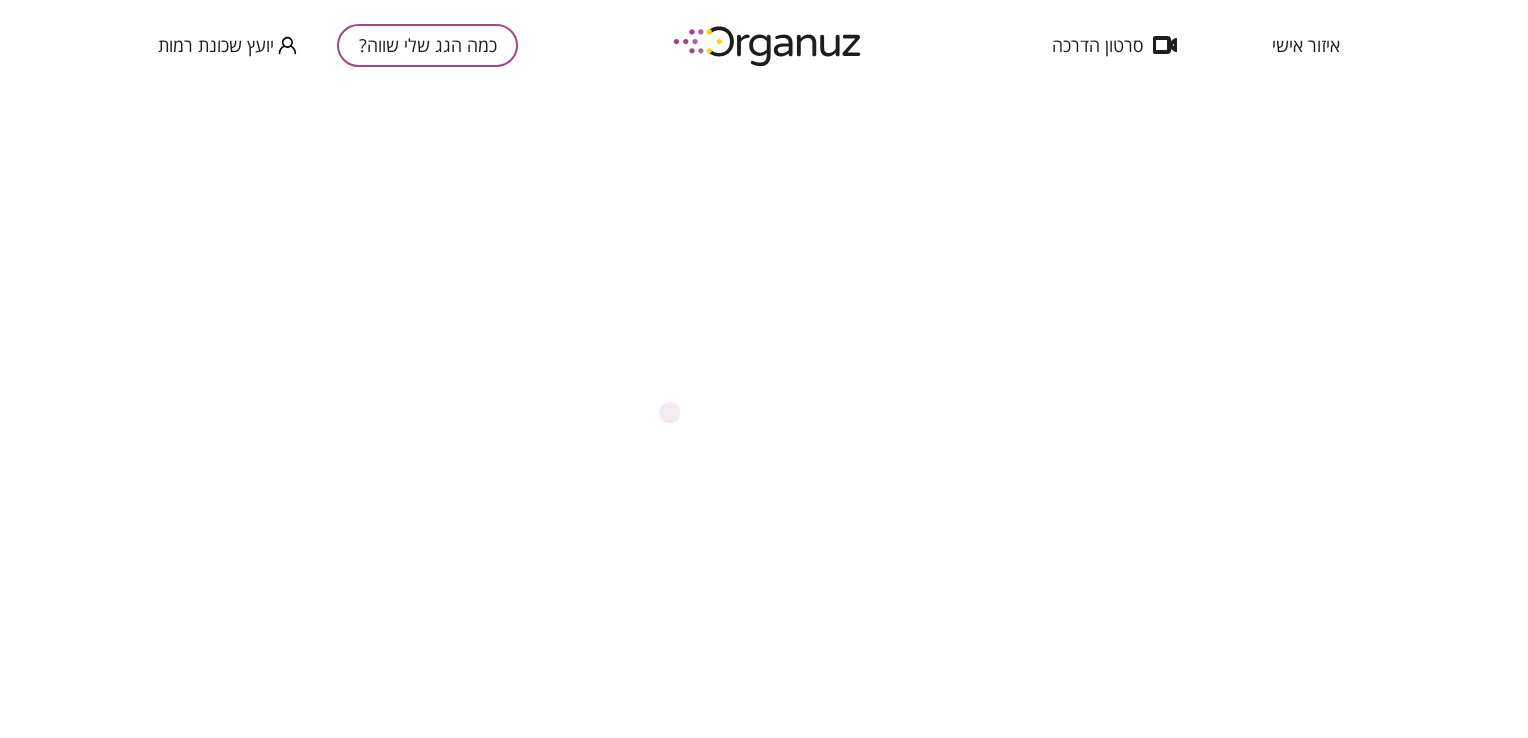 scroll, scrollTop: 204, scrollLeft: 0, axis: vertical 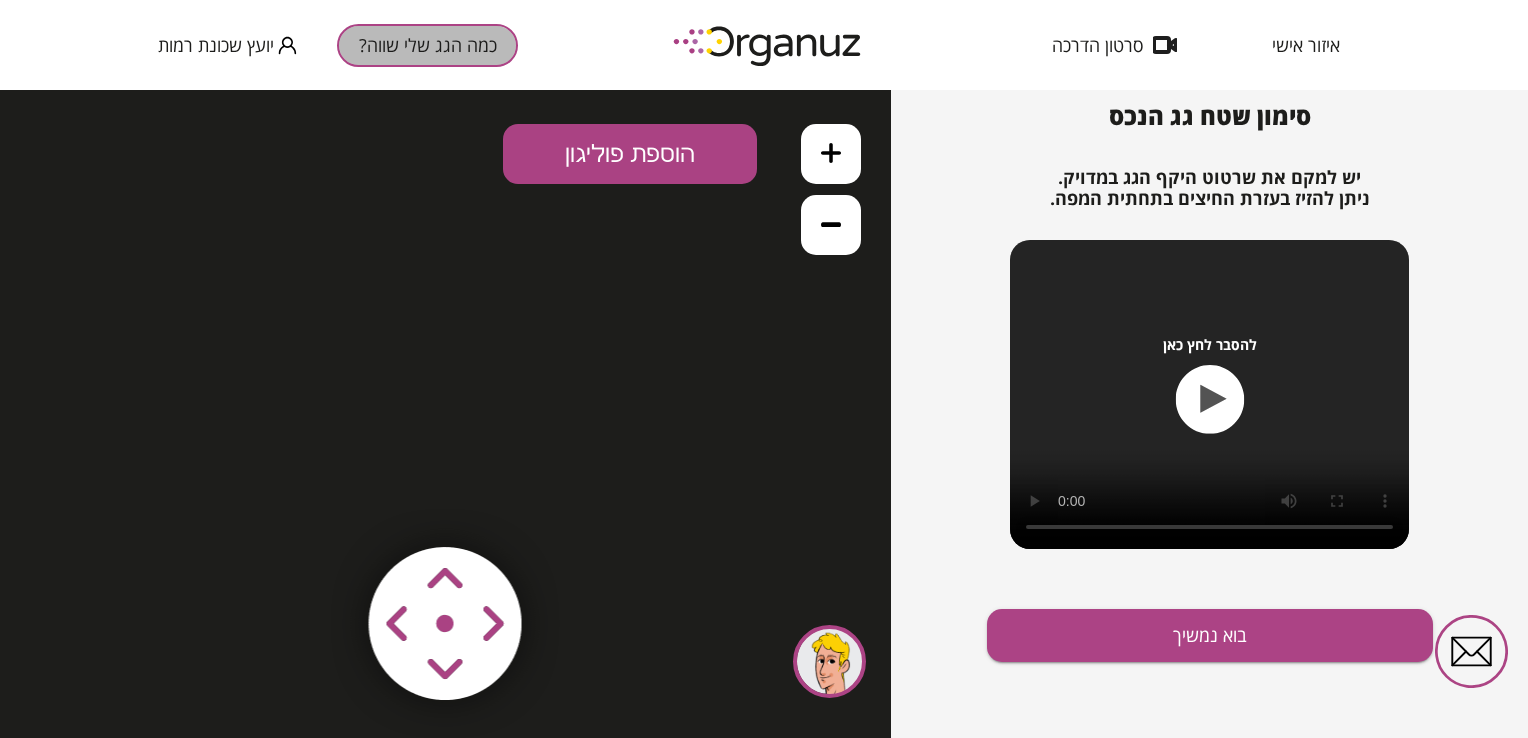 click on "כמה הגג שלי שווה?" at bounding box center (427, 45) 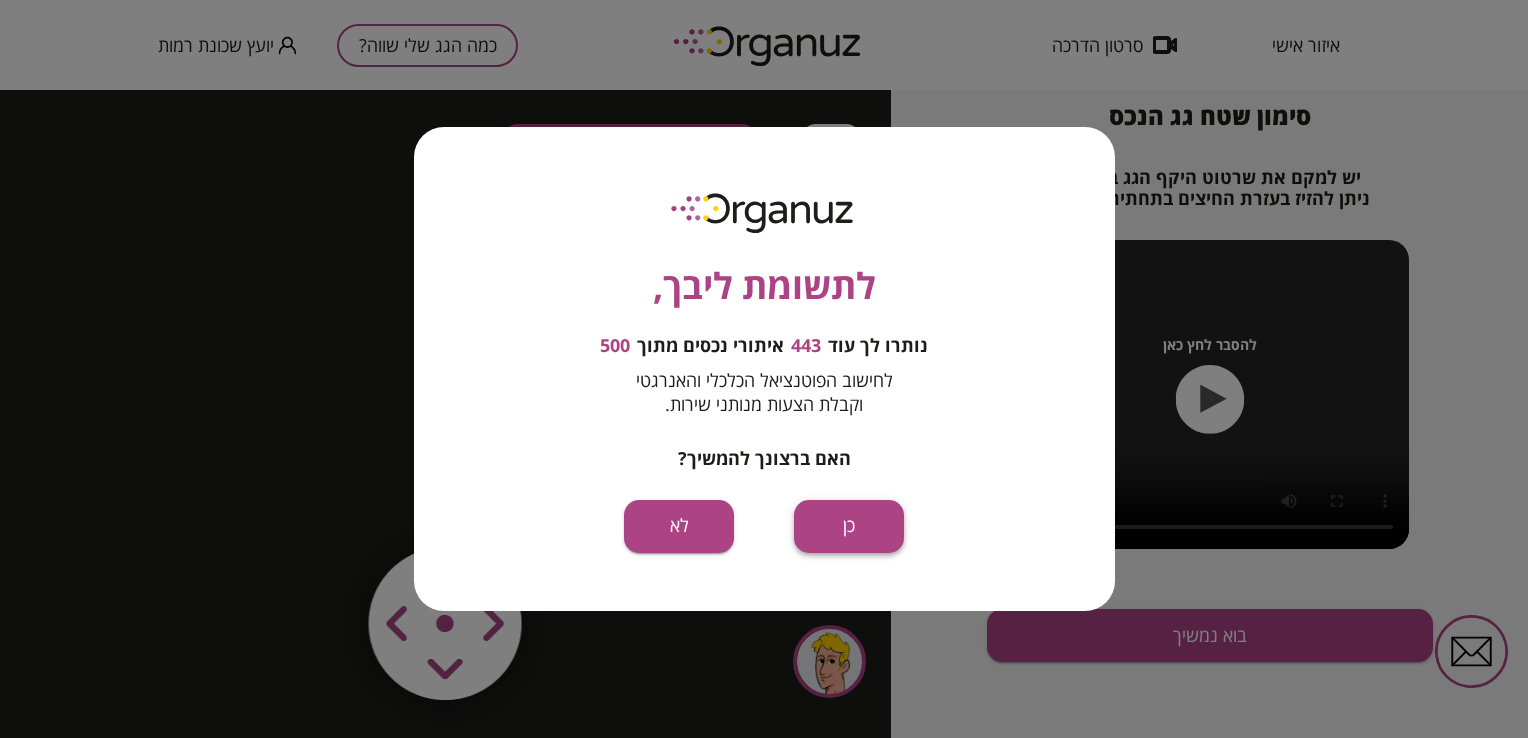 click on "כן" at bounding box center (849, 526) 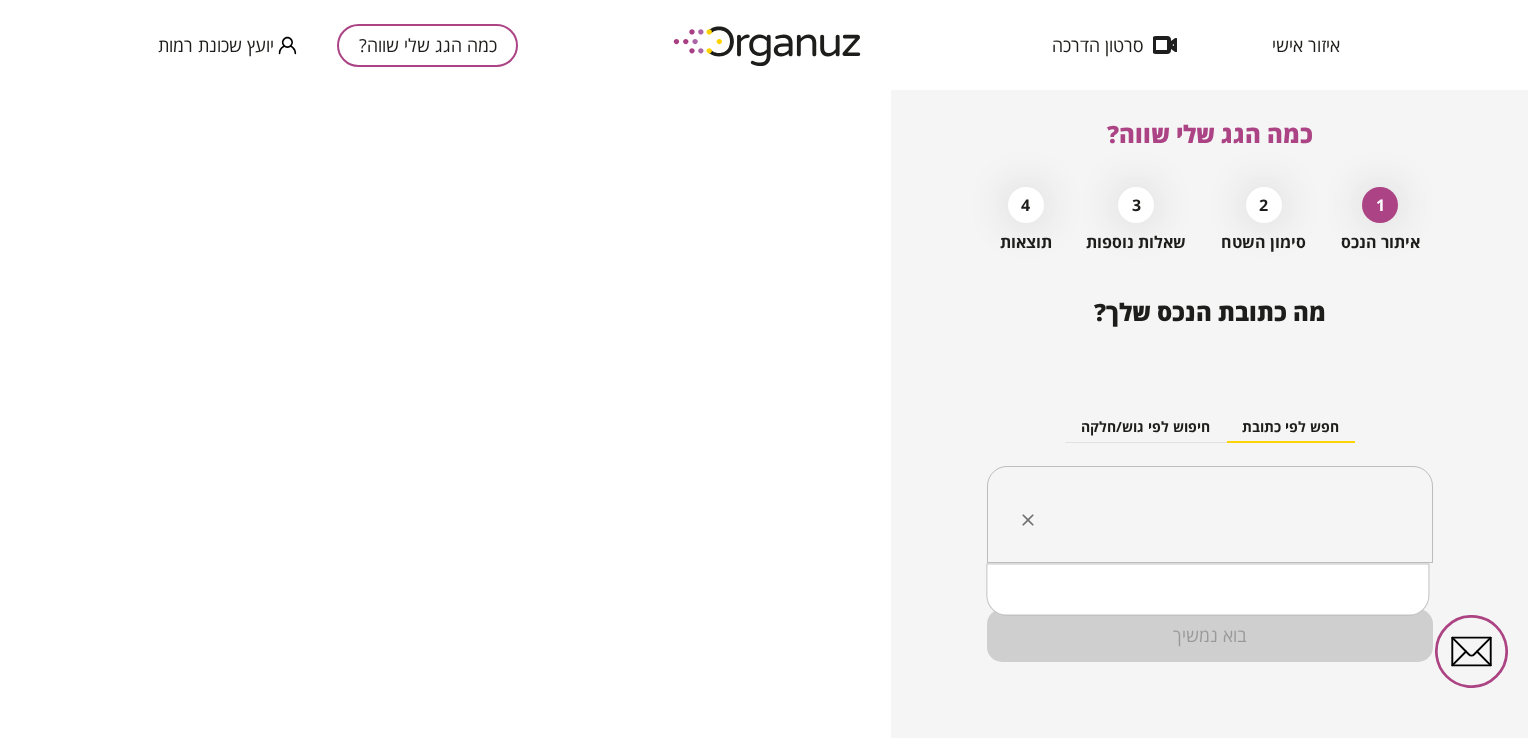 click at bounding box center (1217, 515) 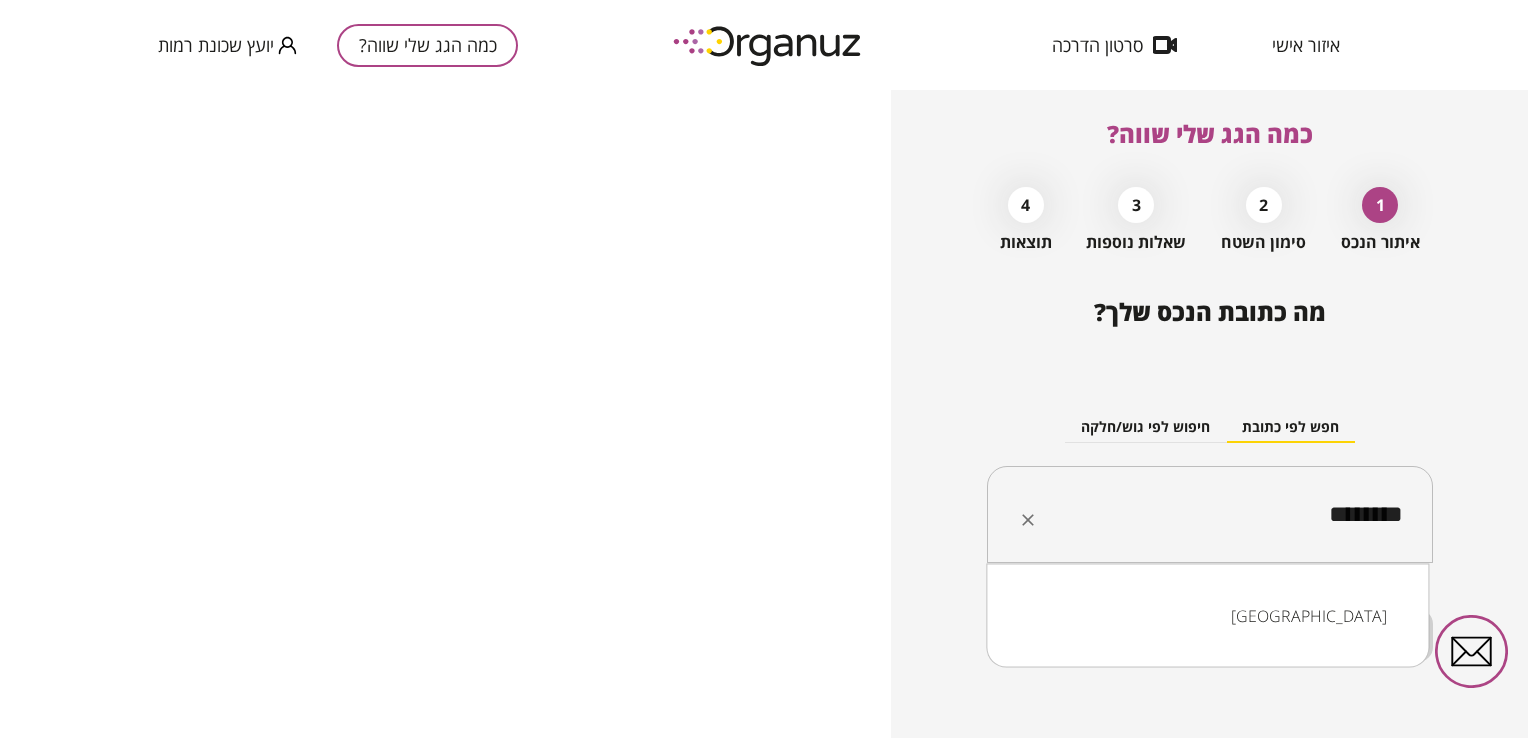 click on "[GEOGRAPHIC_DATA]" at bounding box center [1207, 616] 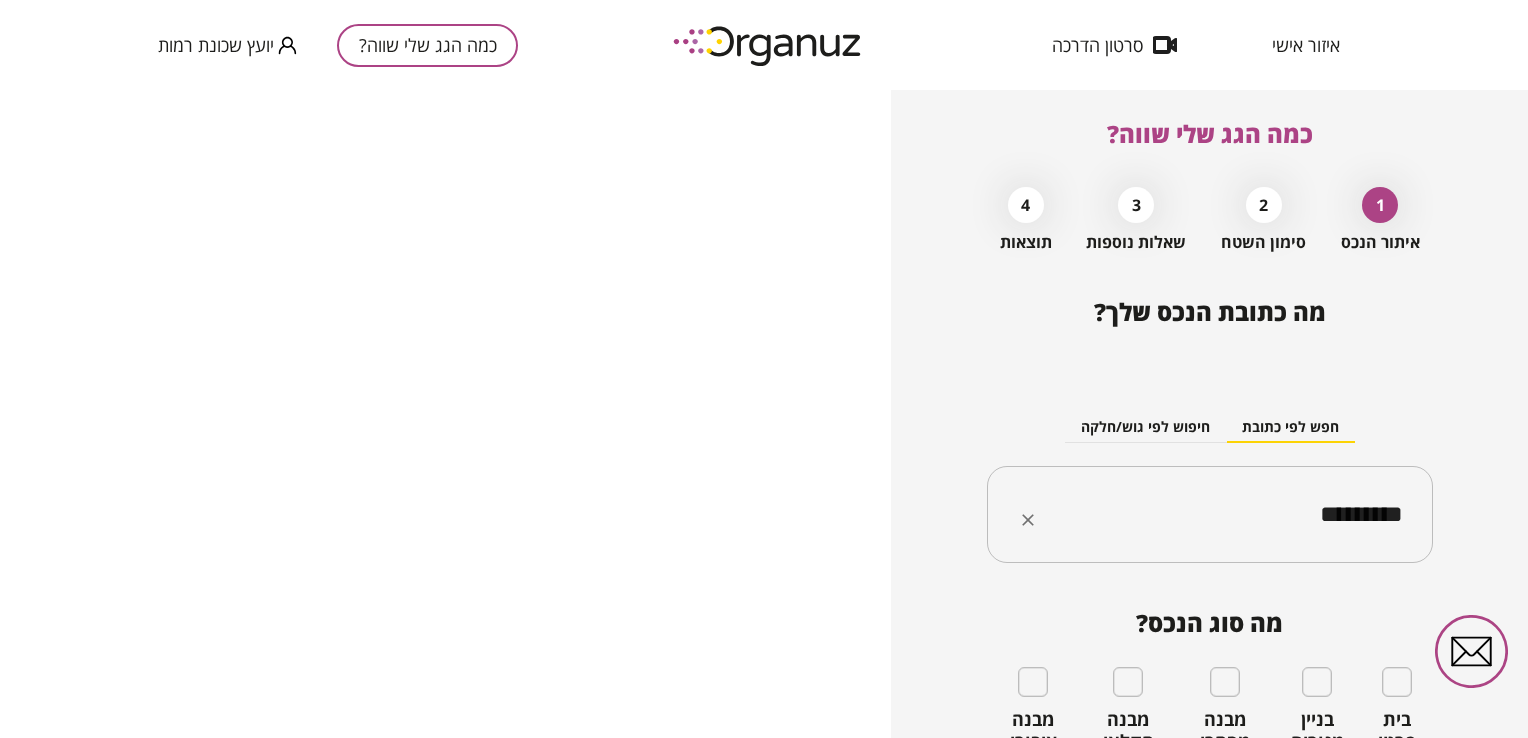 type on "*********" 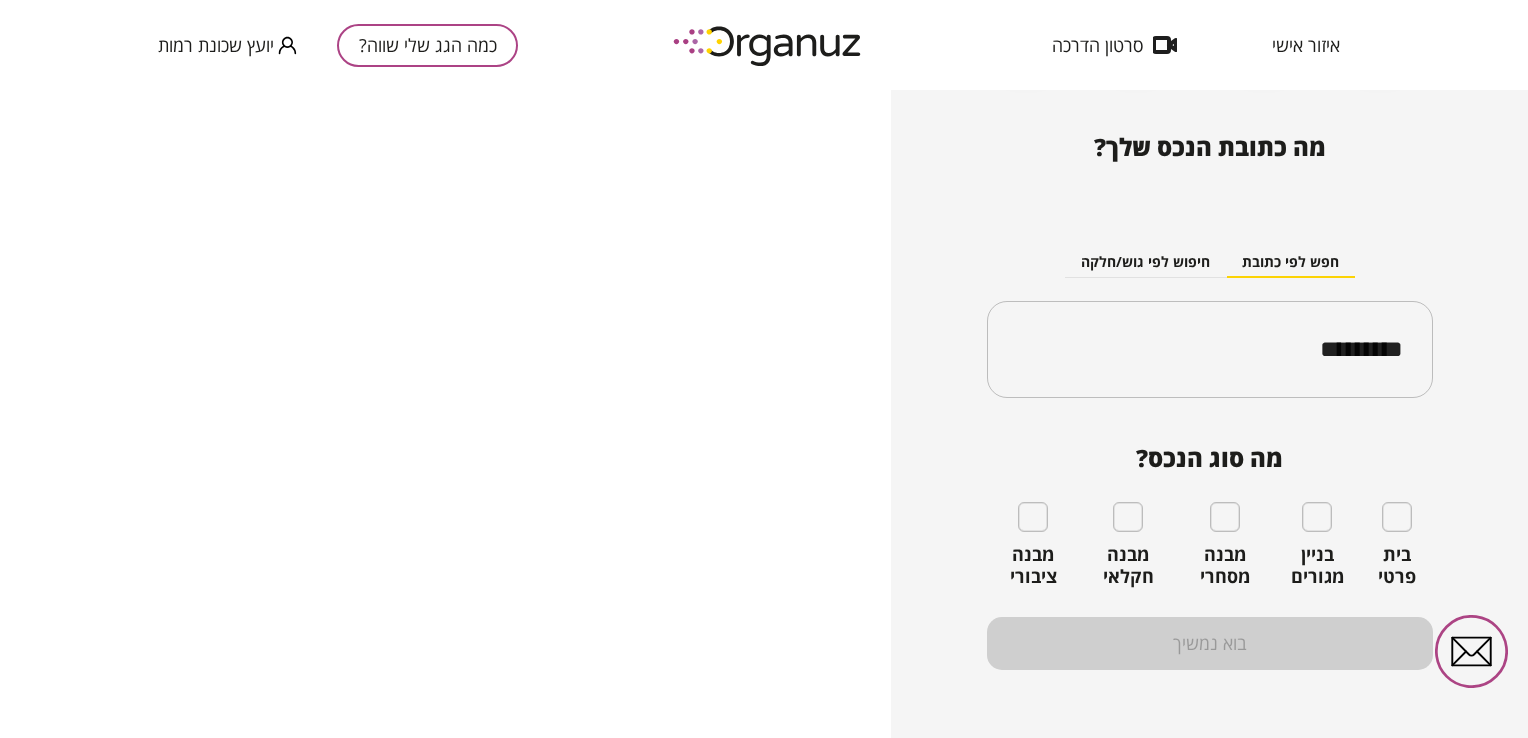scroll, scrollTop: 181, scrollLeft: 0, axis: vertical 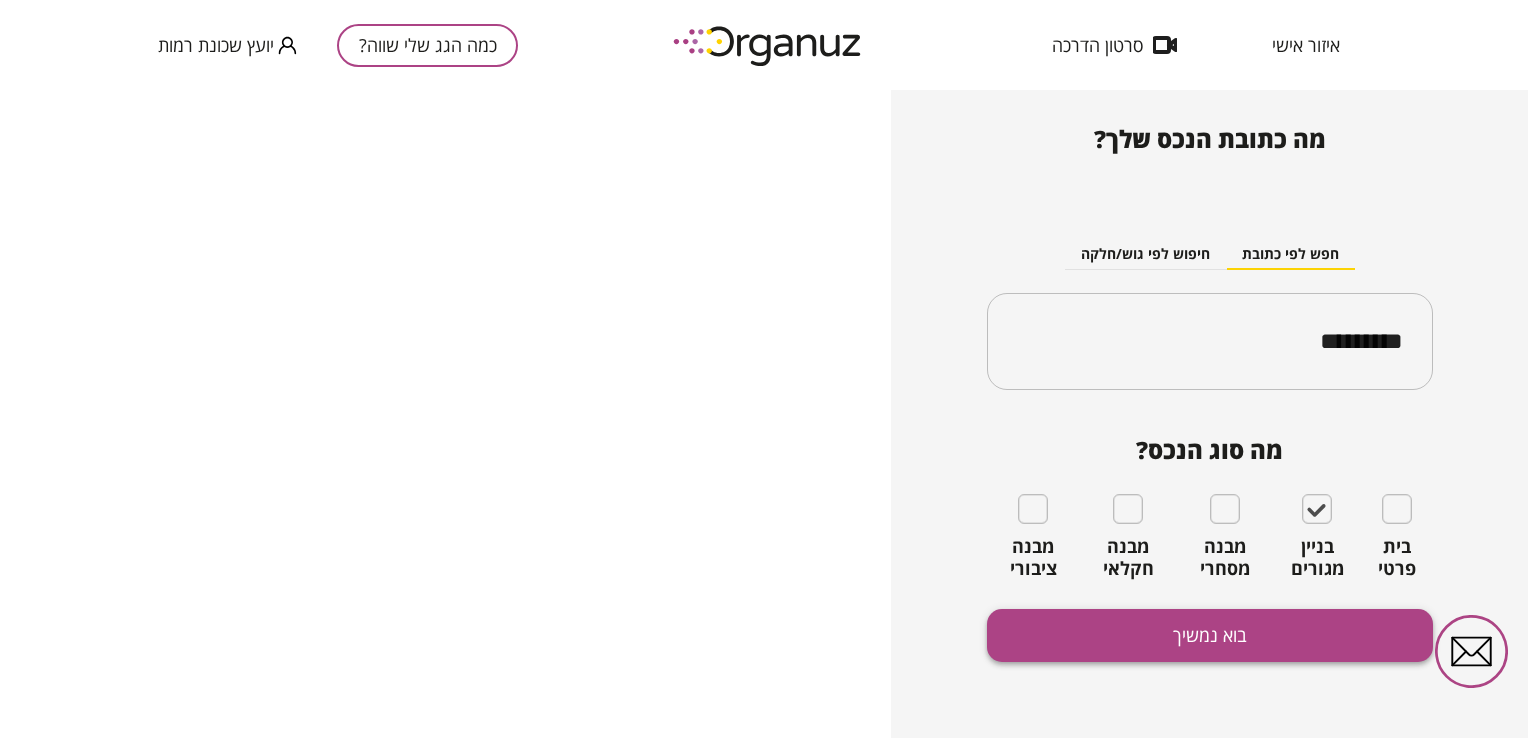 click on "בוא נמשיך" at bounding box center (1210, 635) 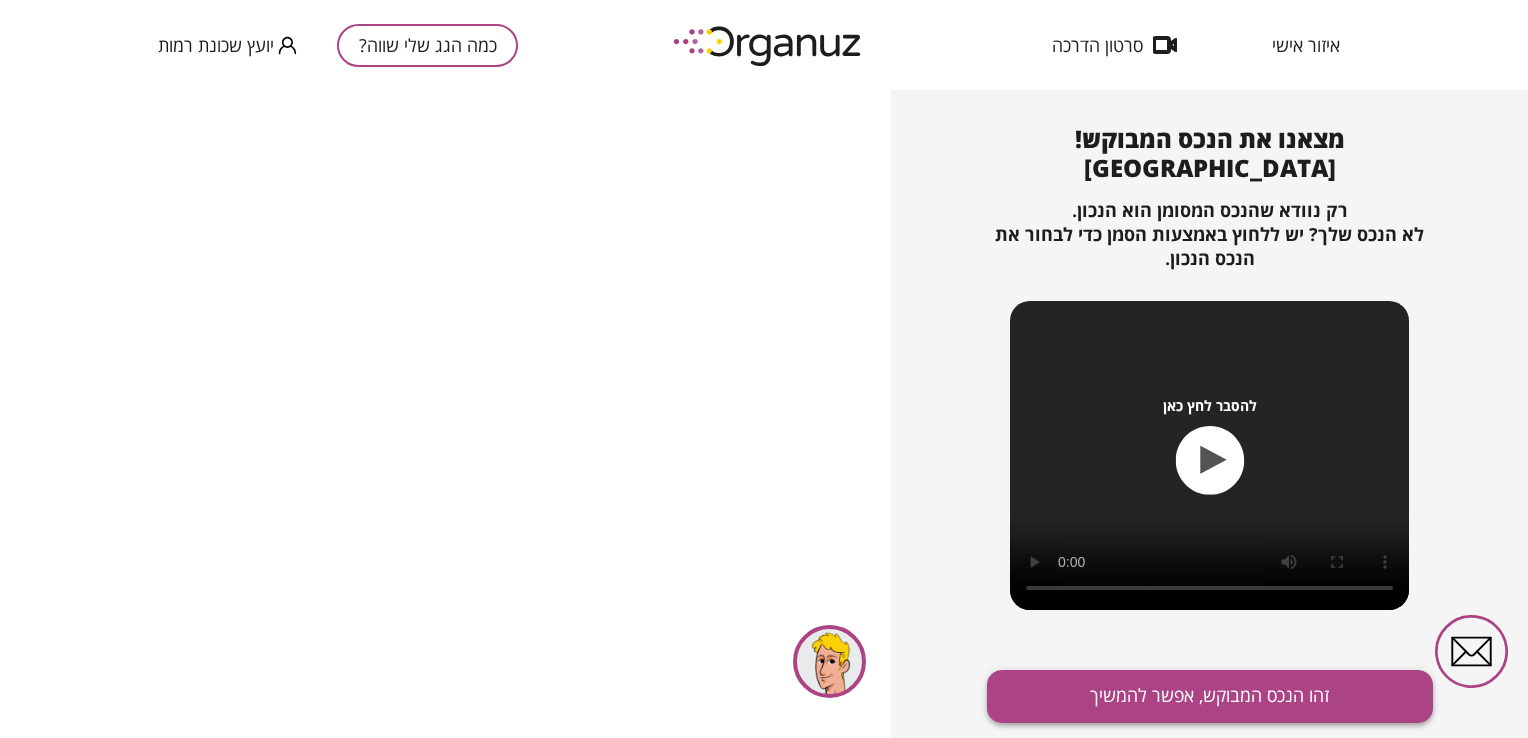 click on "זהו הנכס המבוקש, אפשר להמשיך" at bounding box center [1210, 696] 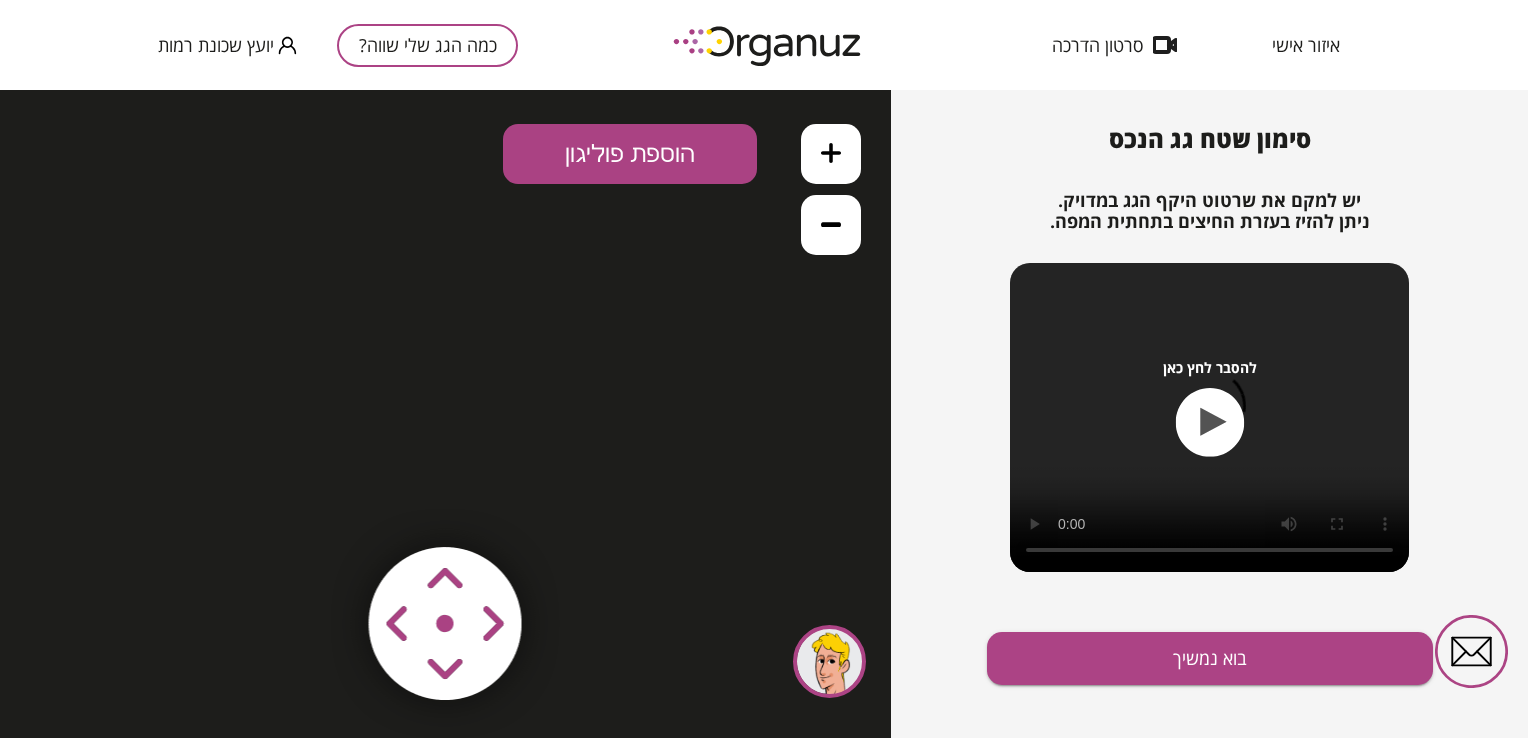 scroll, scrollTop: 0, scrollLeft: 0, axis: both 